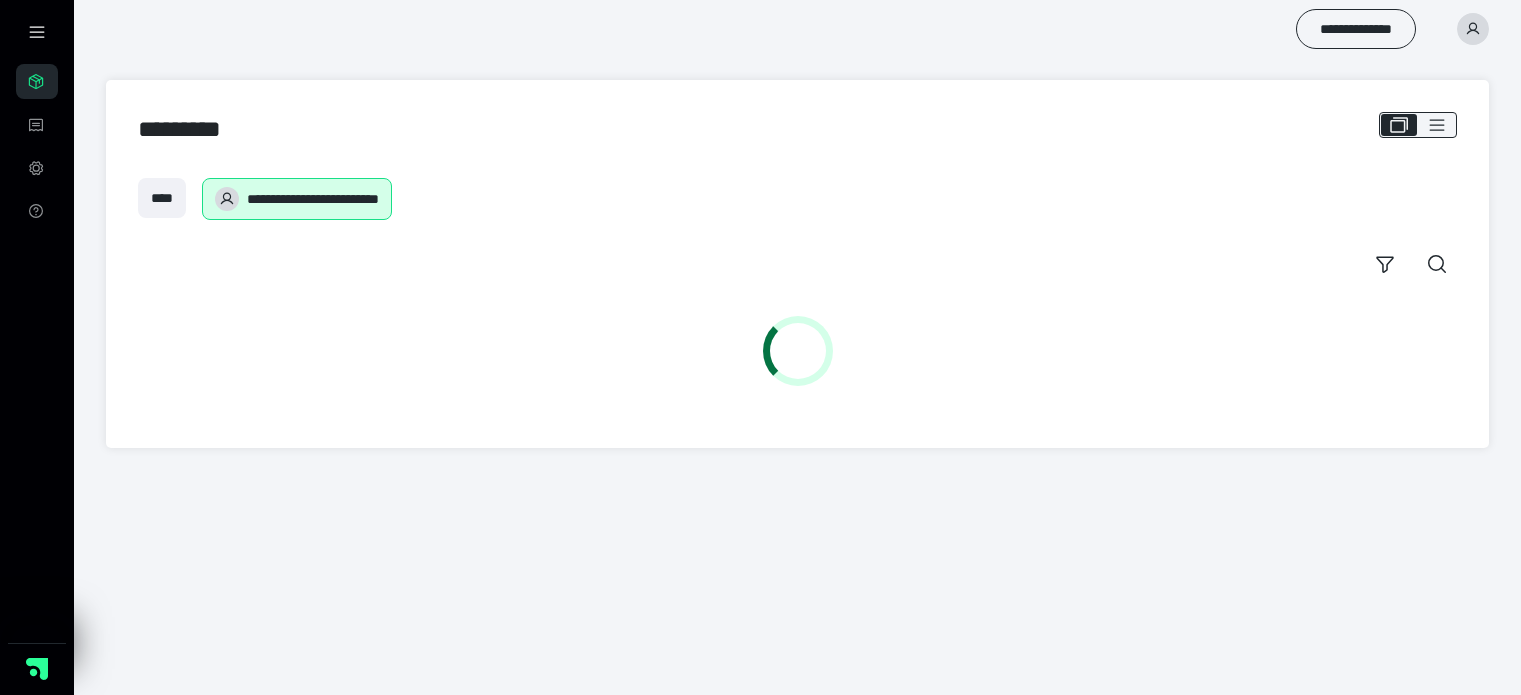 scroll, scrollTop: 0, scrollLeft: 0, axis: both 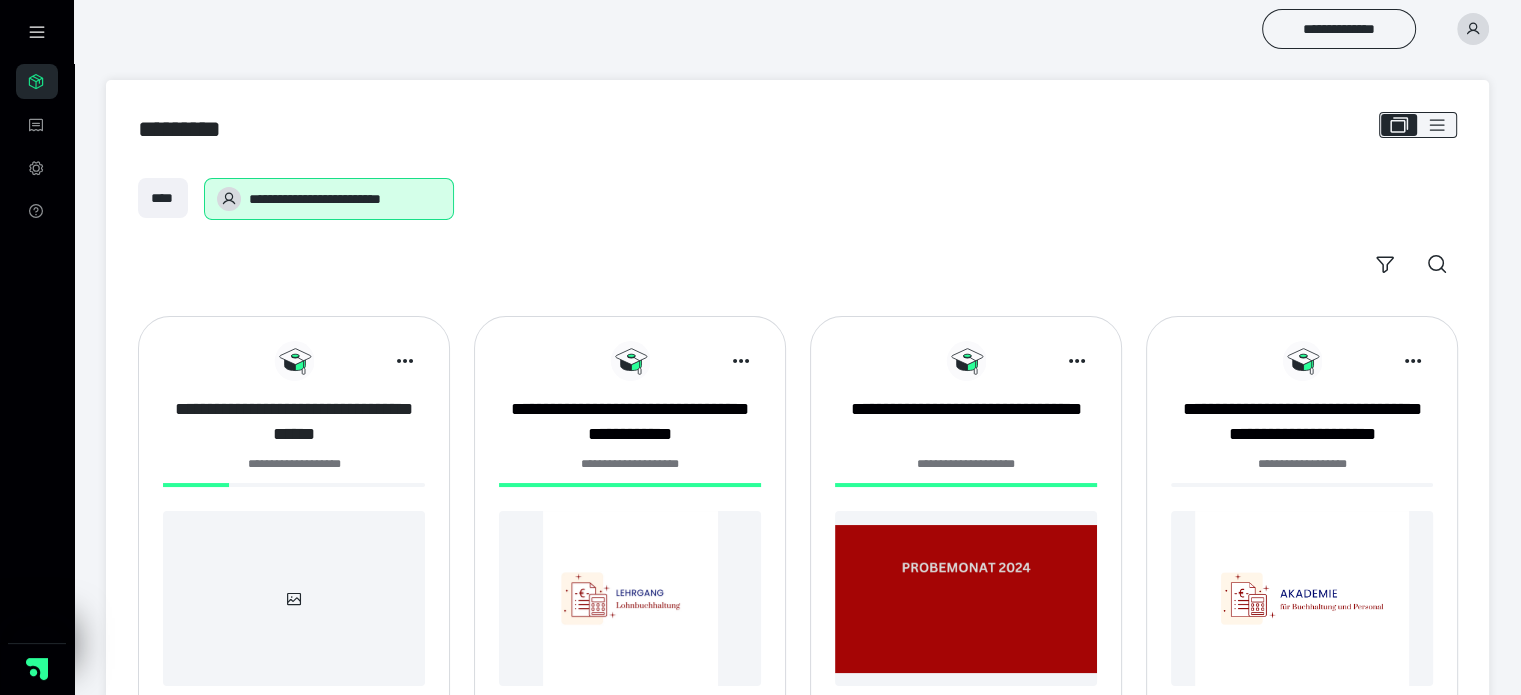 click on "**********" at bounding box center [294, 422] 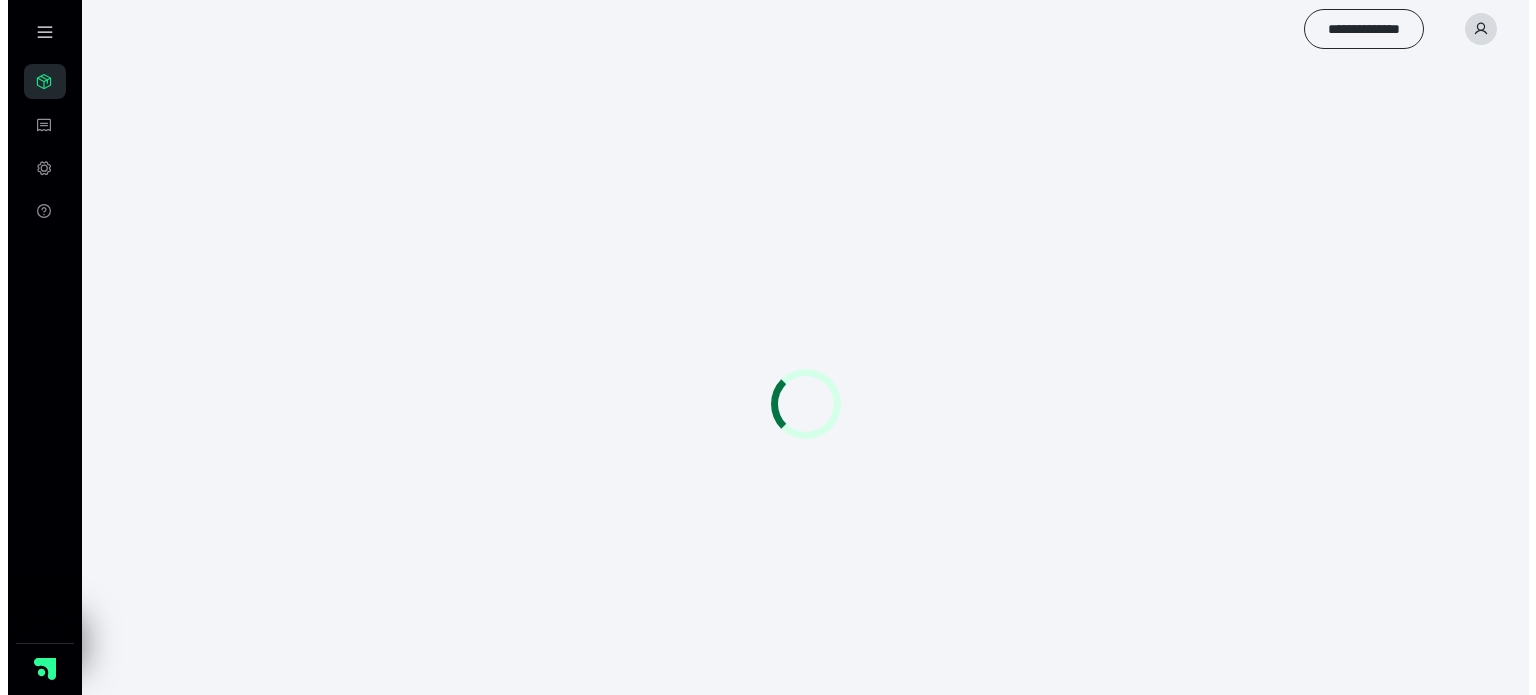 scroll, scrollTop: 0, scrollLeft: 0, axis: both 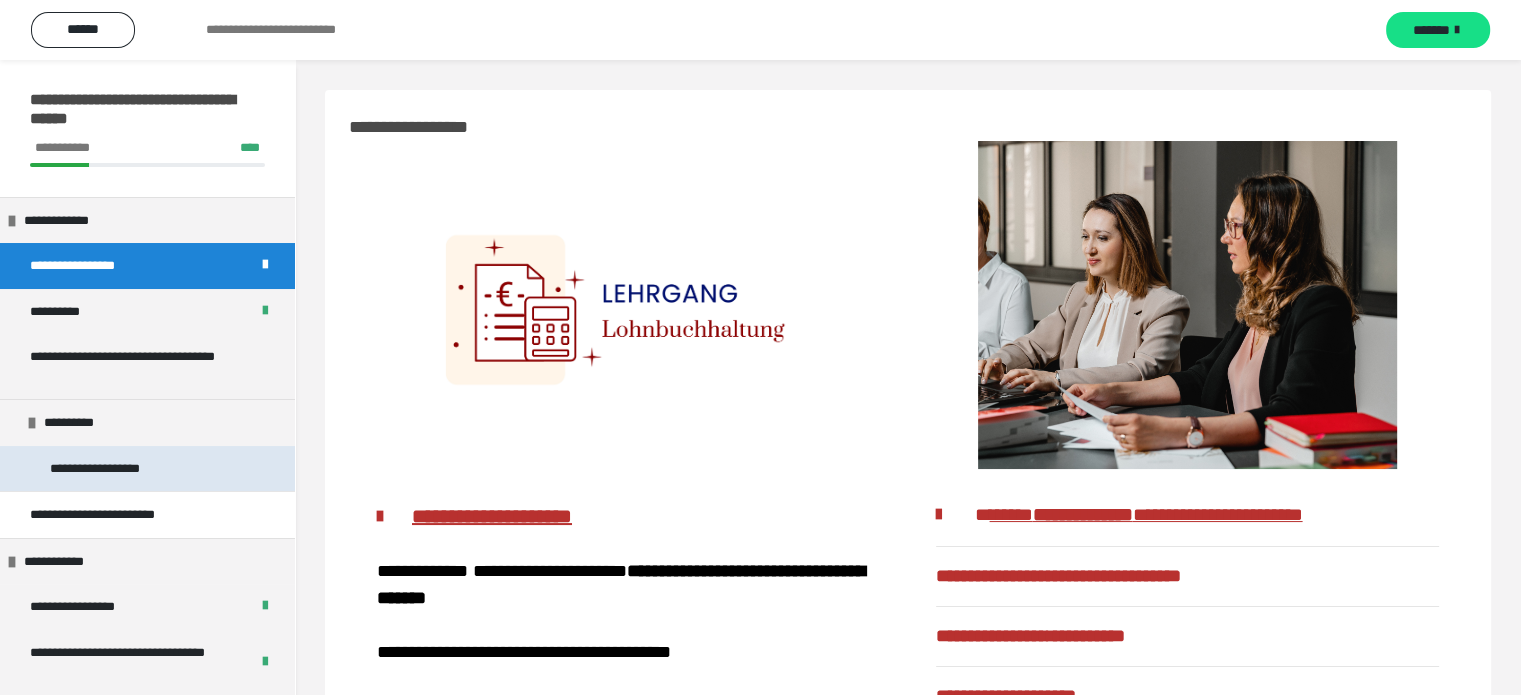 click on "**********" at bounding box center [117, 469] 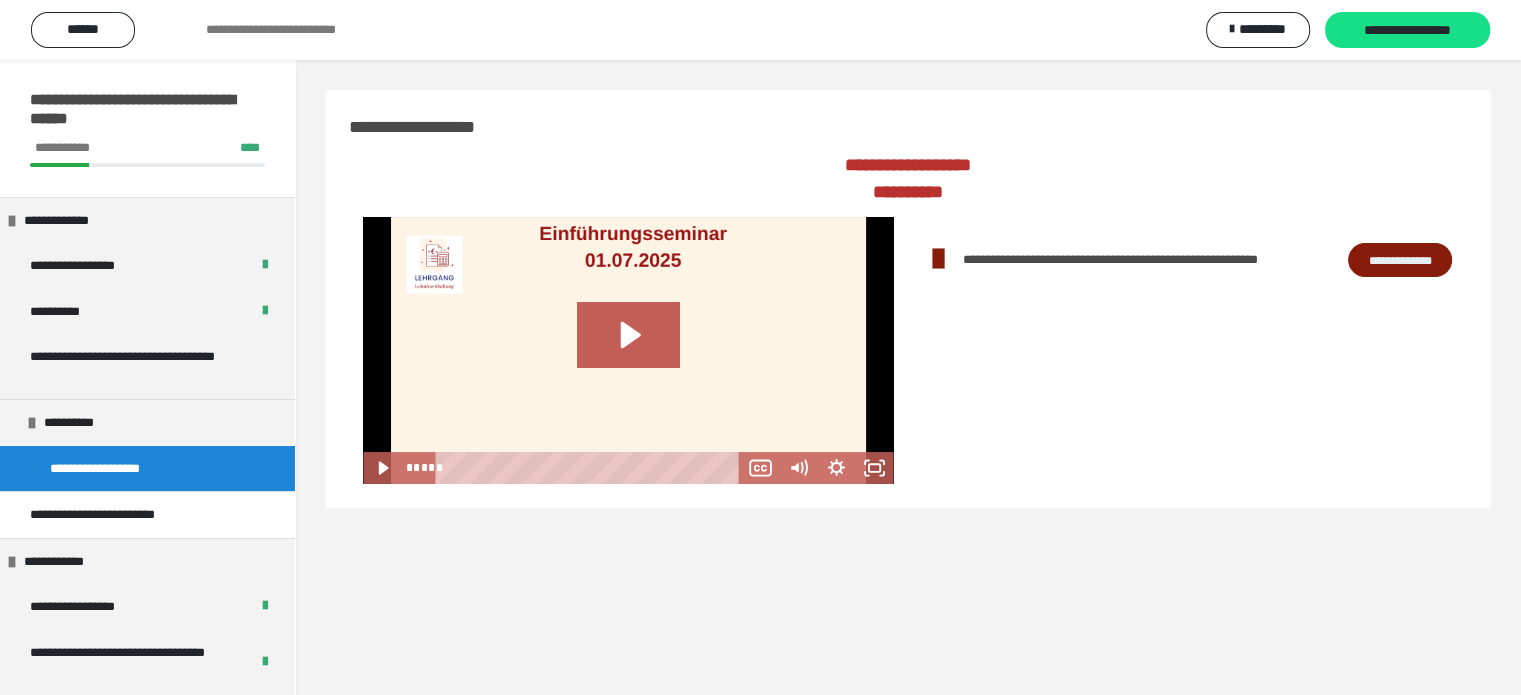 scroll, scrollTop: 0, scrollLeft: 0, axis: both 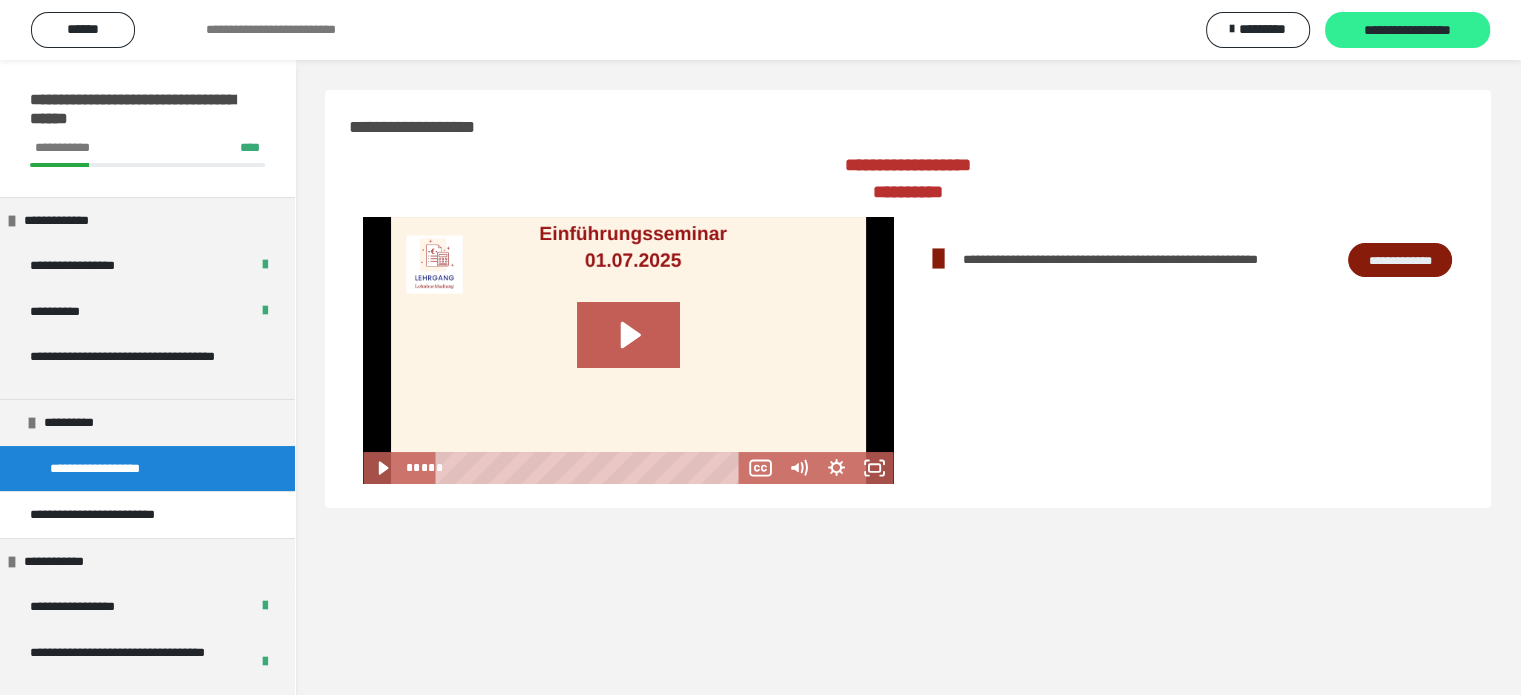 click on "**********" at bounding box center [1407, 31] 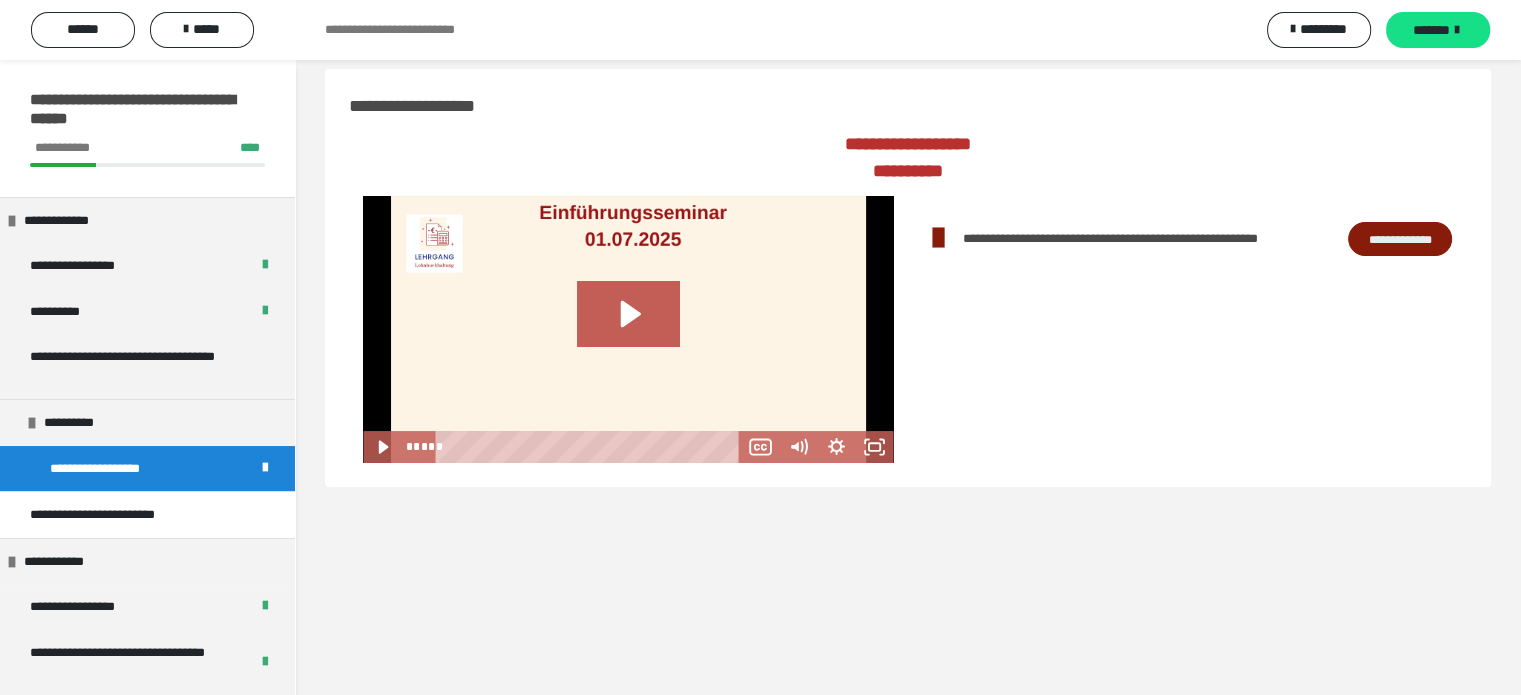 scroll, scrollTop: 0, scrollLeft: 0, axis: both 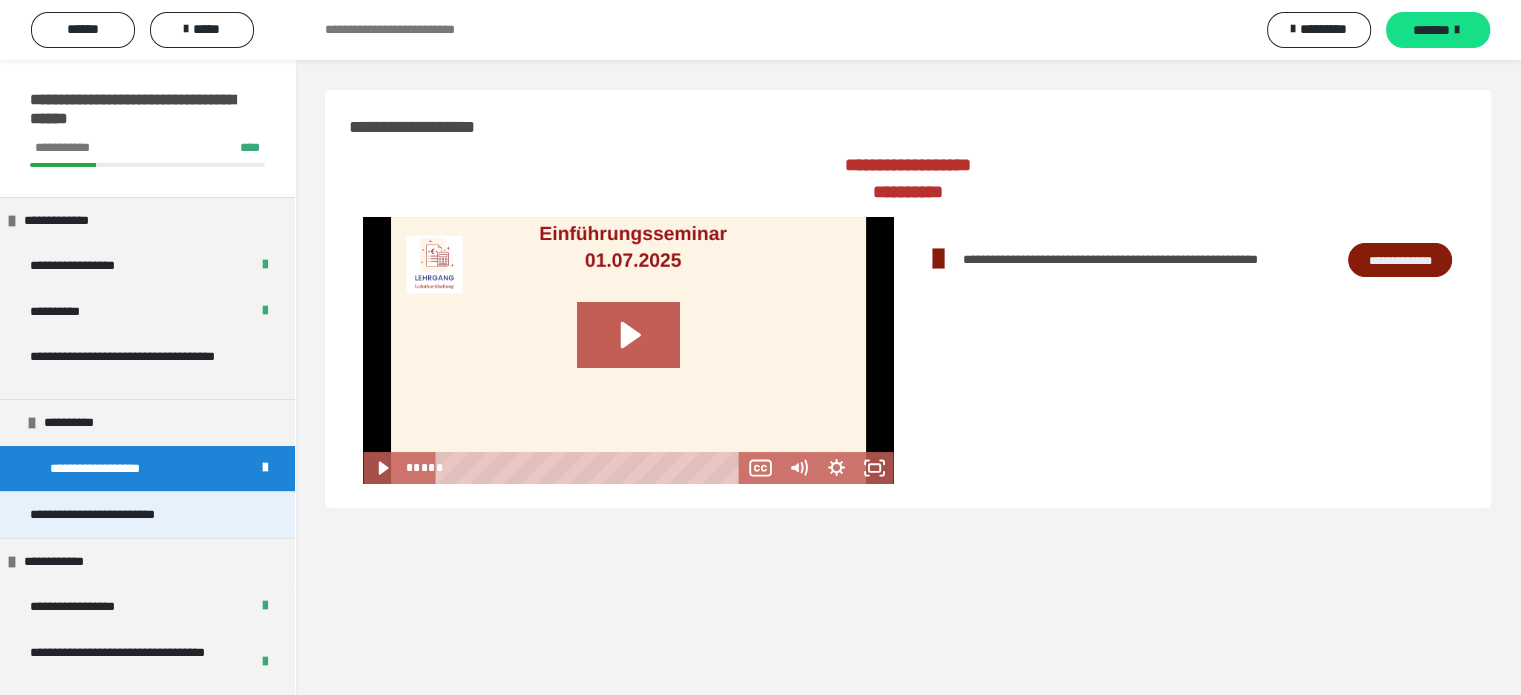 click on "**********" at bounding box center (124, 515) 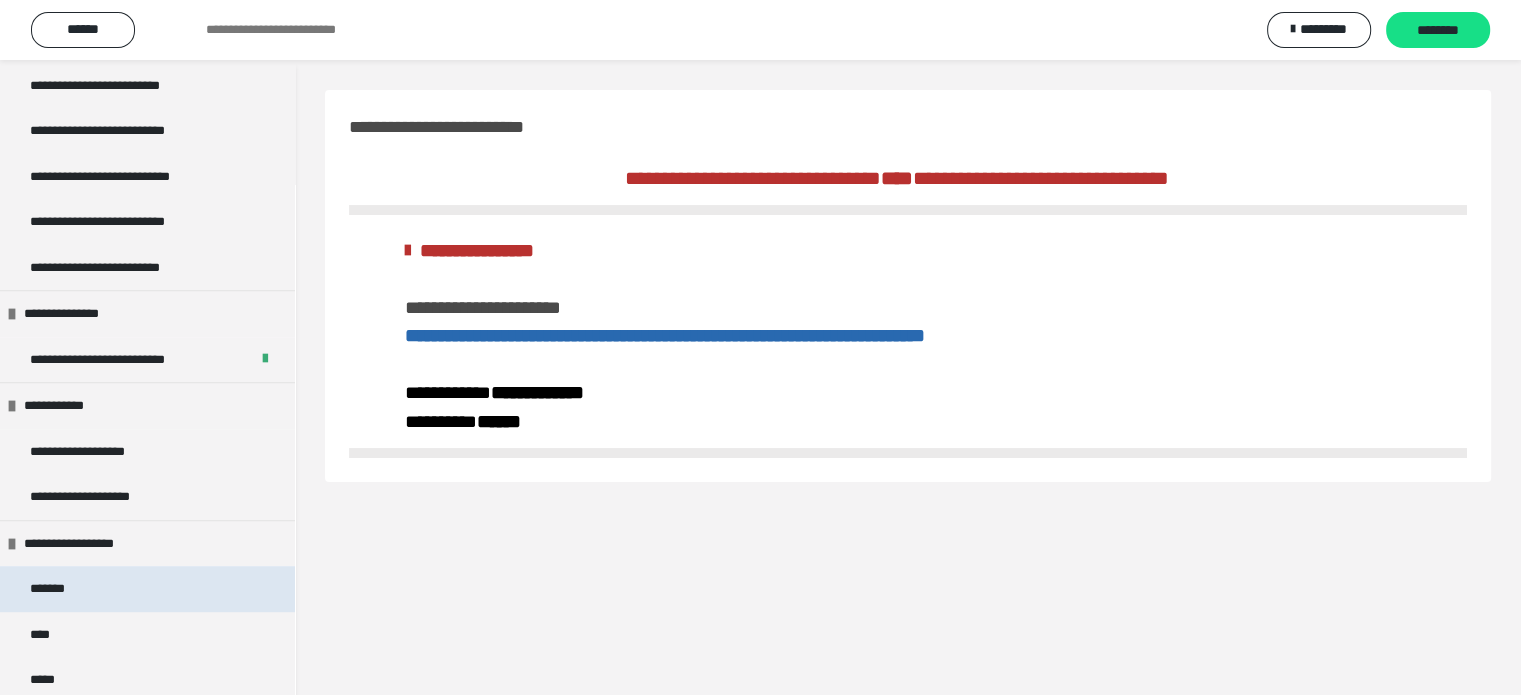 scroll, scrollTop: 1000, scrollLeft: 0, axis: vertical 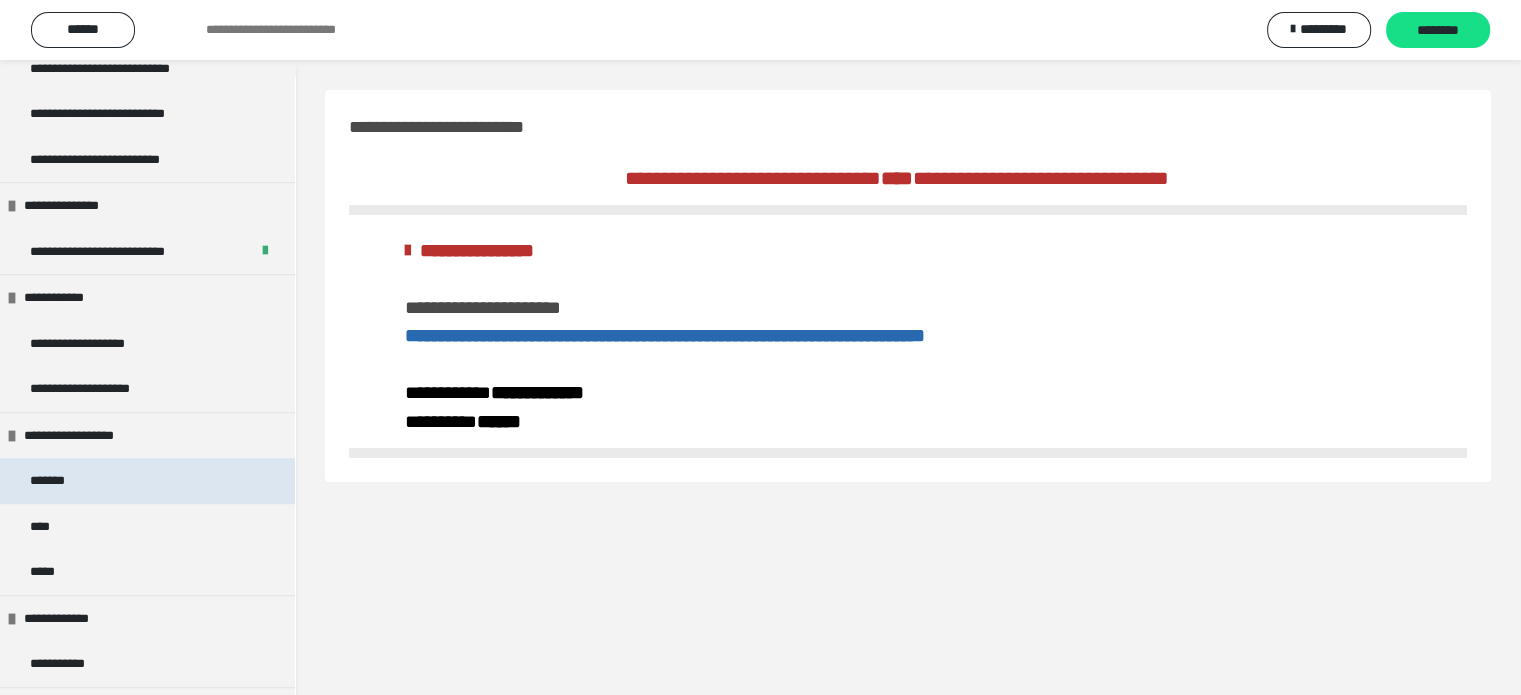 click on "*******" at bounding box center [147, 481] 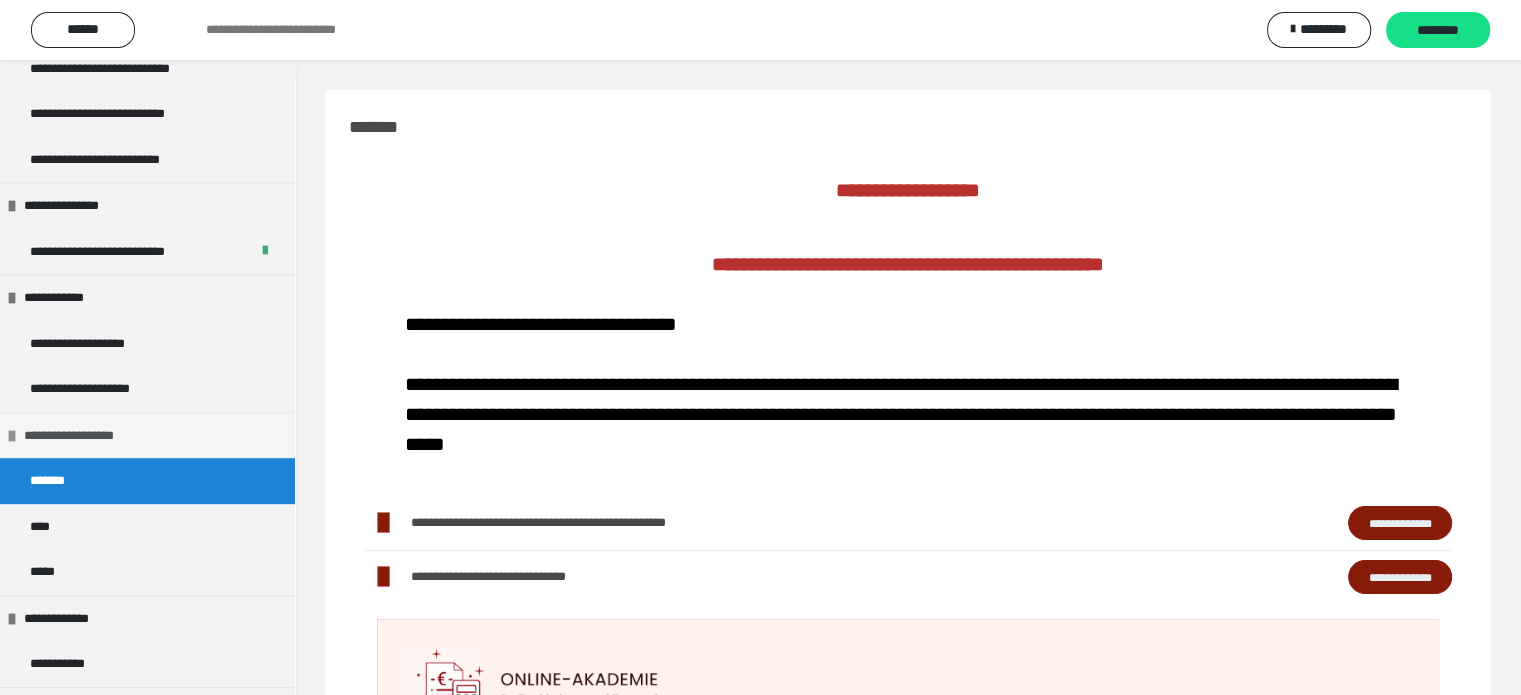 scroll, scrollTop: 1178, scrollLeft: 0, axis: vertical 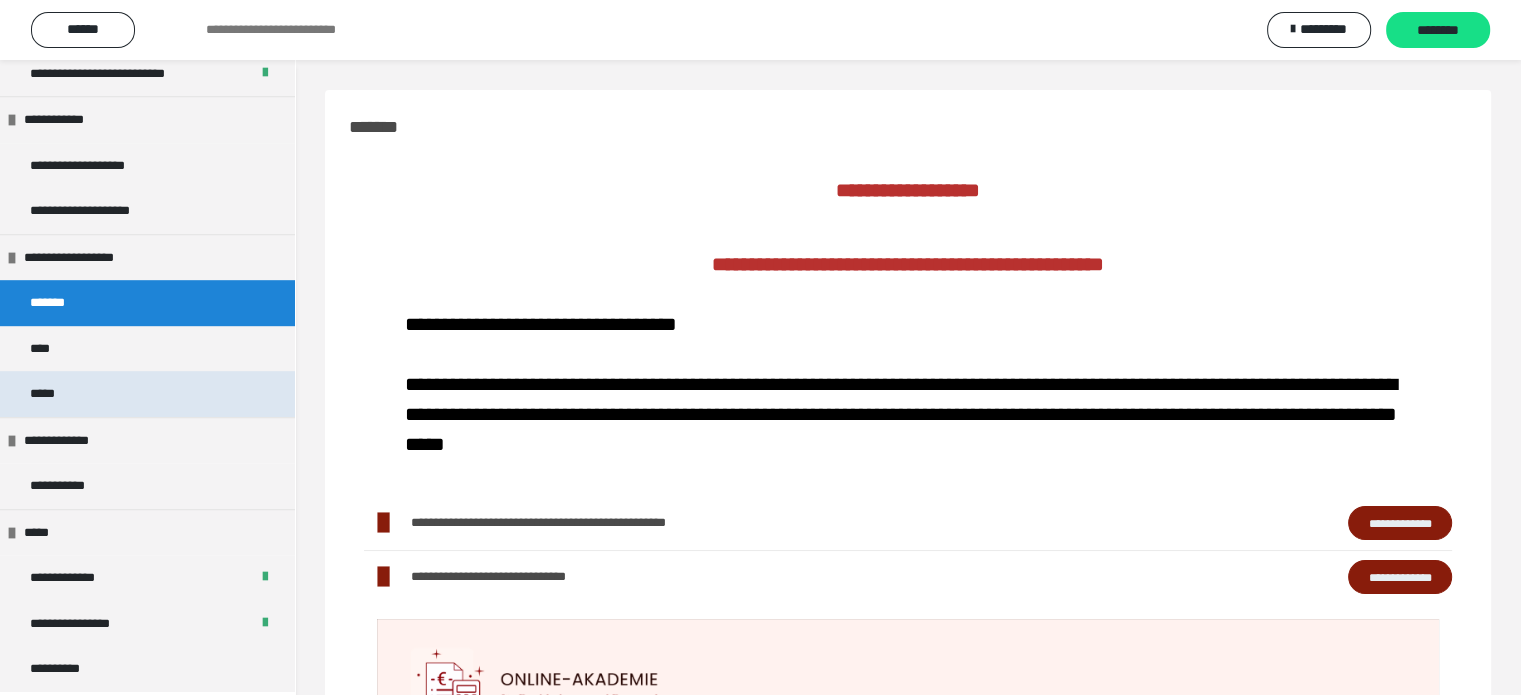 click on "*****" at bounding box center [147, 394] 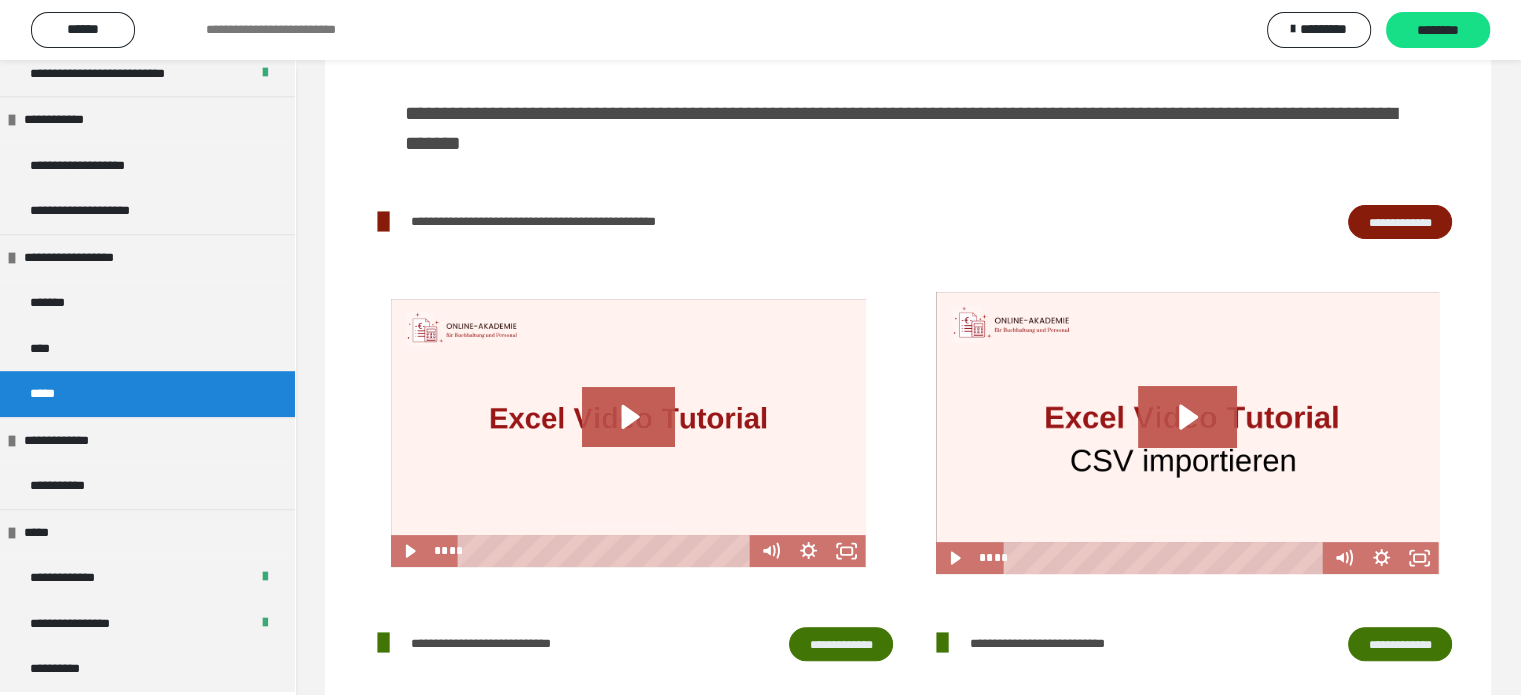 scroll, scrollTop: 555, scrollLeft: 0, axis: vertical 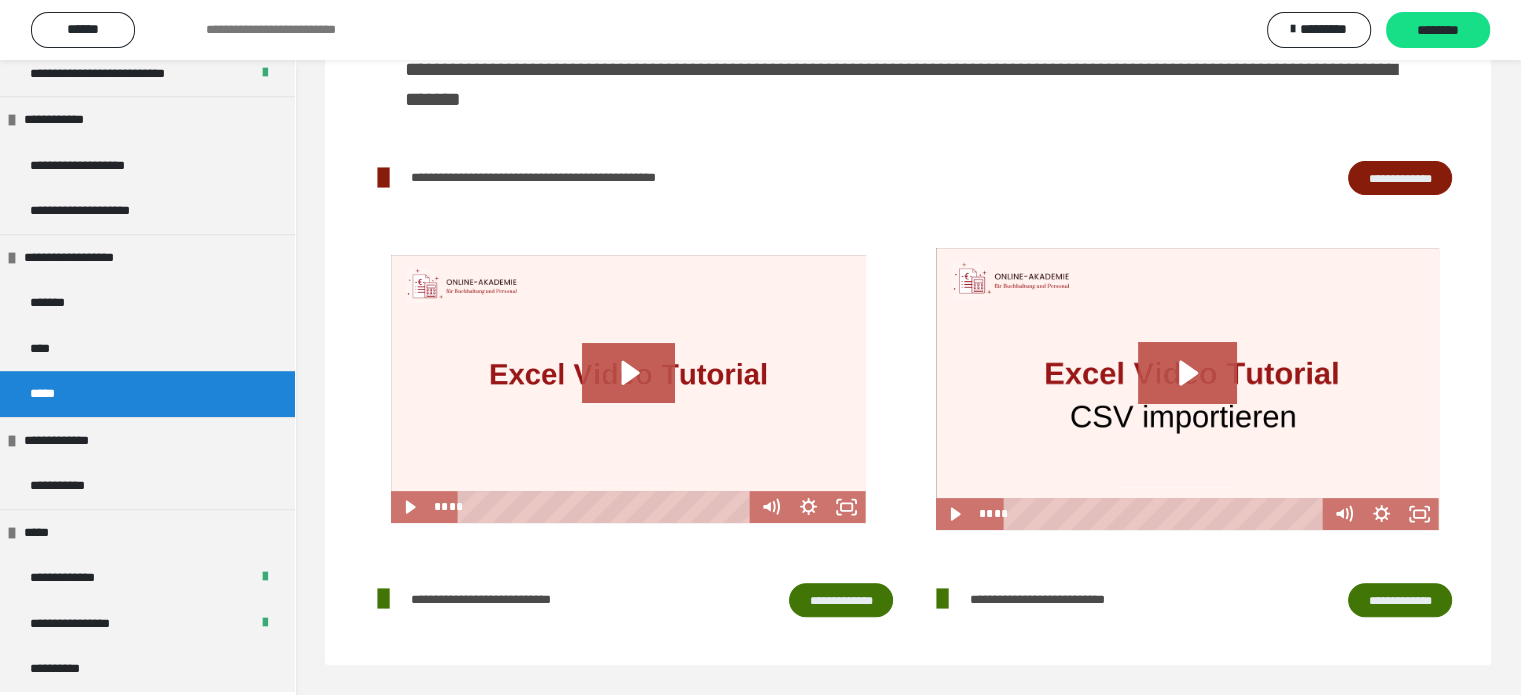 click on "**********" at bounding box center (841, 600) 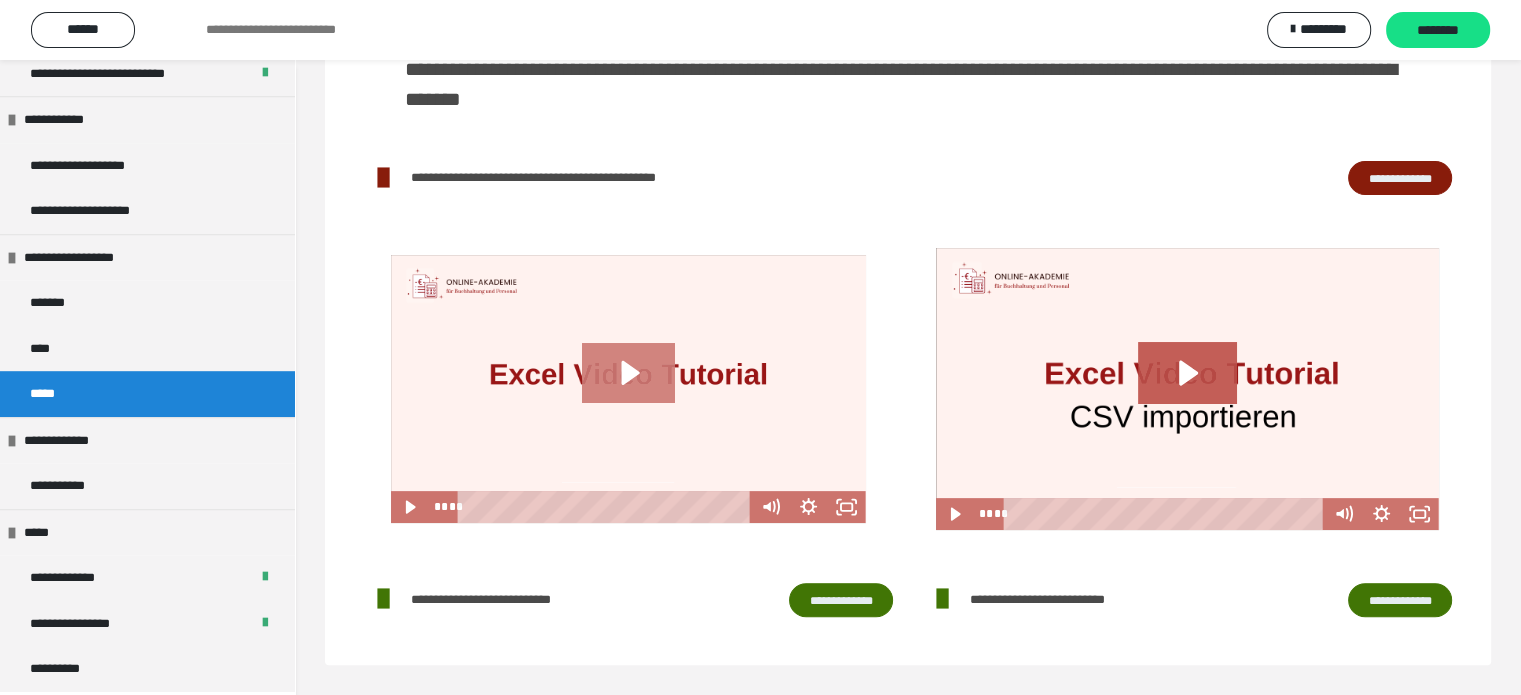 click 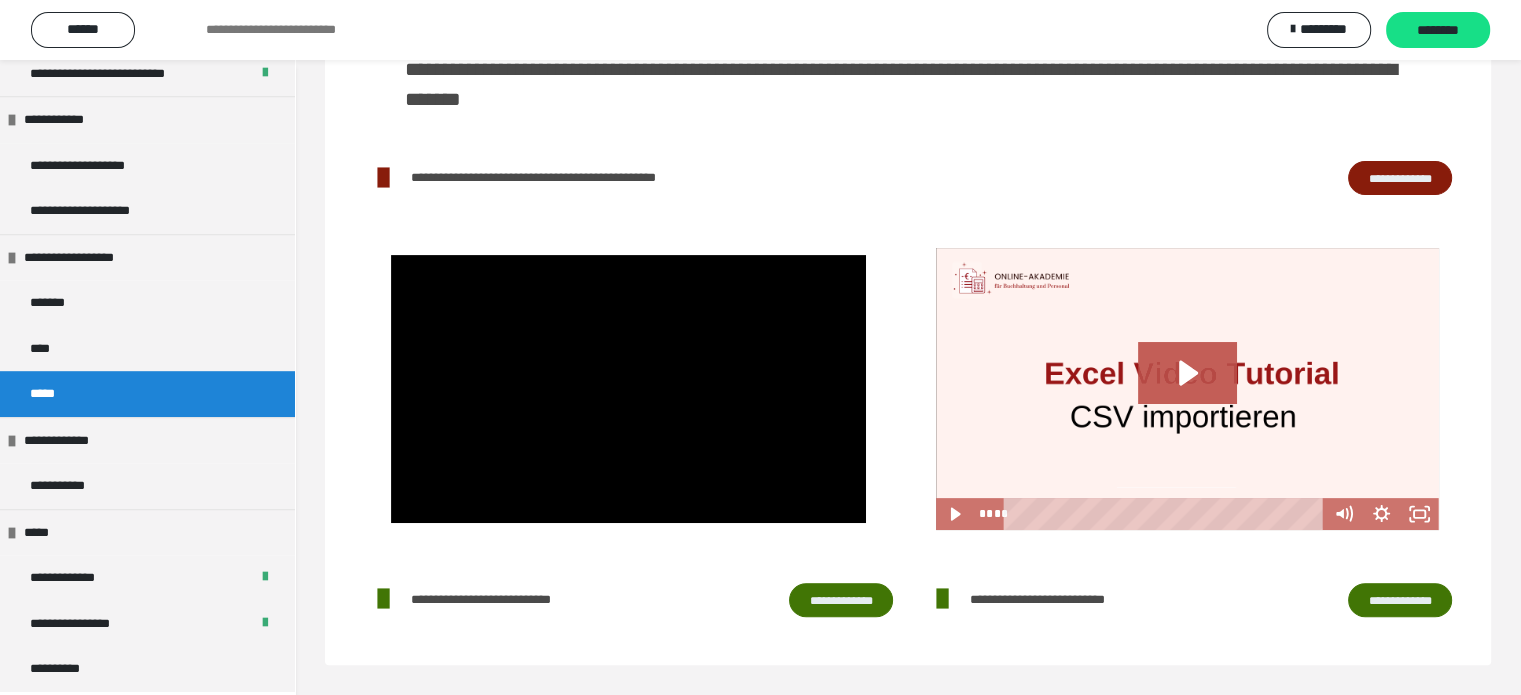 click on "**********" at bounding box center (908, 178) 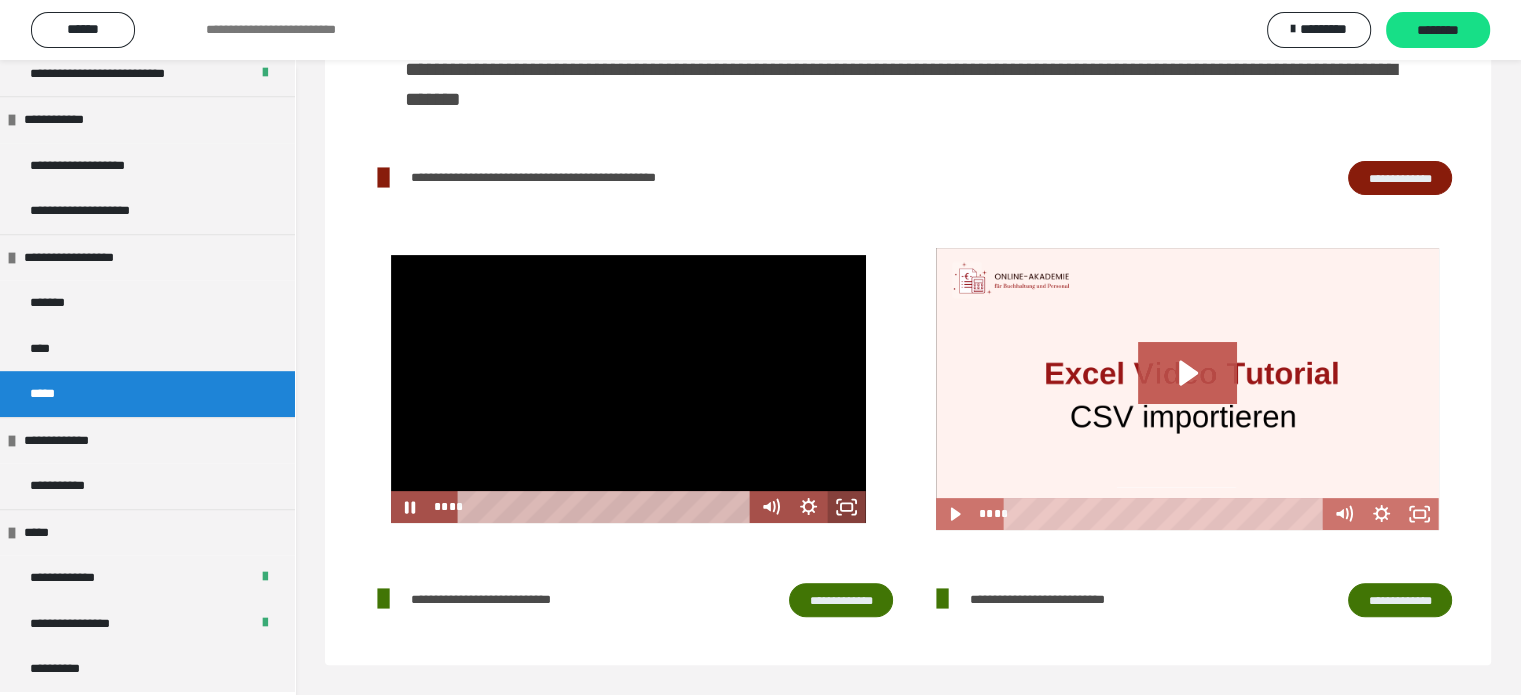 click 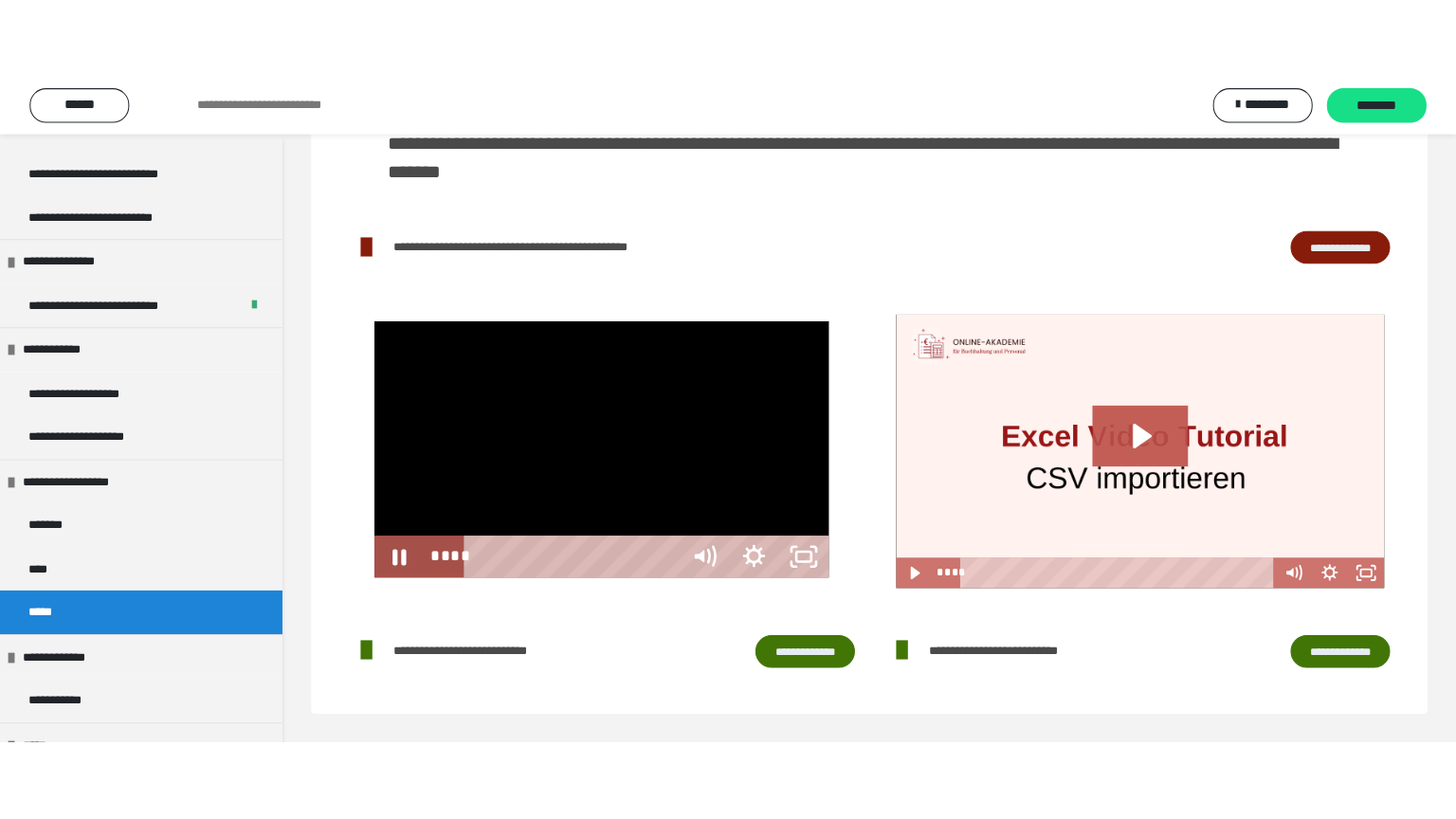 scroll, scrollTop: 372, scrollLeft: 0, axis: vertical 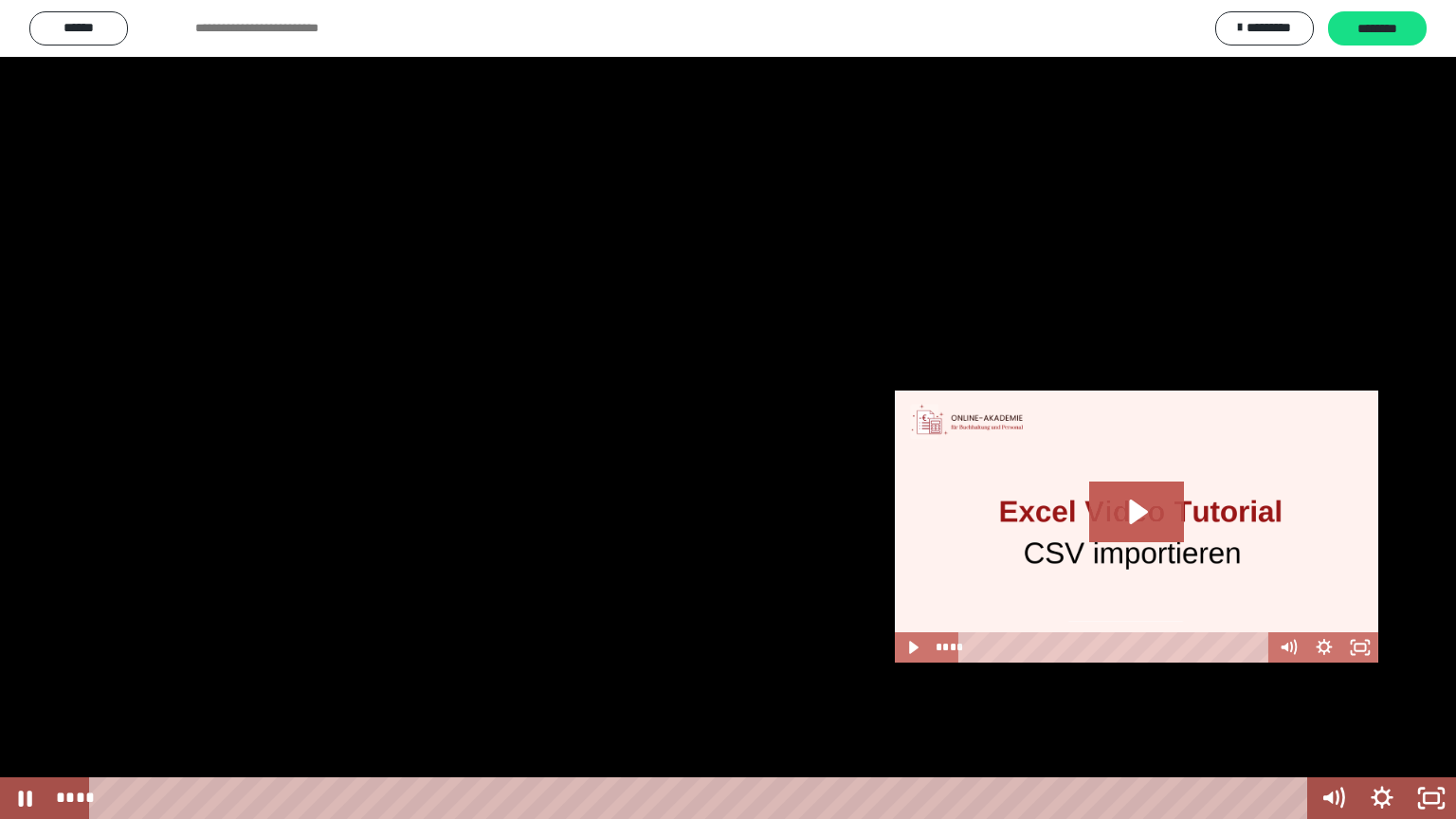 click at bounding box center (728, 410) 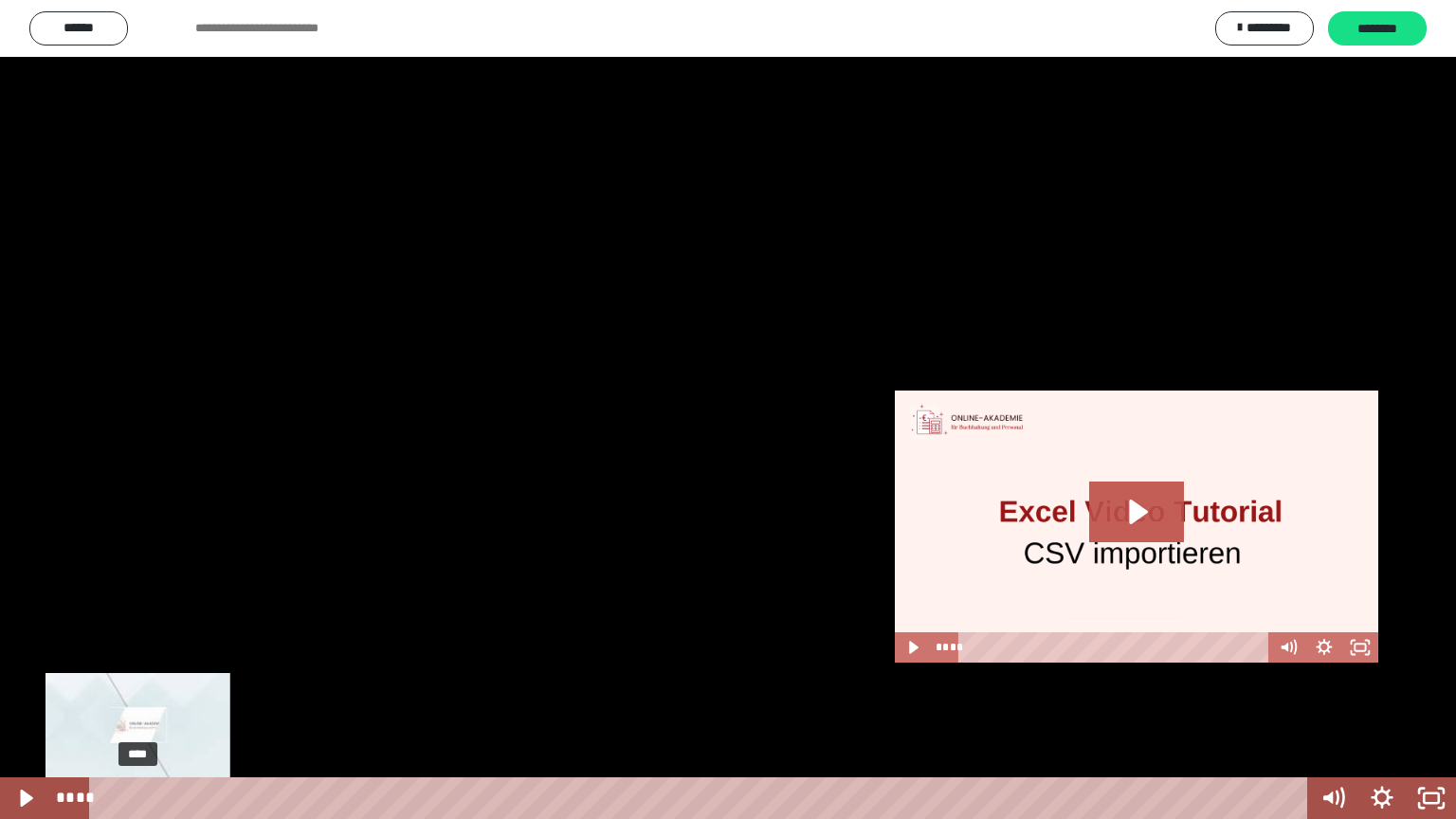 click on "****" at bounding box center (701, 798) 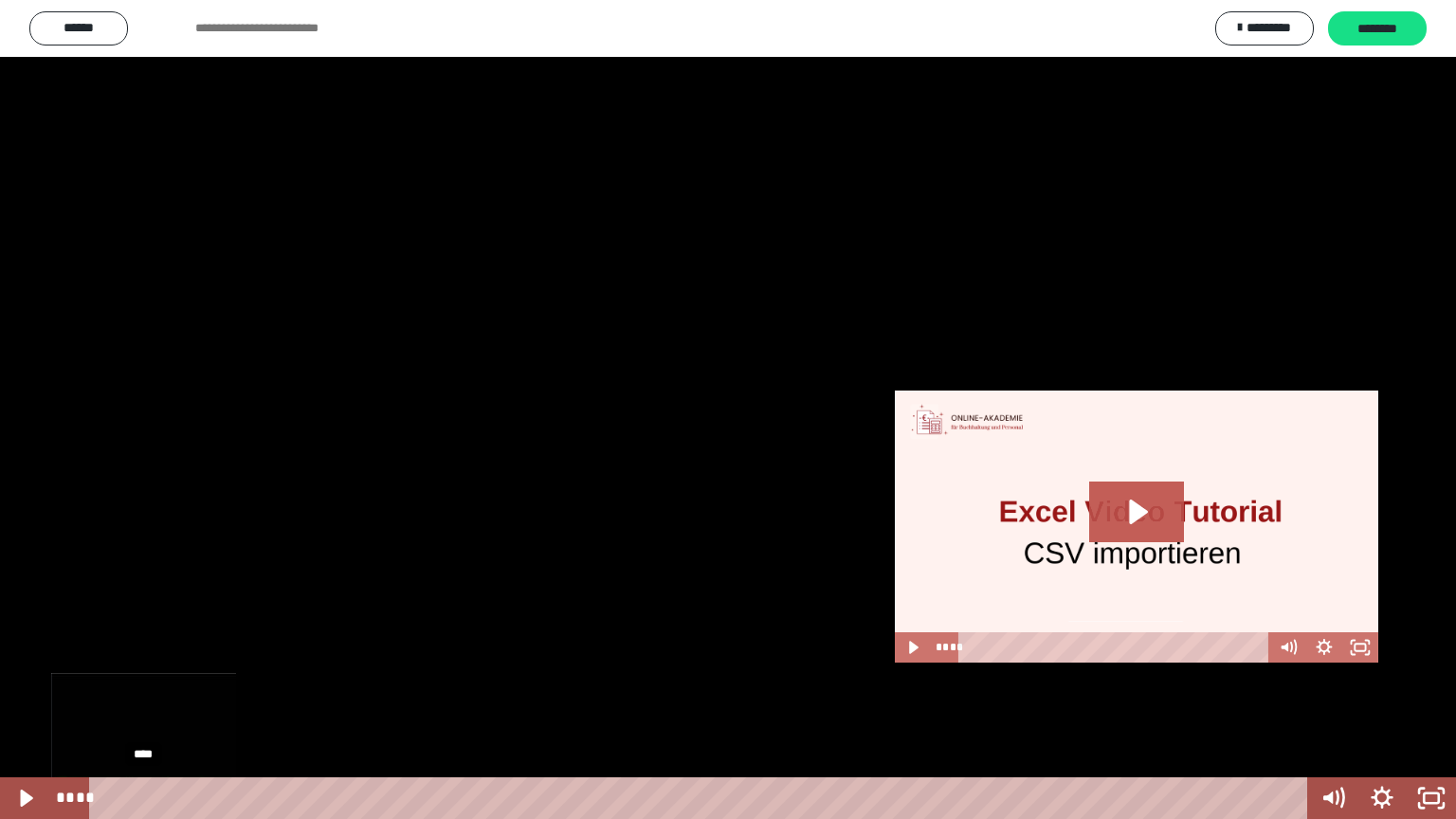 click at bounding box center [137, 798] 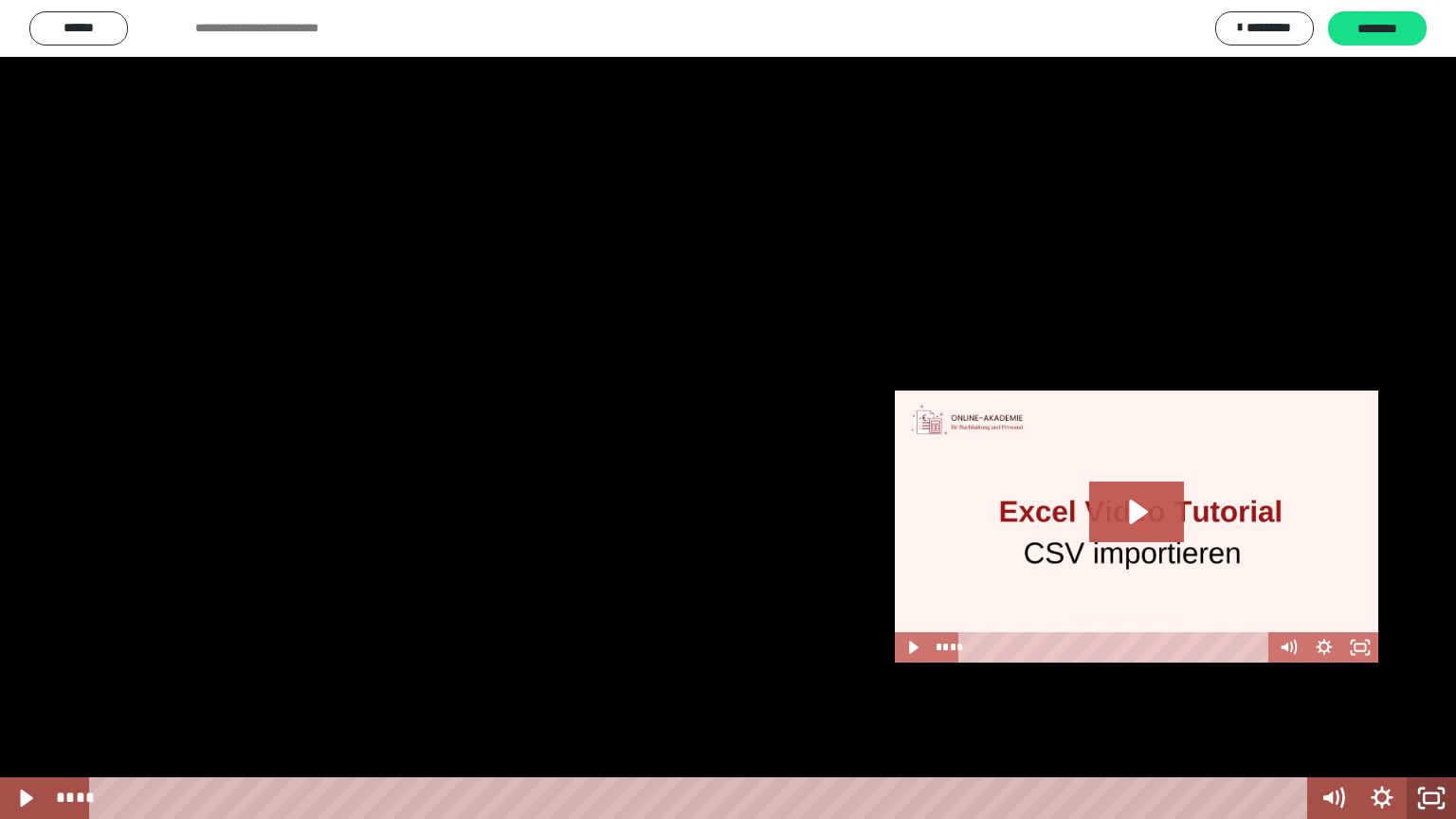 click 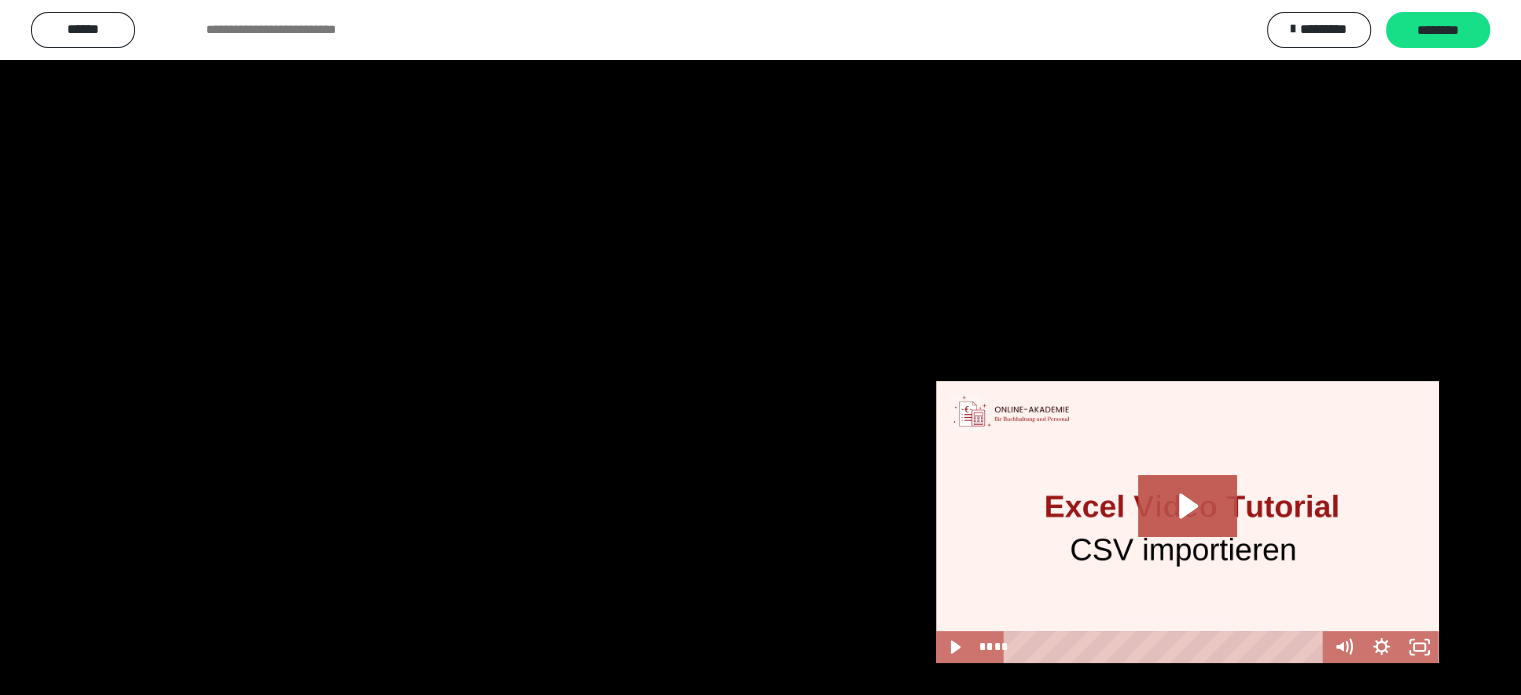 scroll, scrollTop: 1178, scrollLeft: 0, axis: vertical 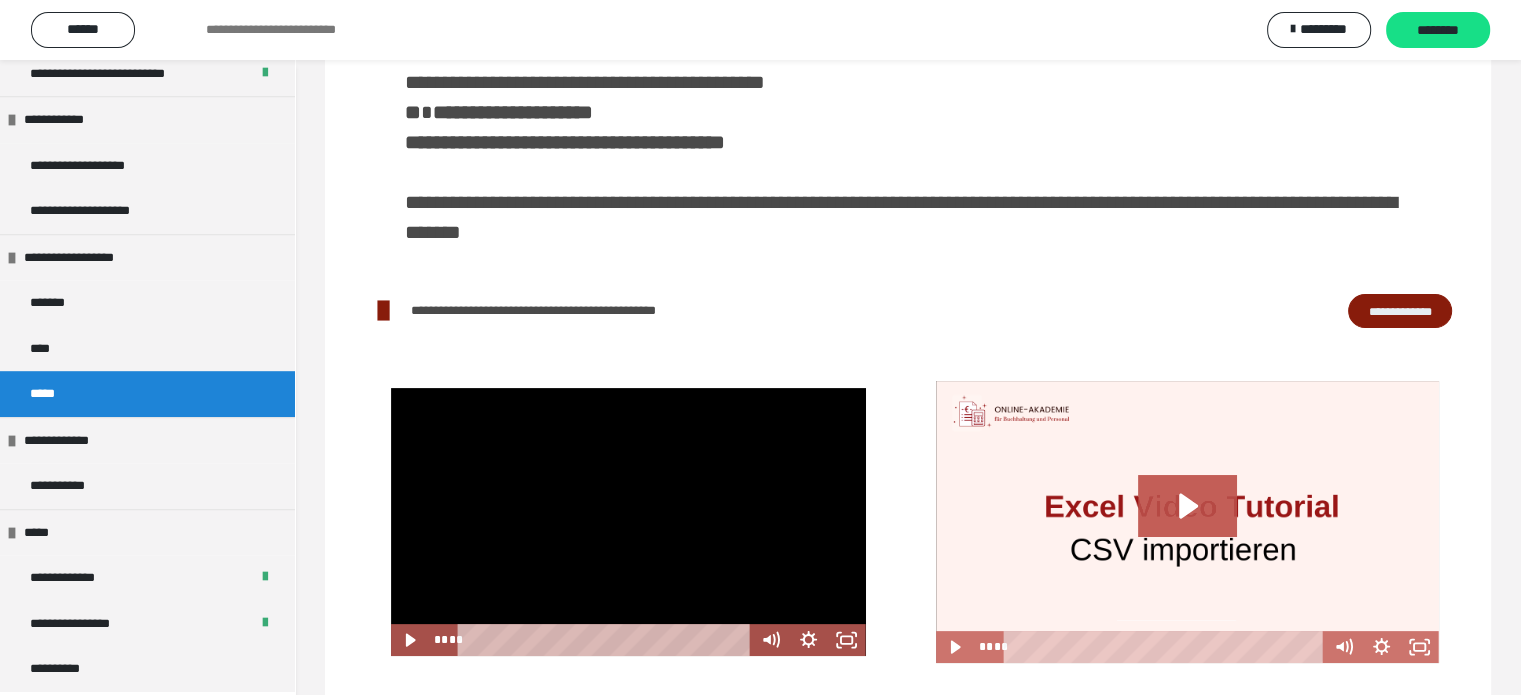 click at bounding box center (628, 521) 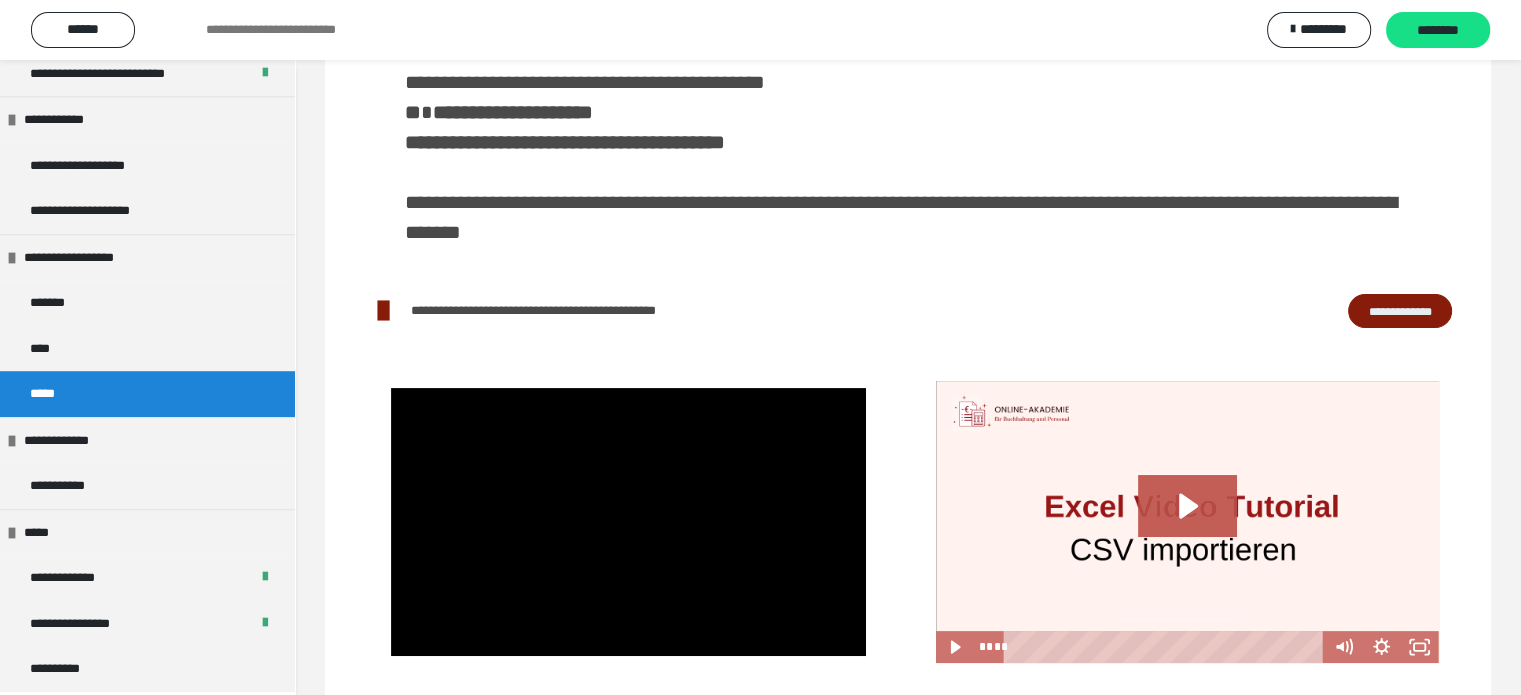 scroll, scrollTop: 555, scrollLeft: 0, axis: vertical 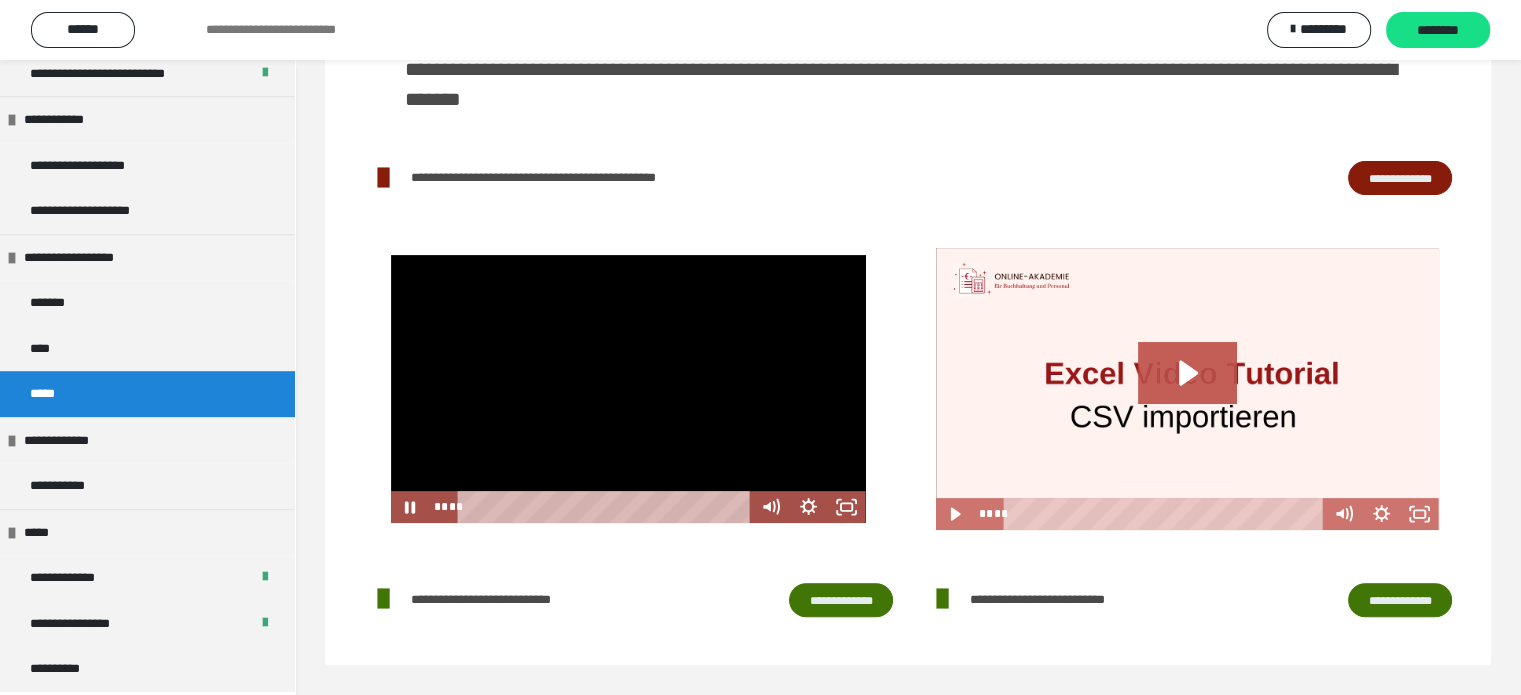 click at bounding box center (628, 388) 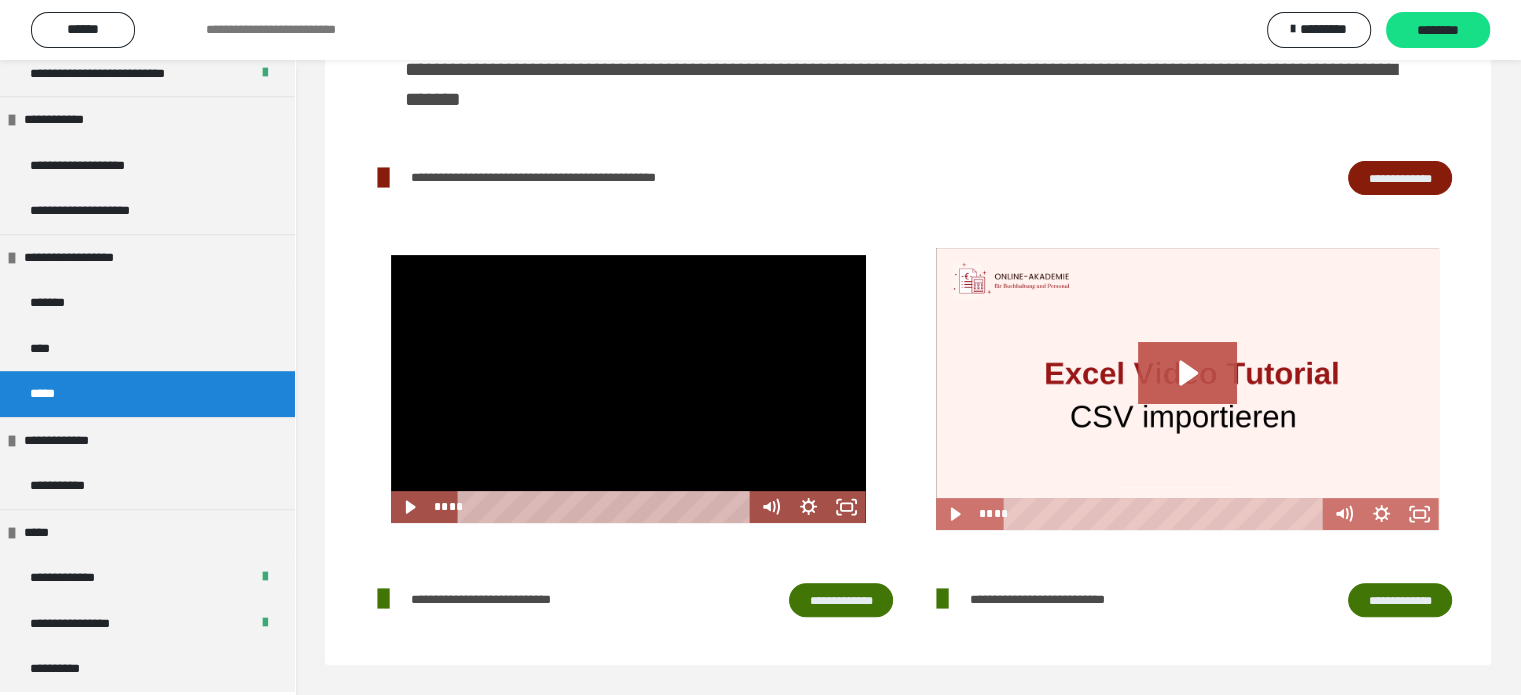 click at bounding box center (628, 388) 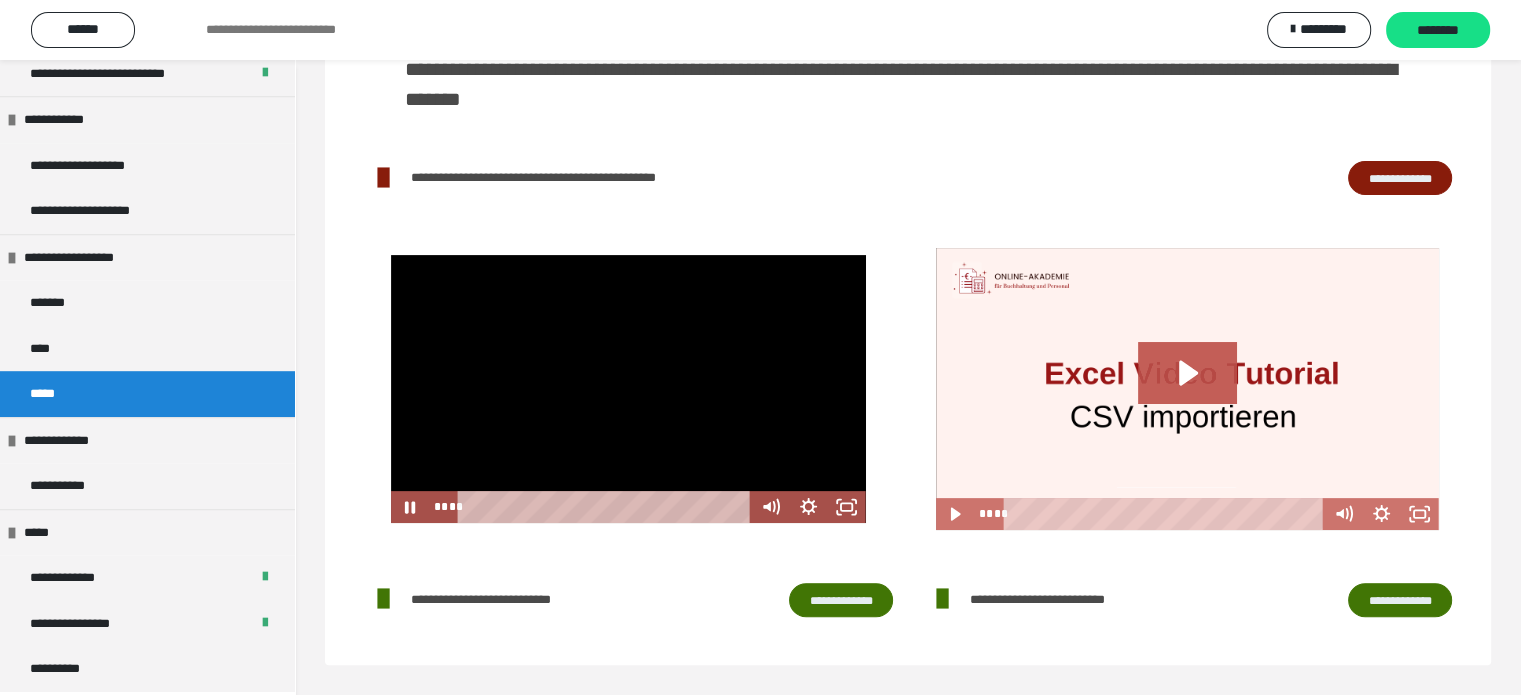 click at bounding box center (628, 388) 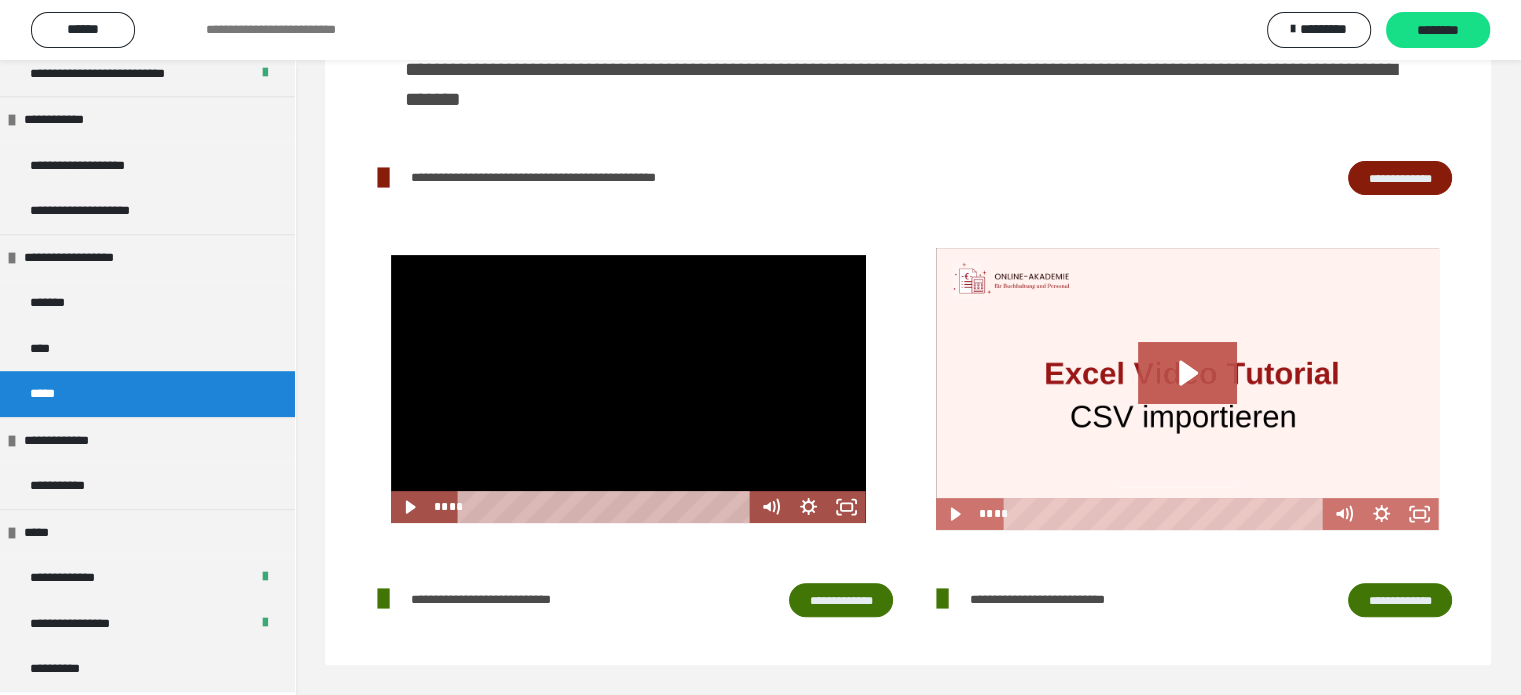 click at bounding box center [628, 388] 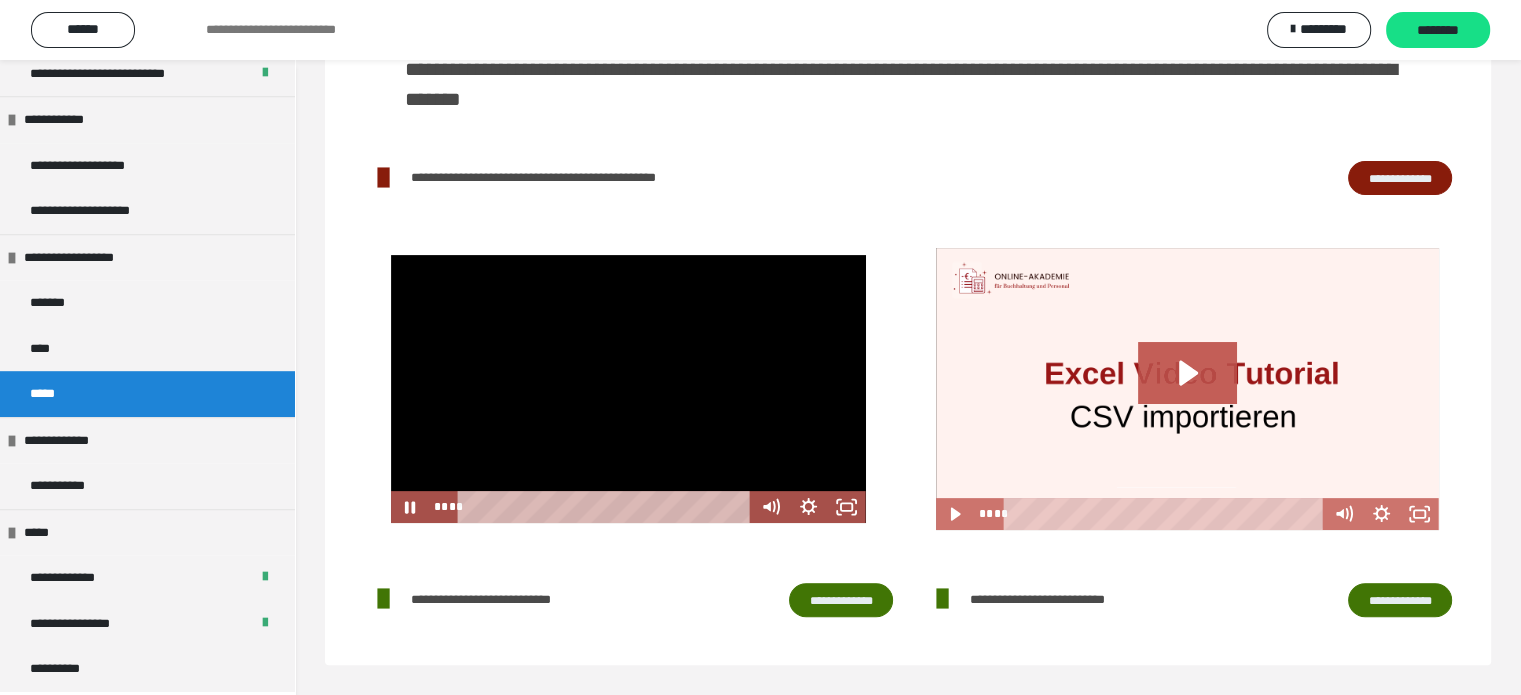 click at bounding box center [628, 388] 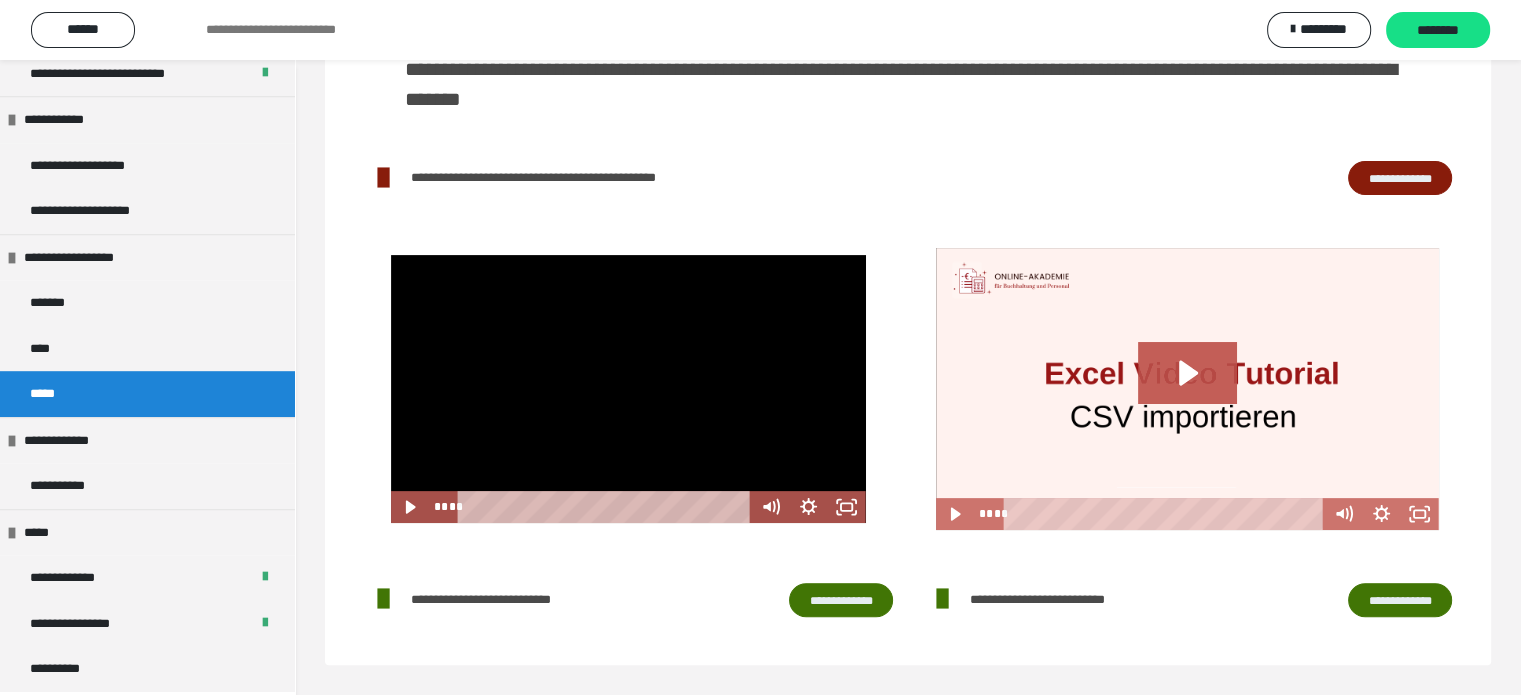 click at bounding box center [628, 388] 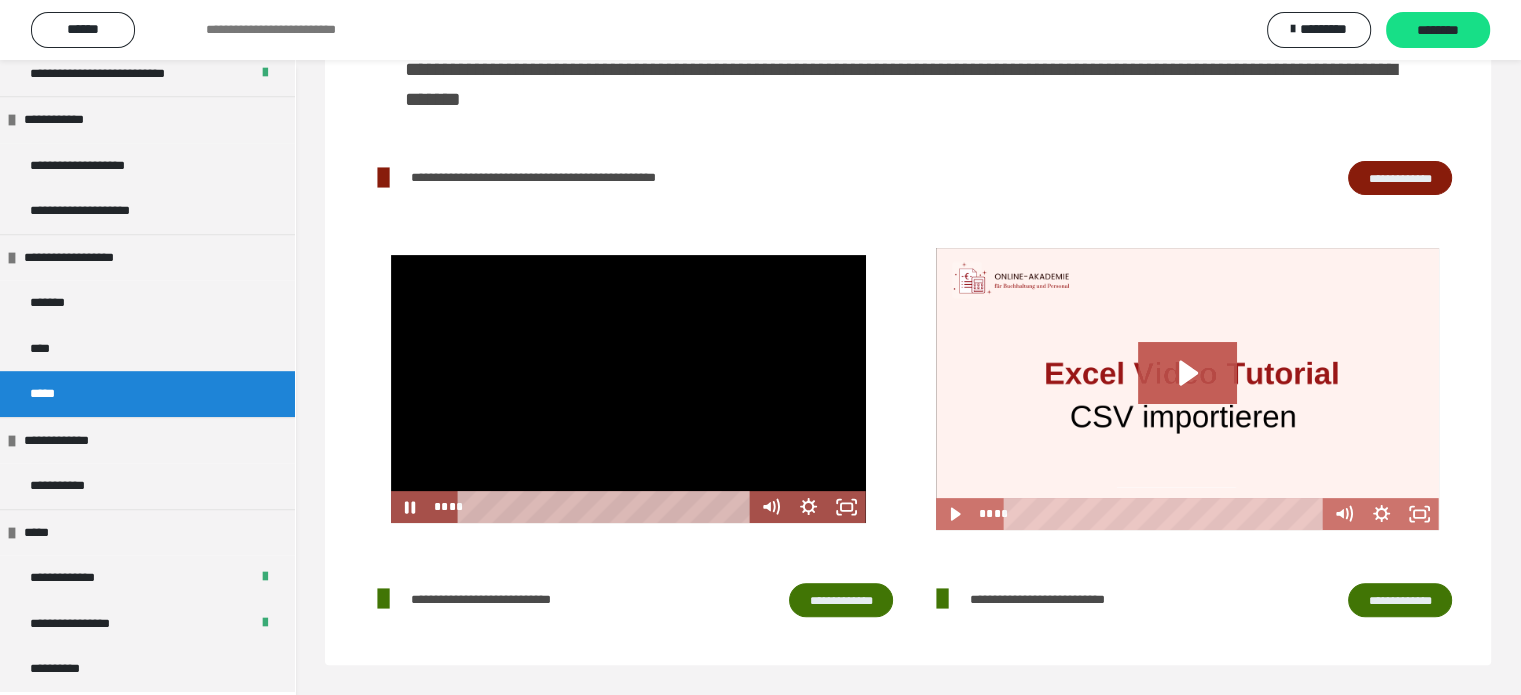 click at bounding box center (628, 388) 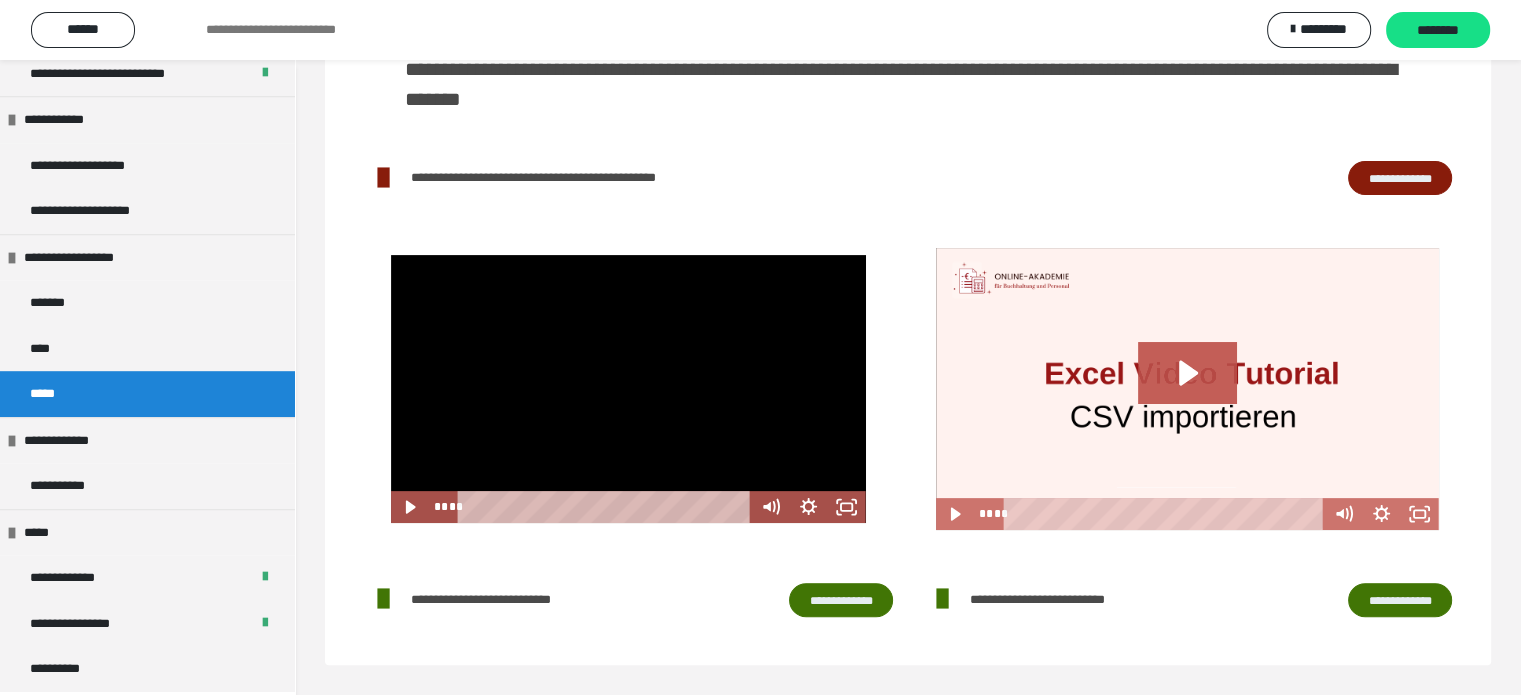 click at bounding box center [628, 388] 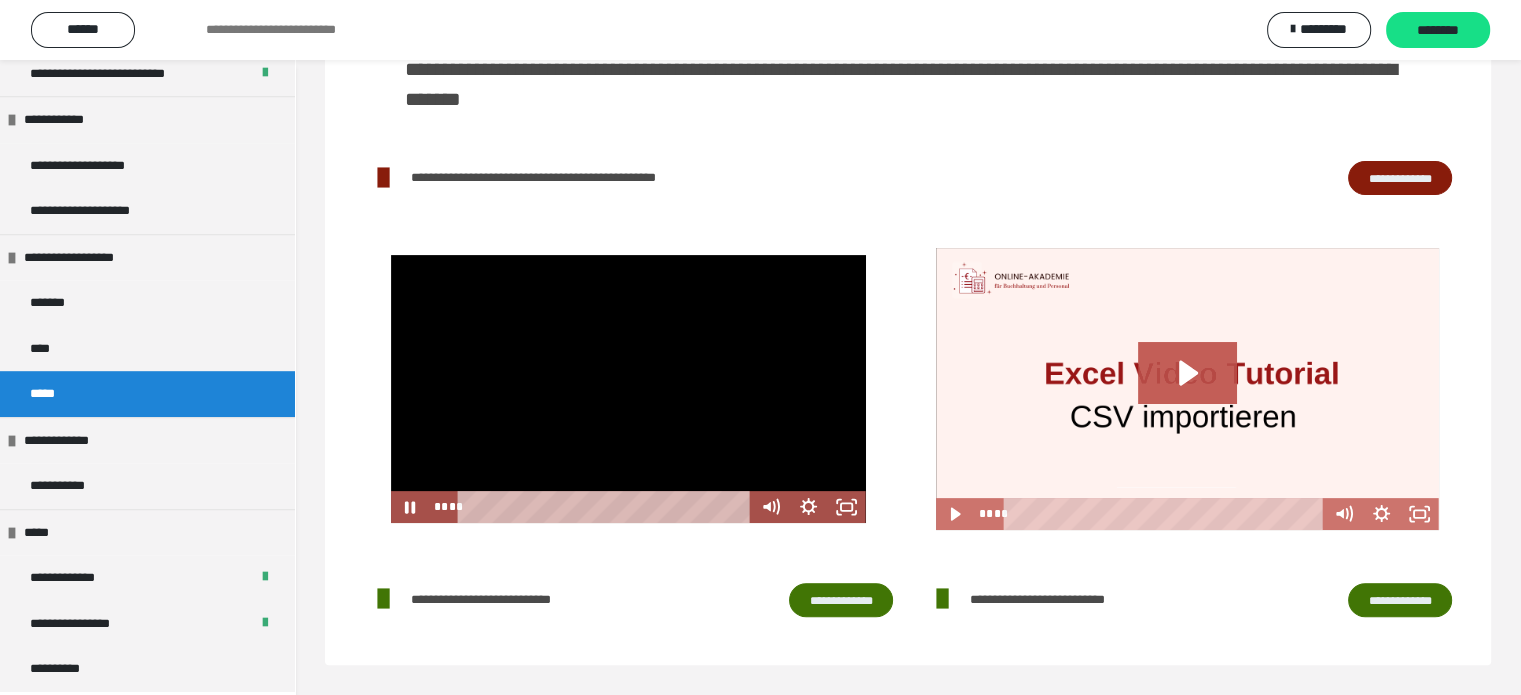 click at bounding box center (628, 388) 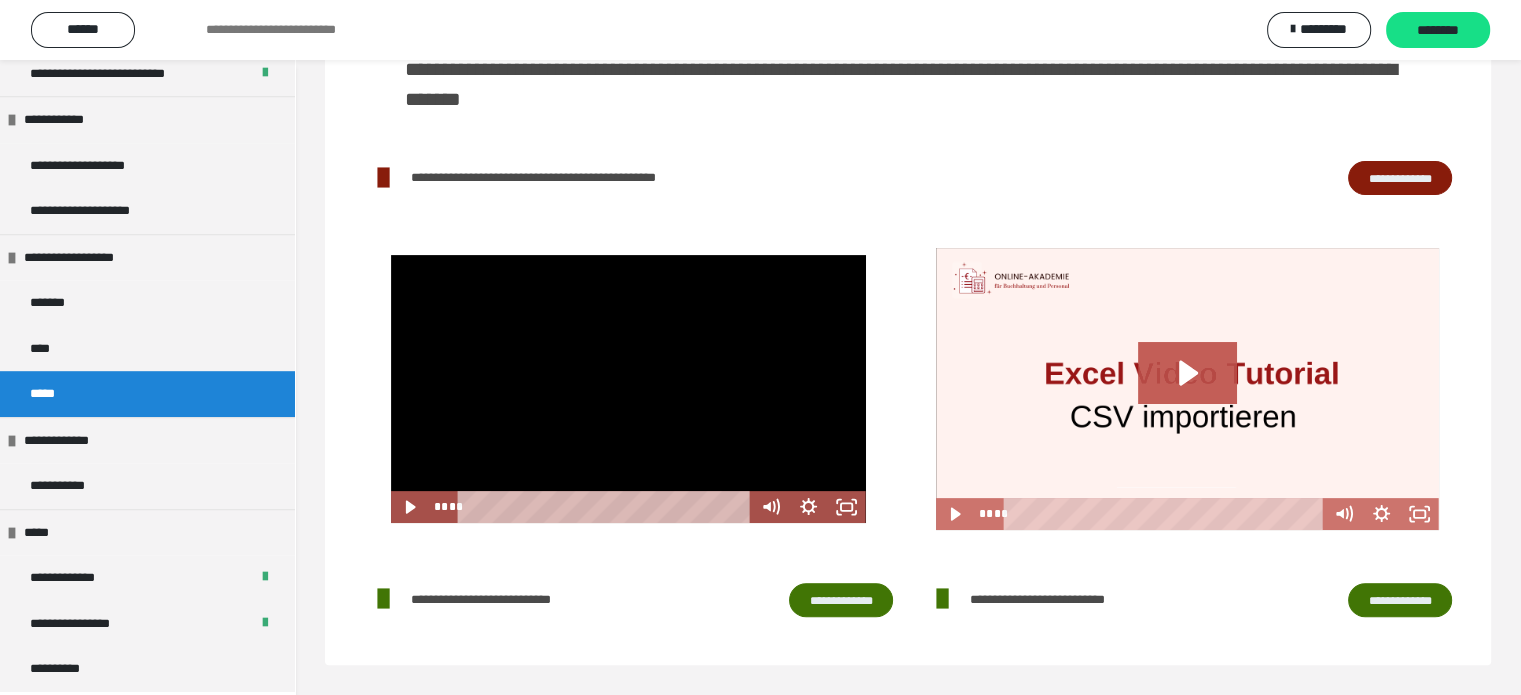 click on "**********" at bounding box center (562, 599) 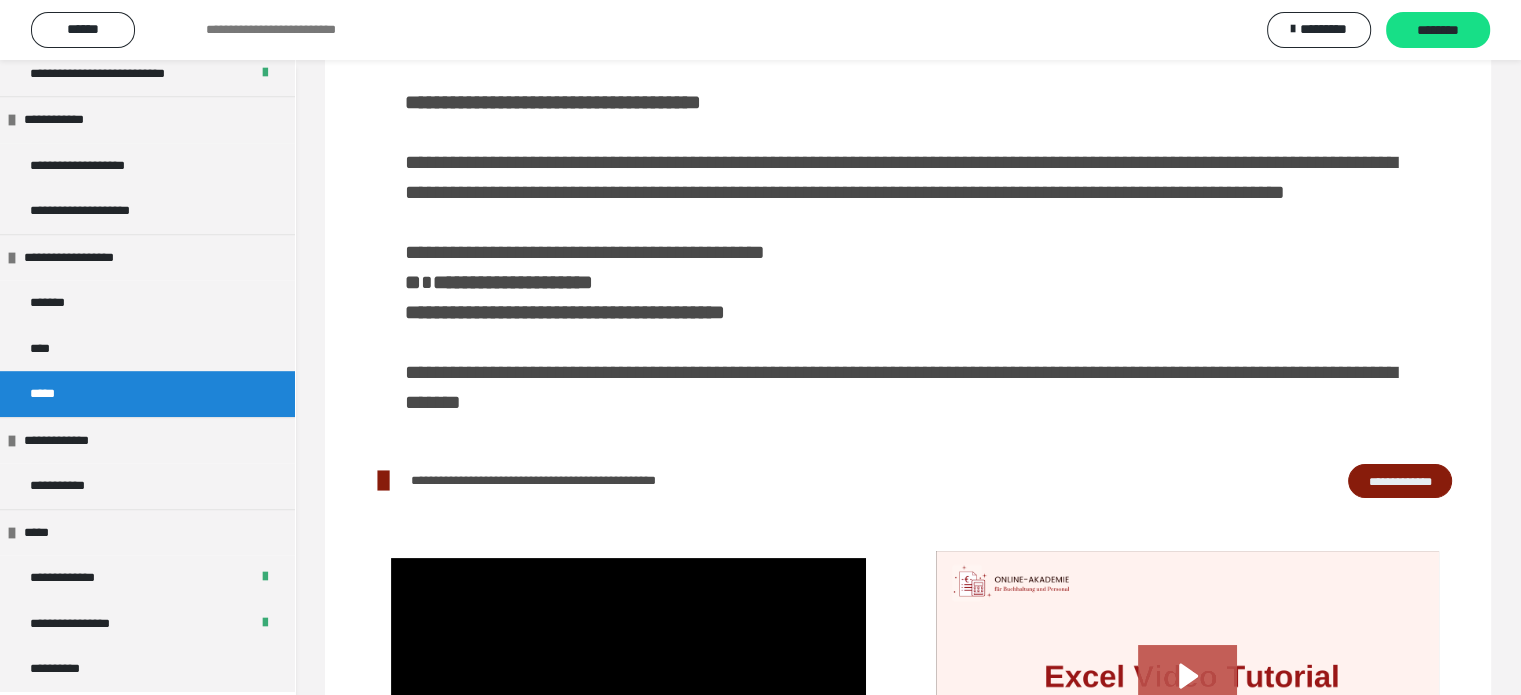 scroll, scrollTop: 255, scrollLeft: 0, axis: vertical 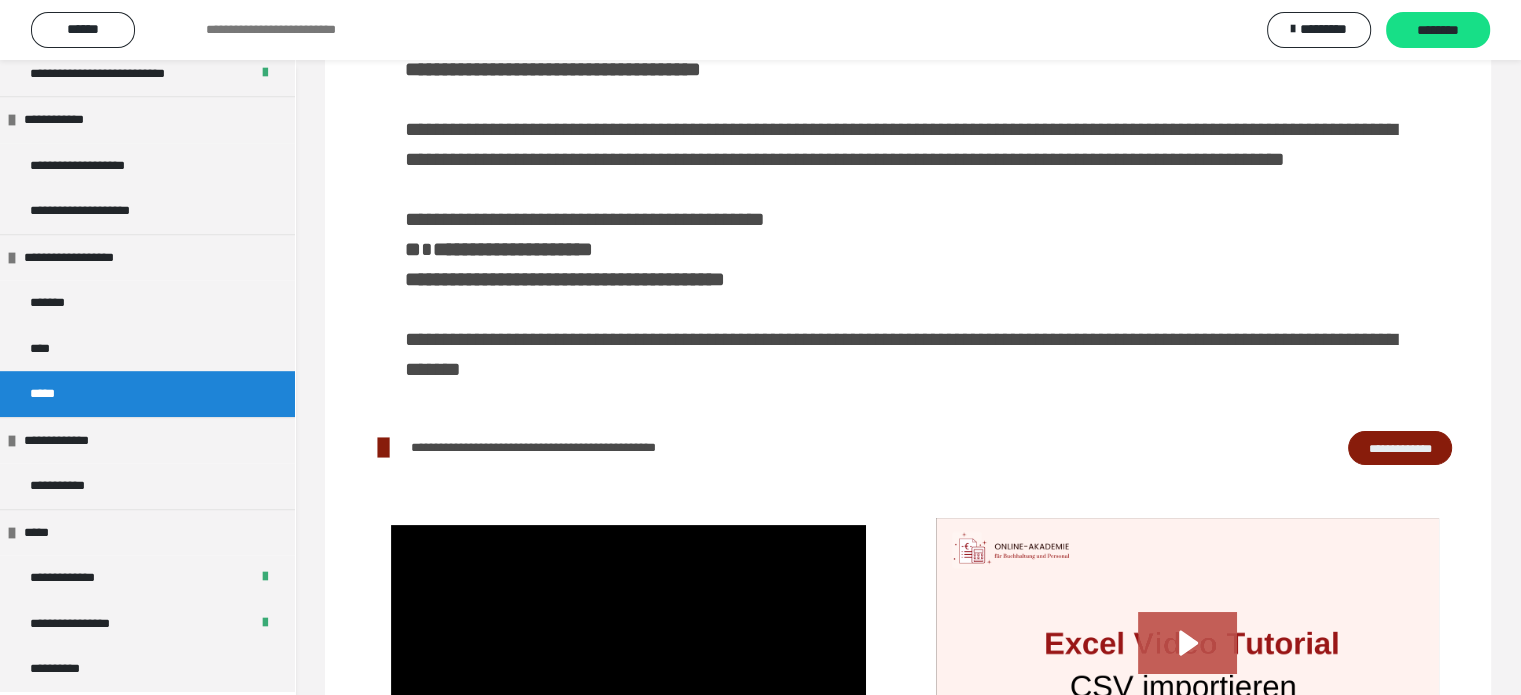 click on "**********" at bounding box center (1400, 448) 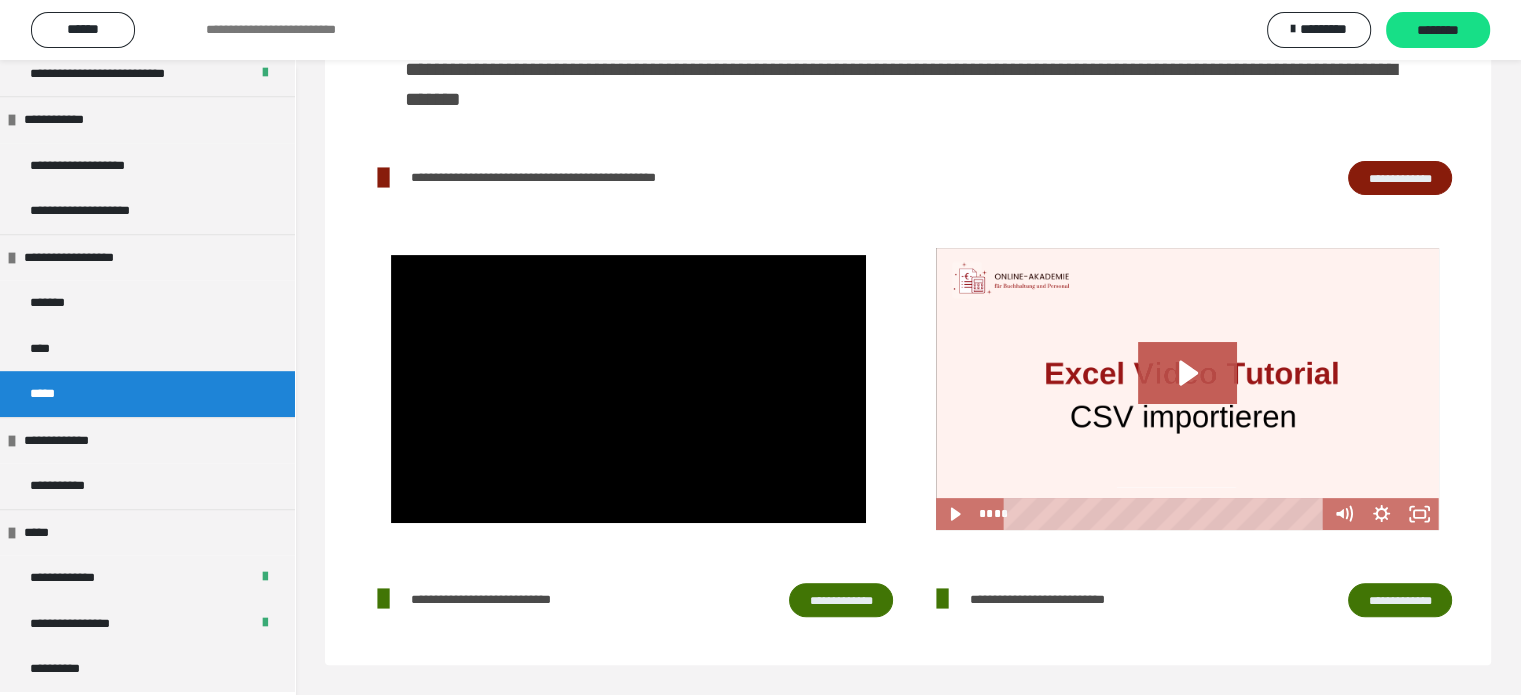 scroll, scrollTop: 555, scrollLeft: 0, axis: vertical 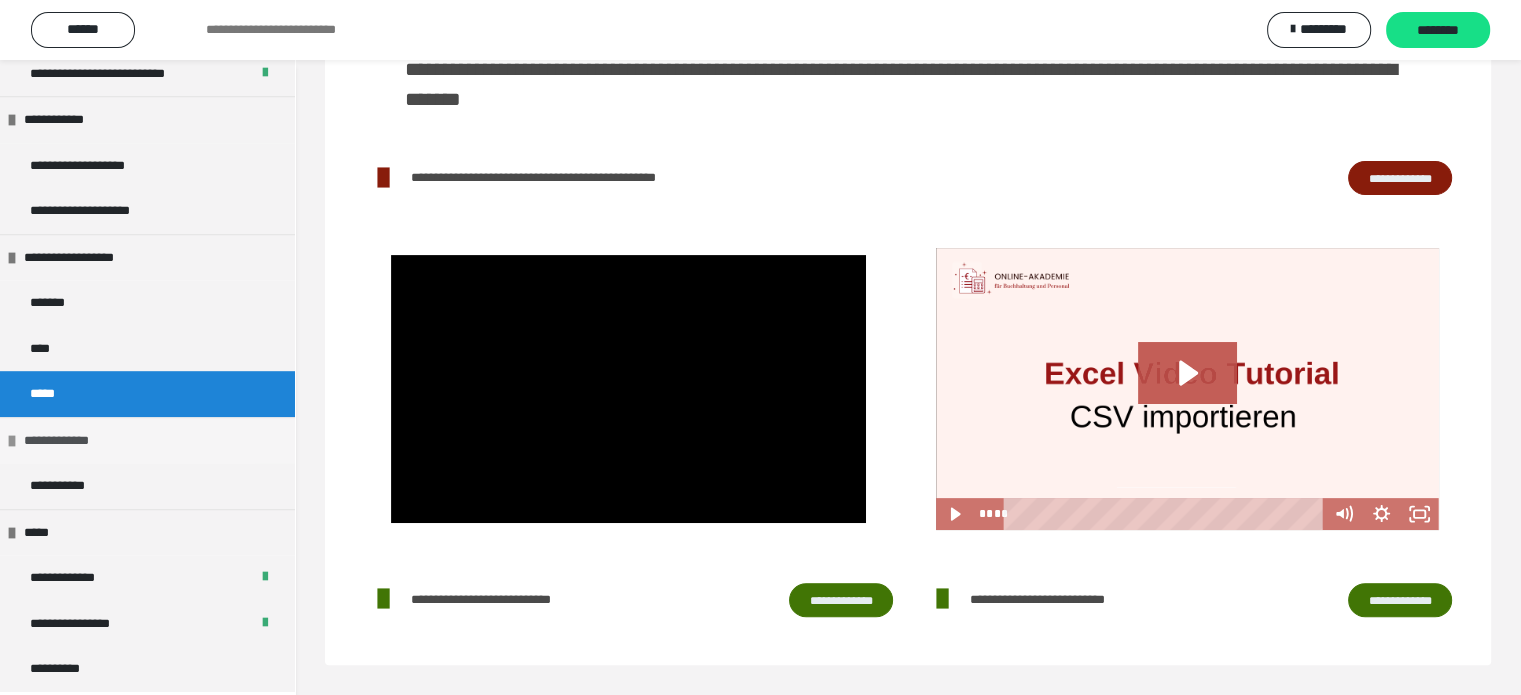 click on "**********" at bounding box center (147, 440) 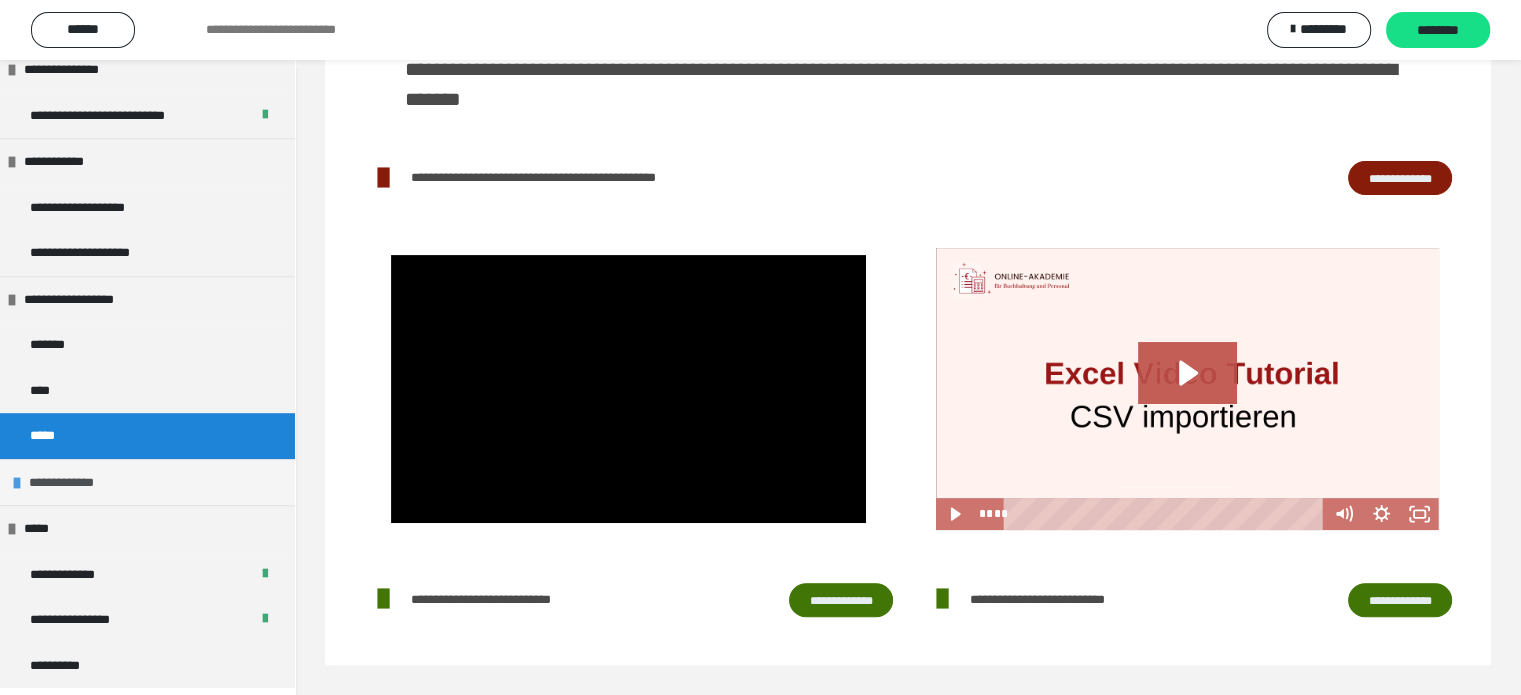 scroll, scrollTop: 1132, scrollLeft: 0, axis: vertical 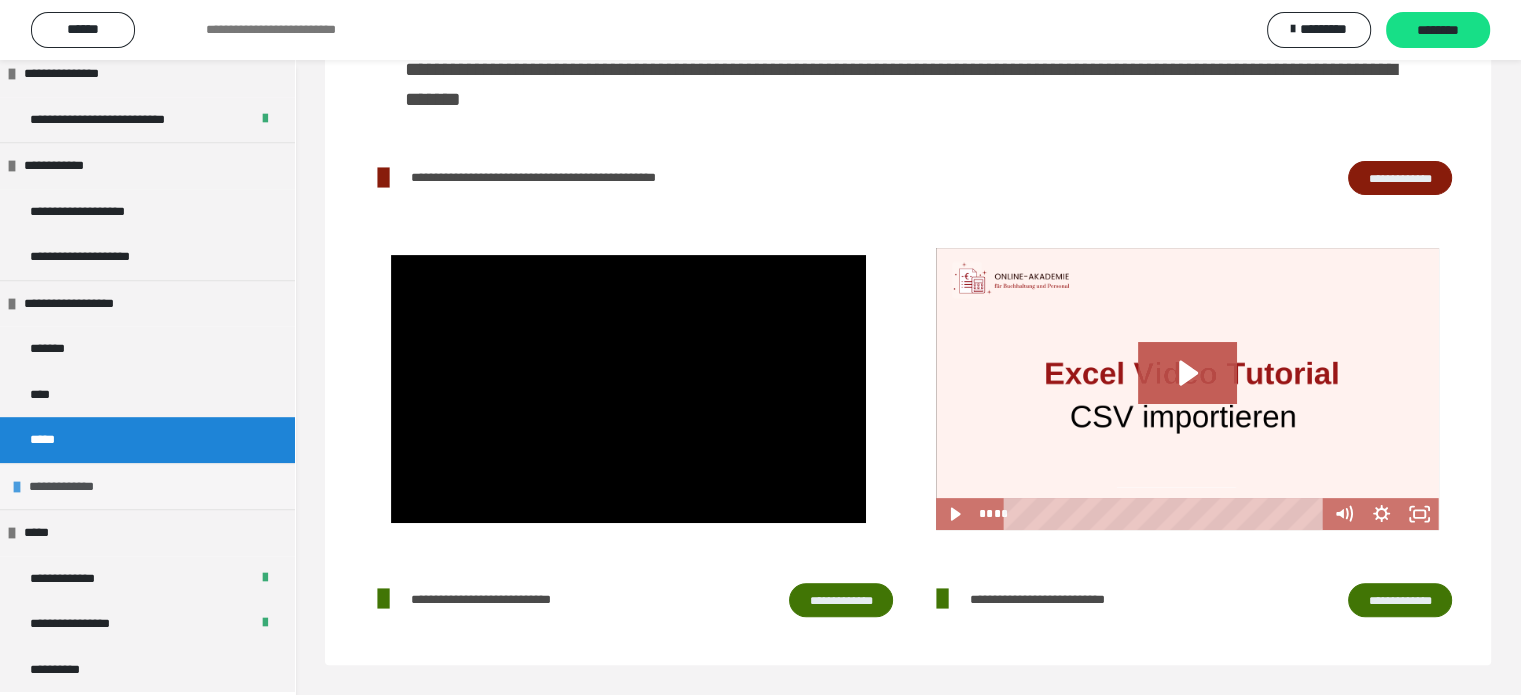 click on "**********" at bounding box center [73, 487] 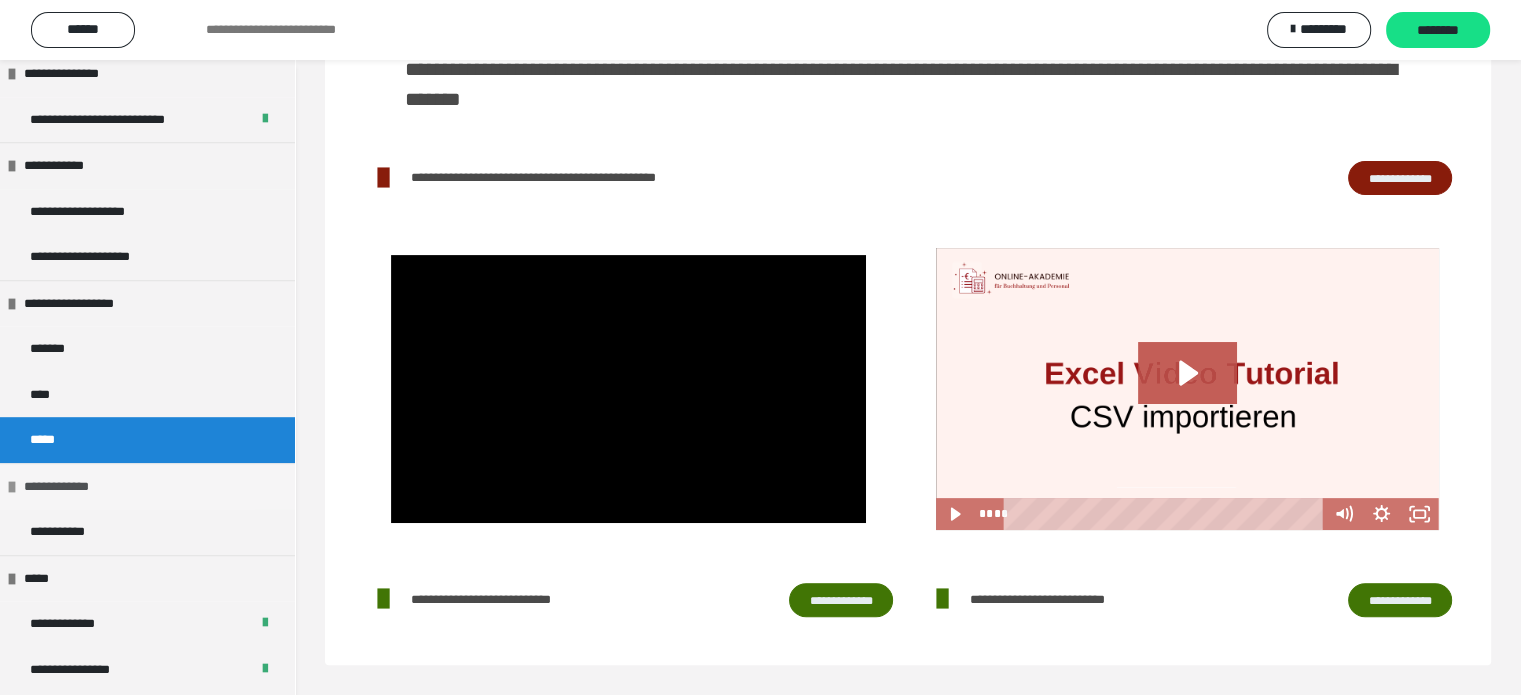 scroll, scrollTop: 1178, scrollLeft: 0, axis: vertical 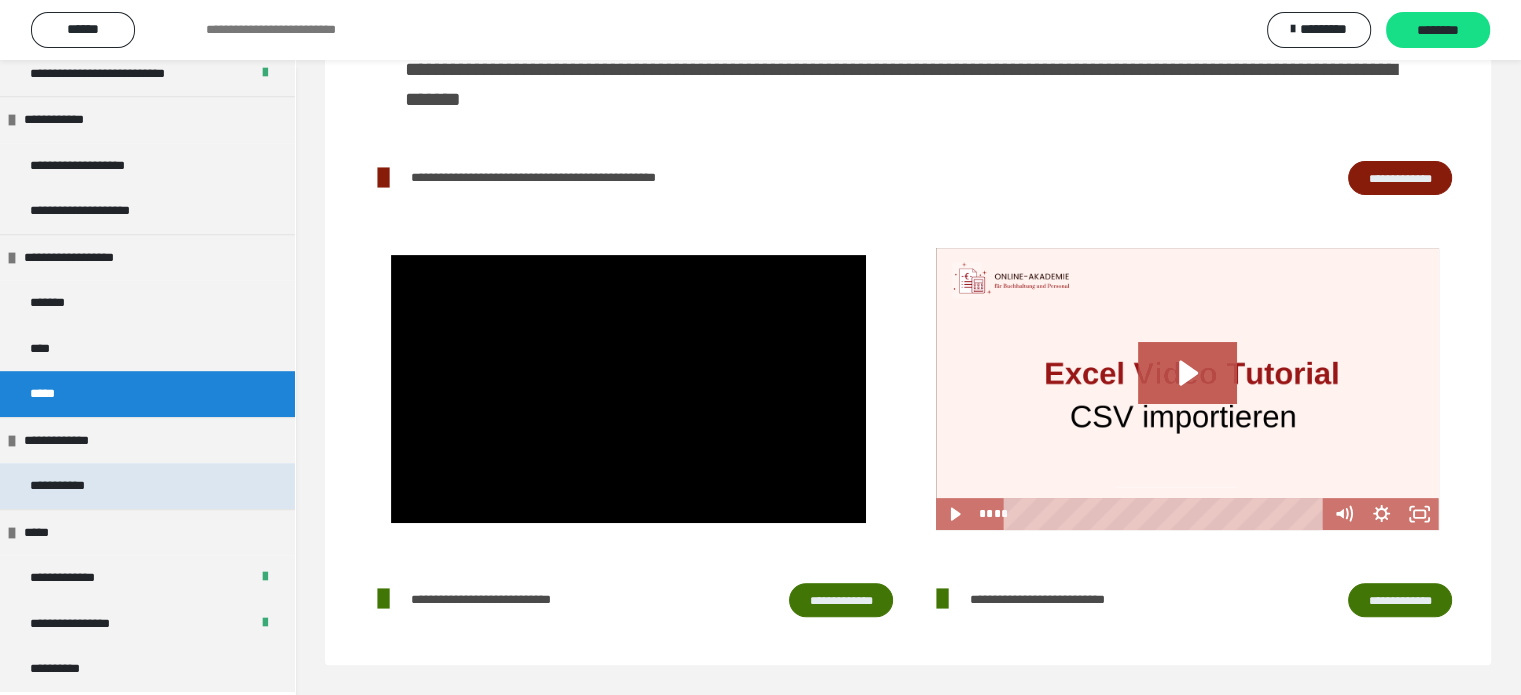 click on "**********" at bounding box center (68, 486) 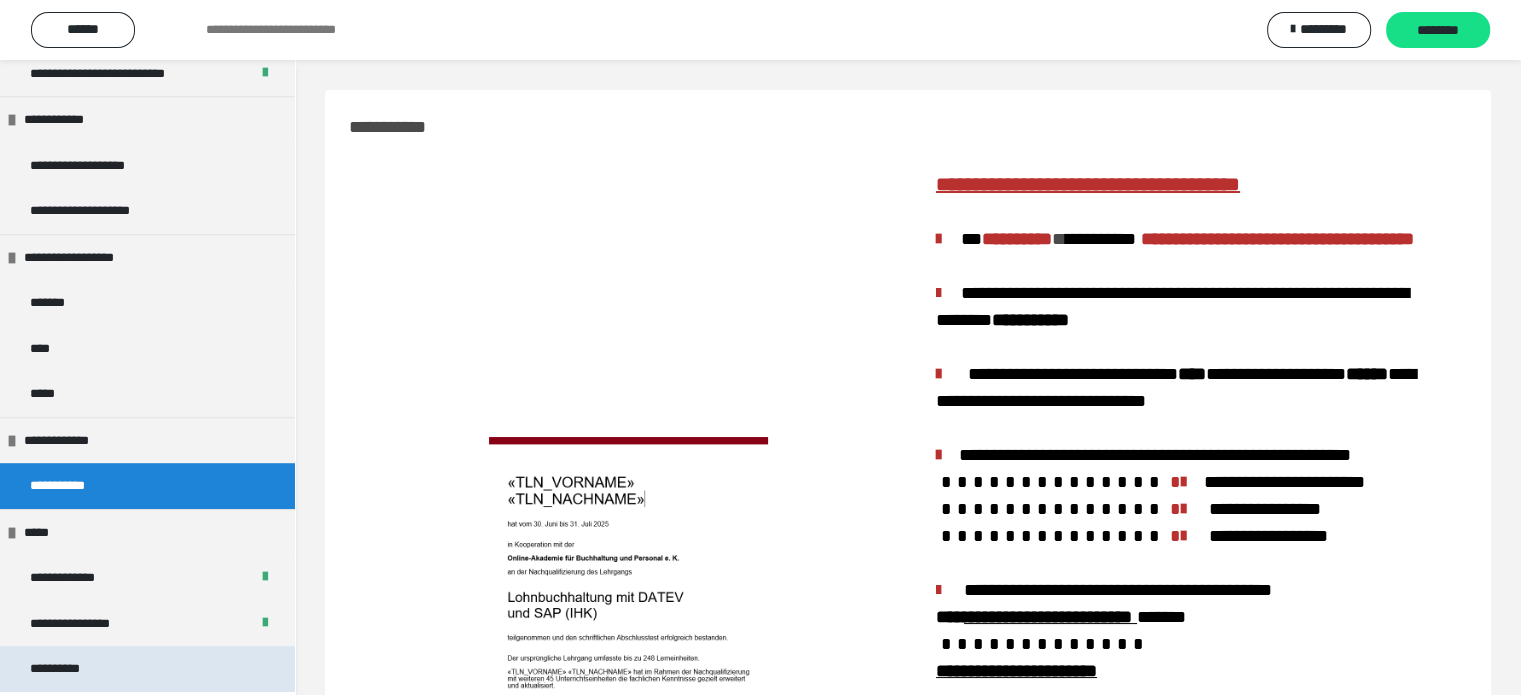 scroll, scrollTop: 200, scrollLeft: 0, axis: vertical 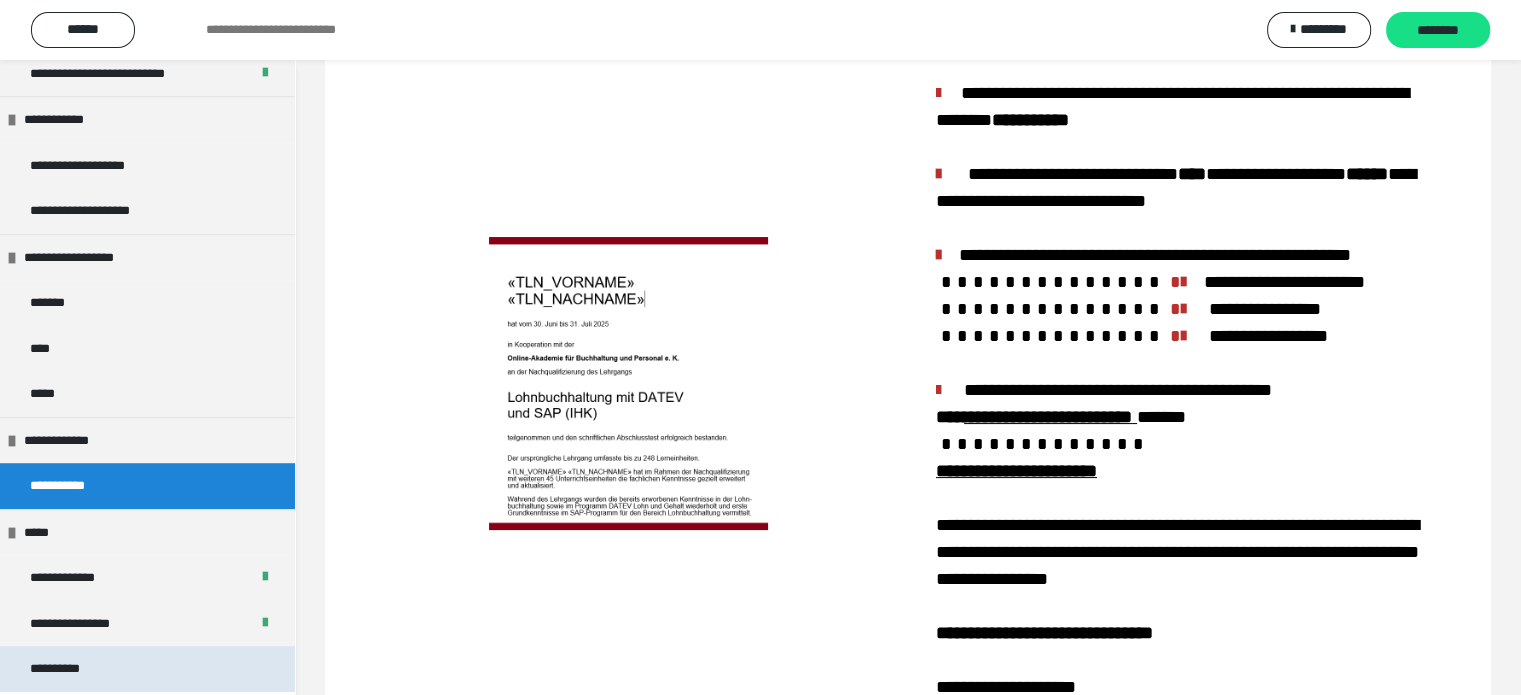 click on "**********" at bounding box center [147, 669] 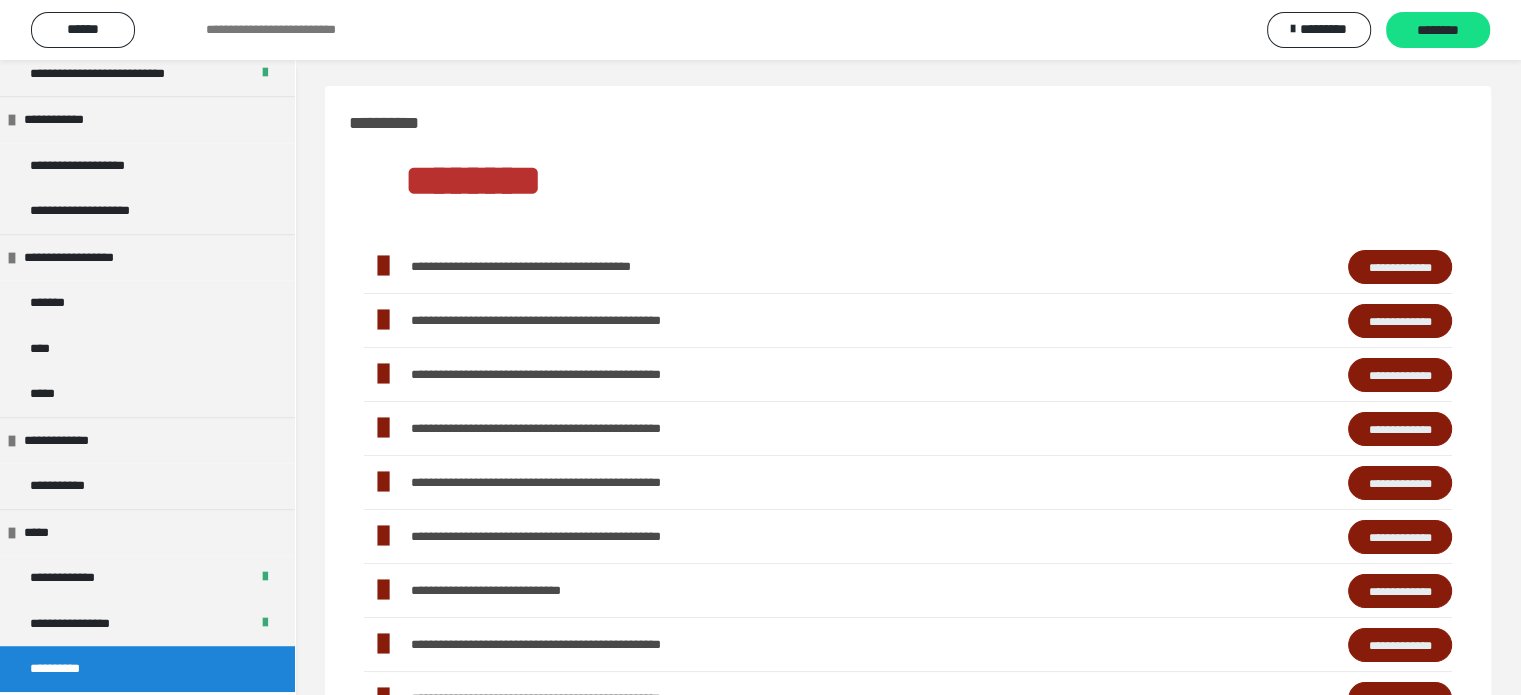 scroll, scrollTop: 0, scrollLeft: 0, axis: both 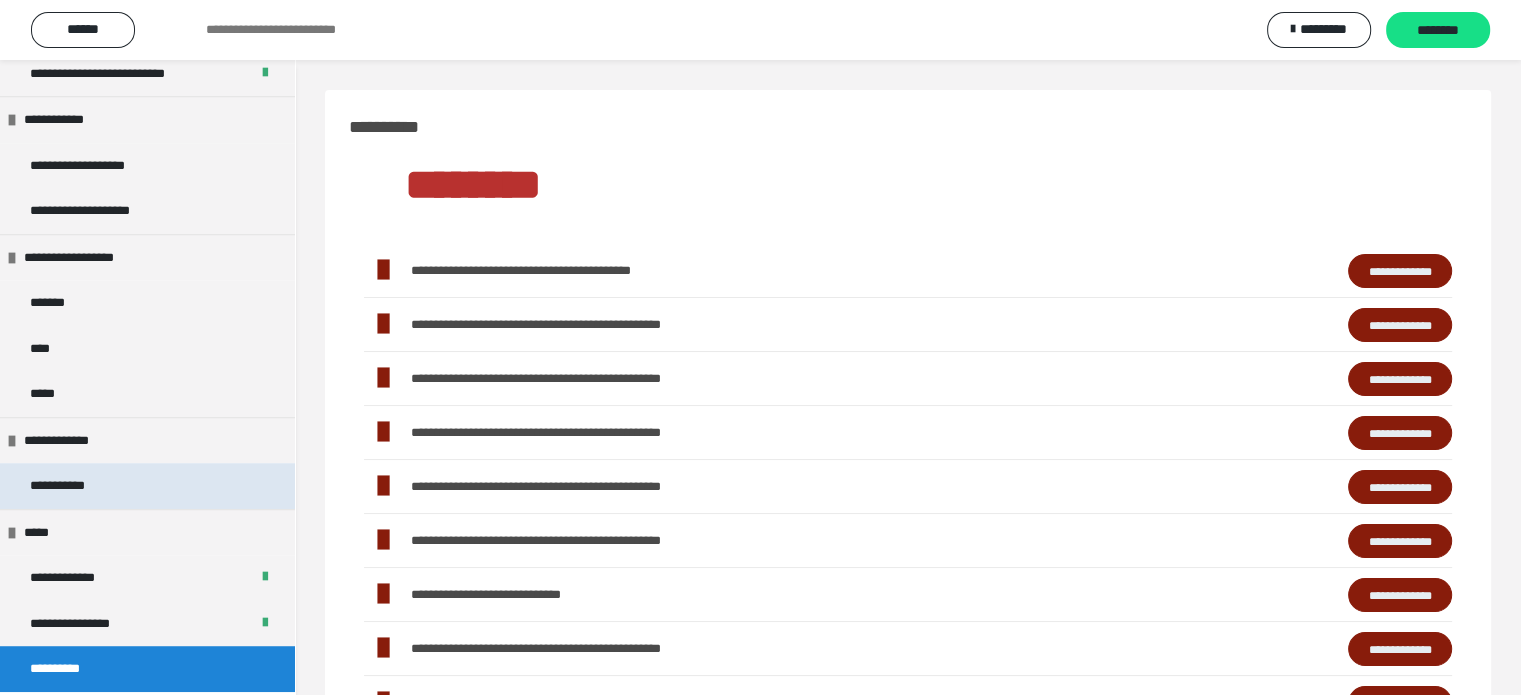 click on "**********" at bounding box center (68, 486) 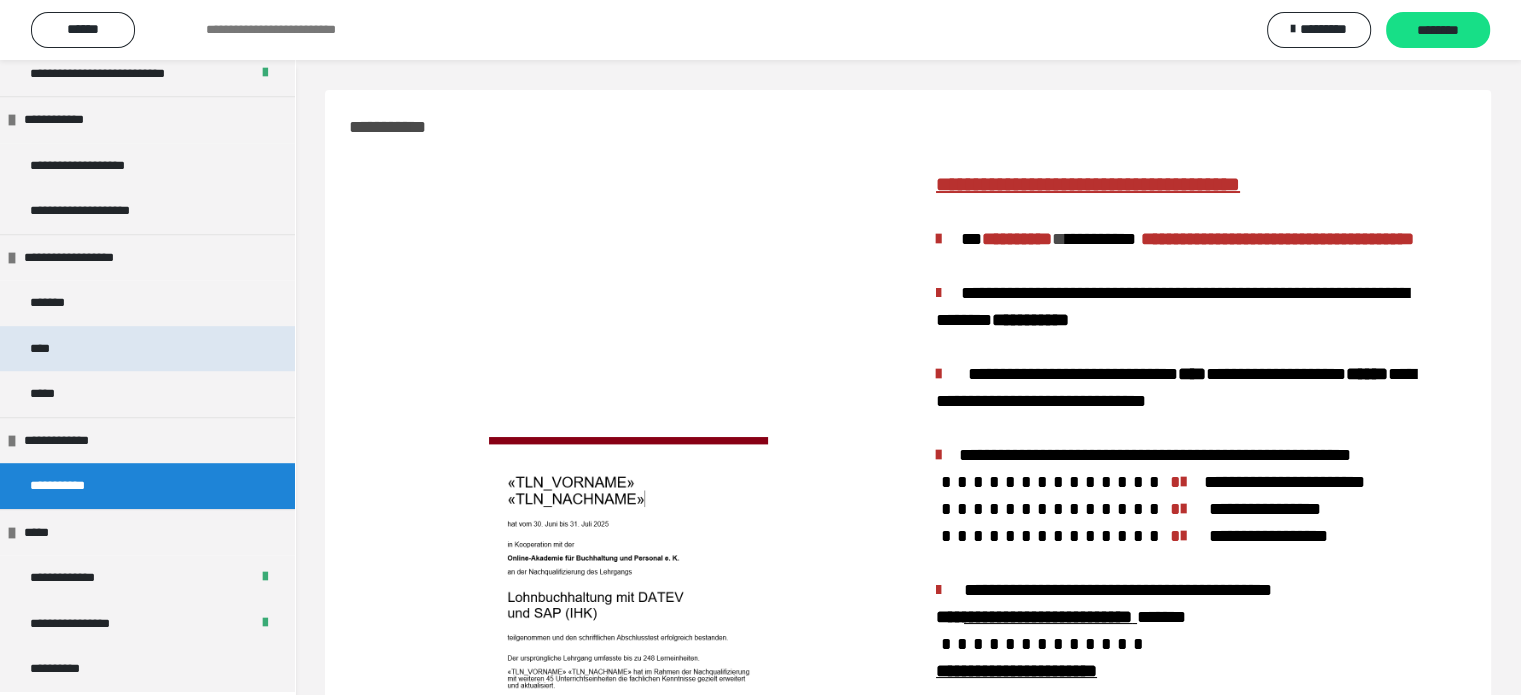 click on "****" at bounding box center [147, 349] 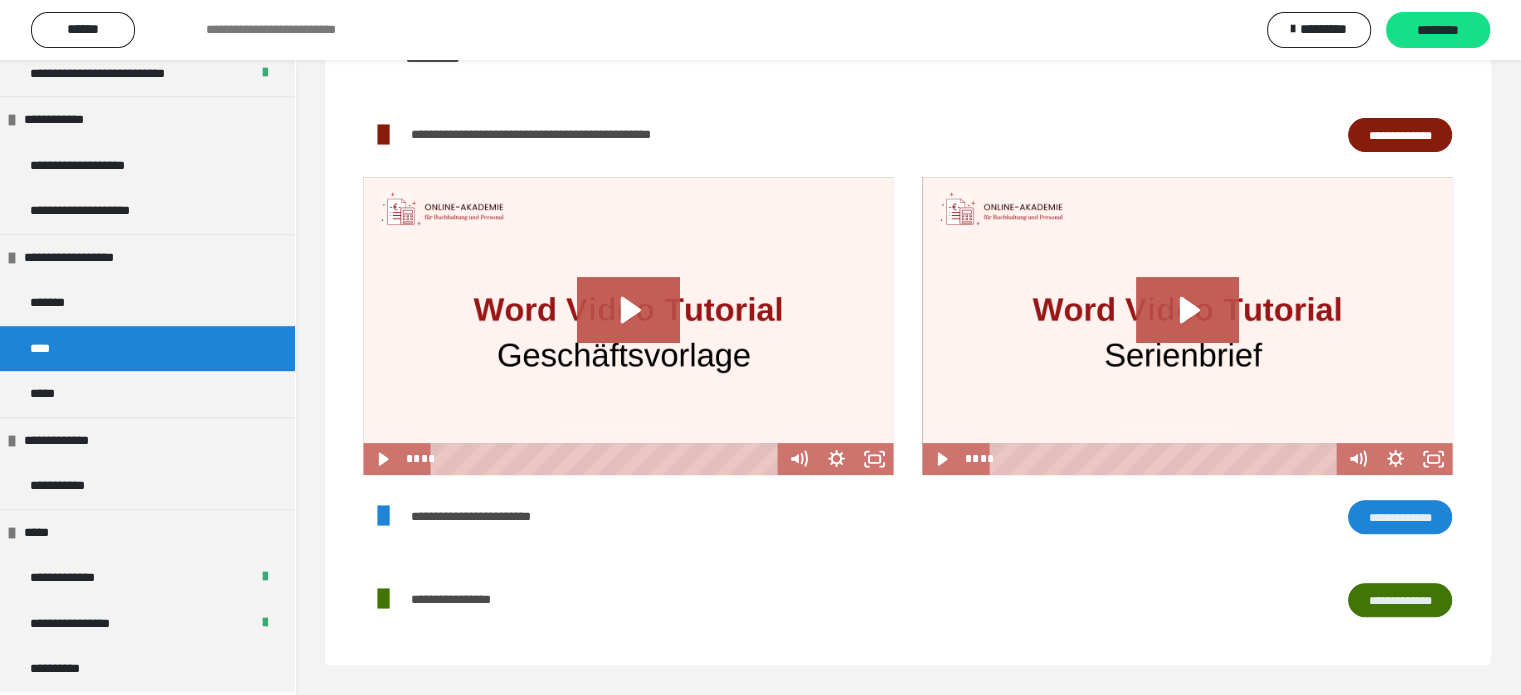 scroll, scrollTop: 628, scrollLeft: 0, axis: vertical 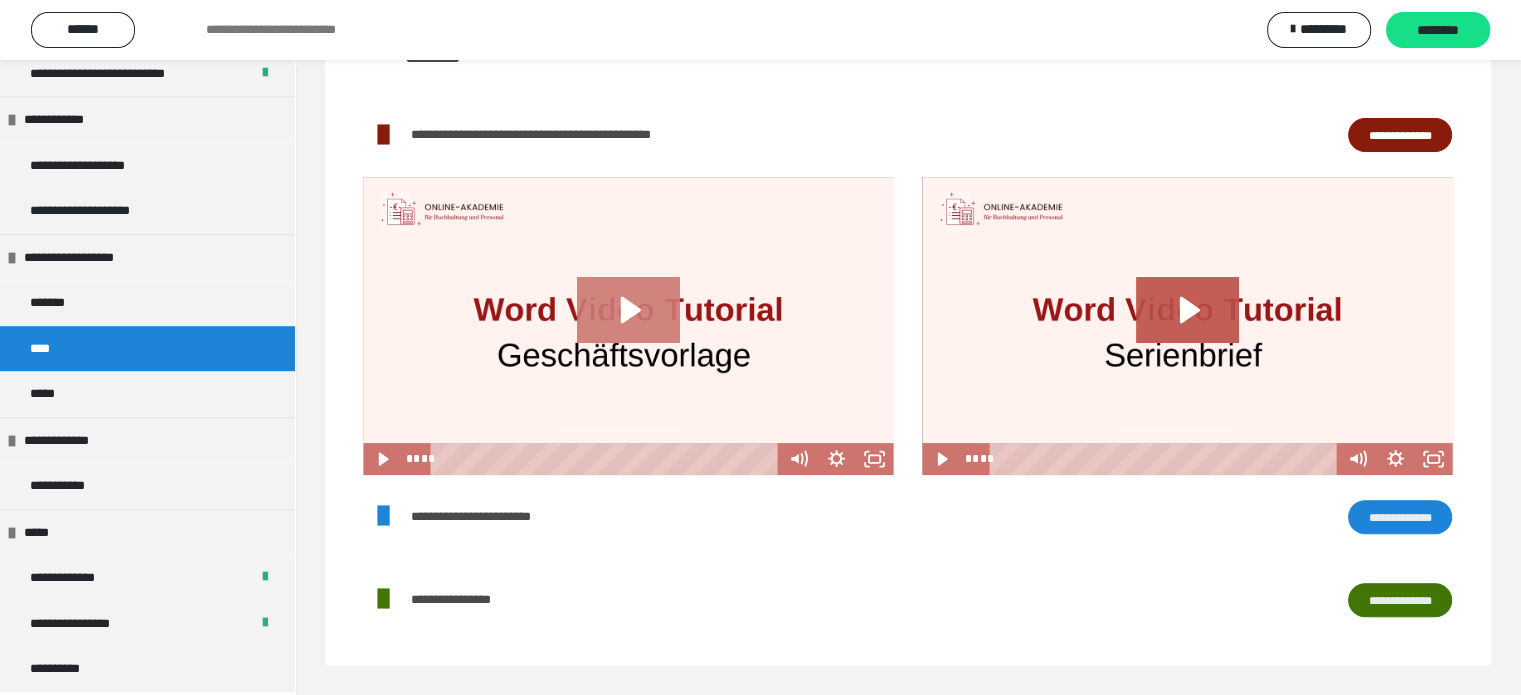 click 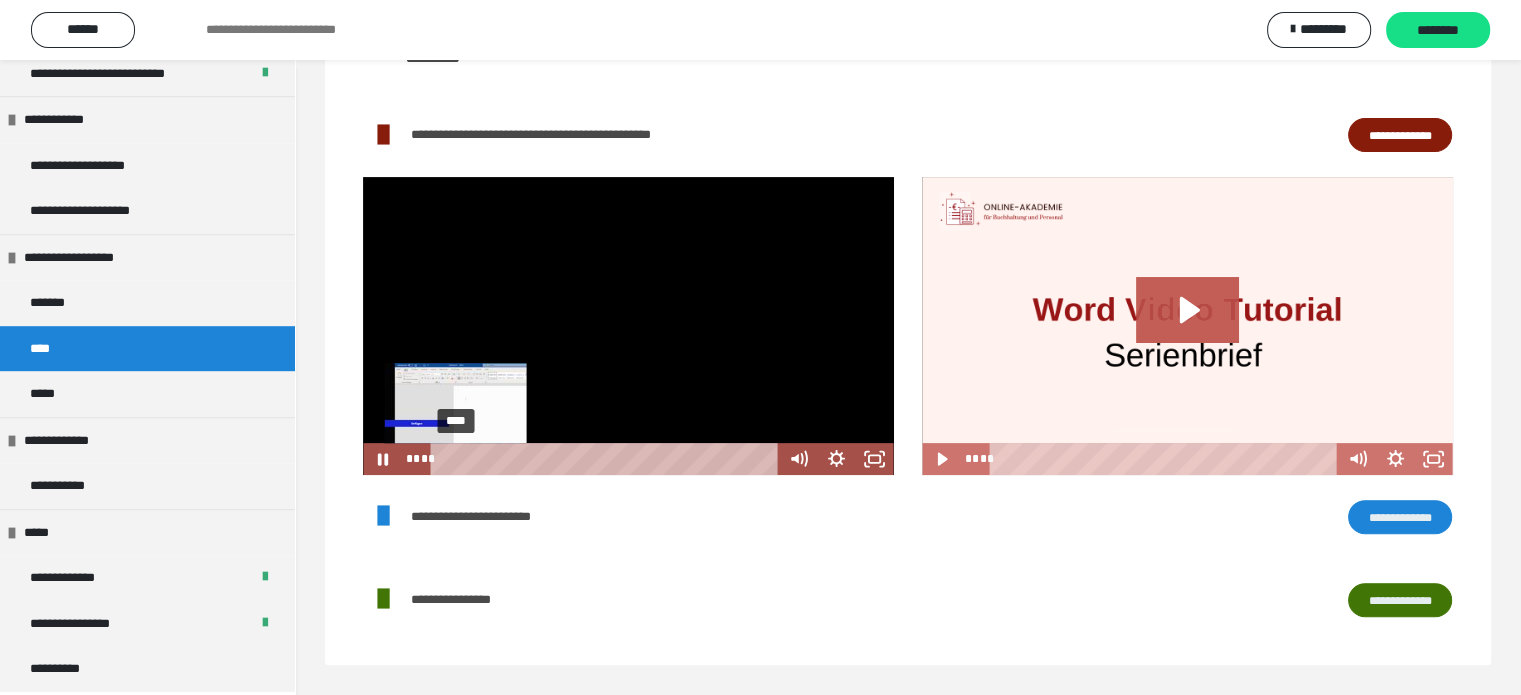 click on "****" at bounding box center [608, 459] 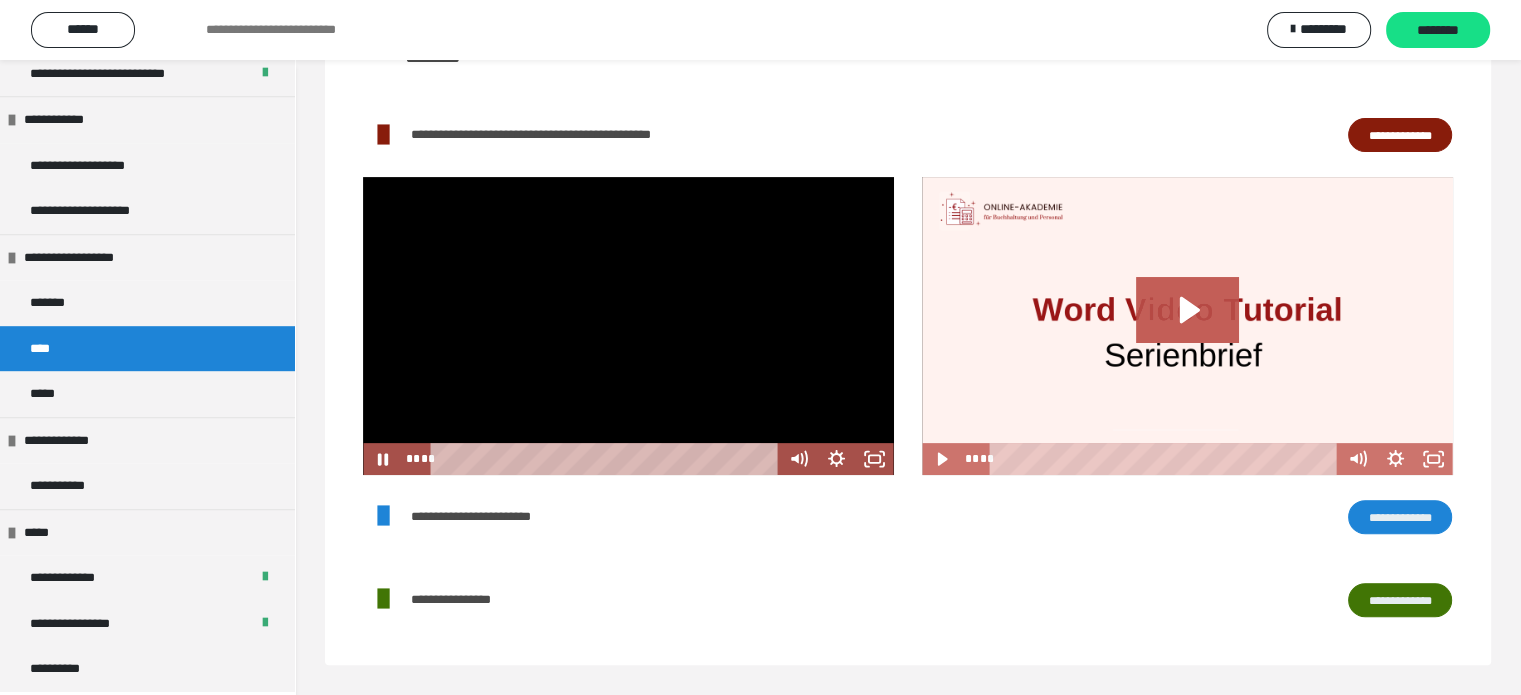 click at bounding box center (628, 326) 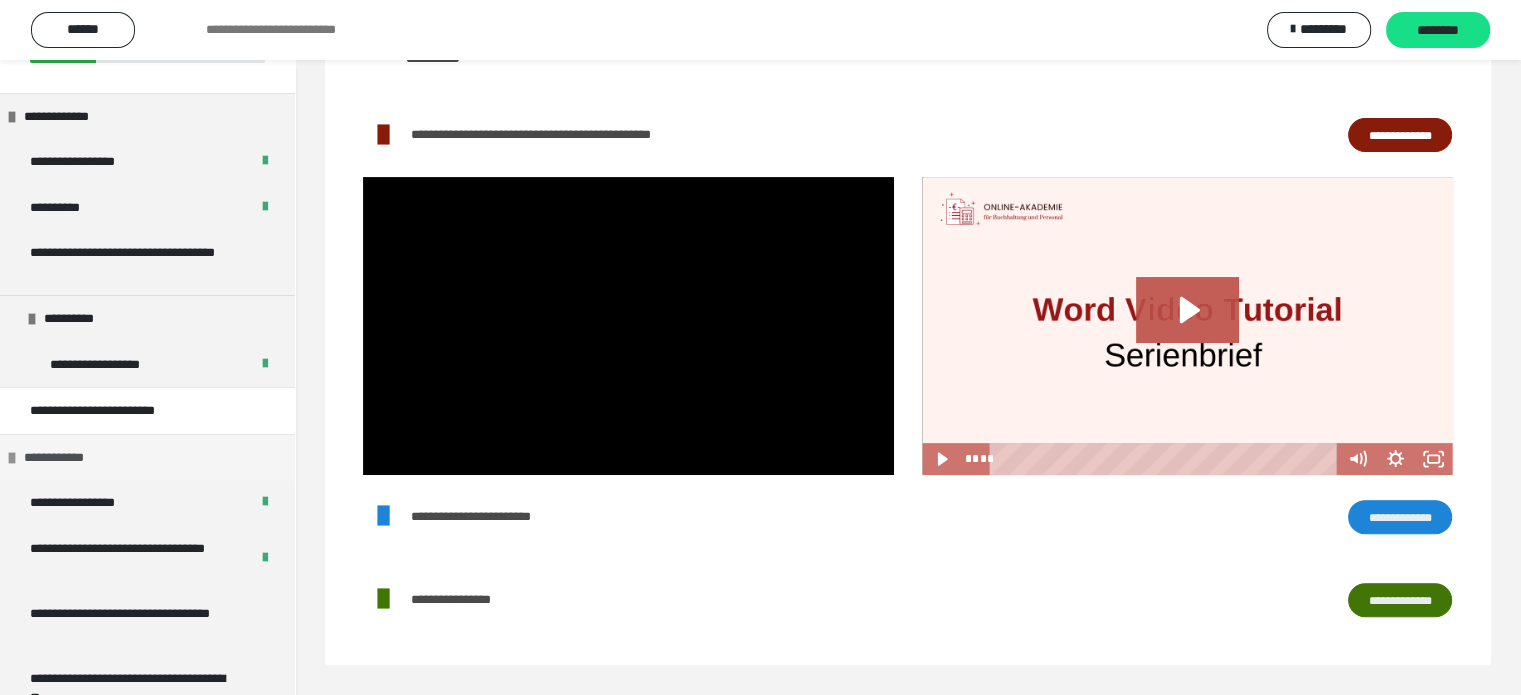 scroll, scrollTop: 0, scrollLeft: 0, axis: both 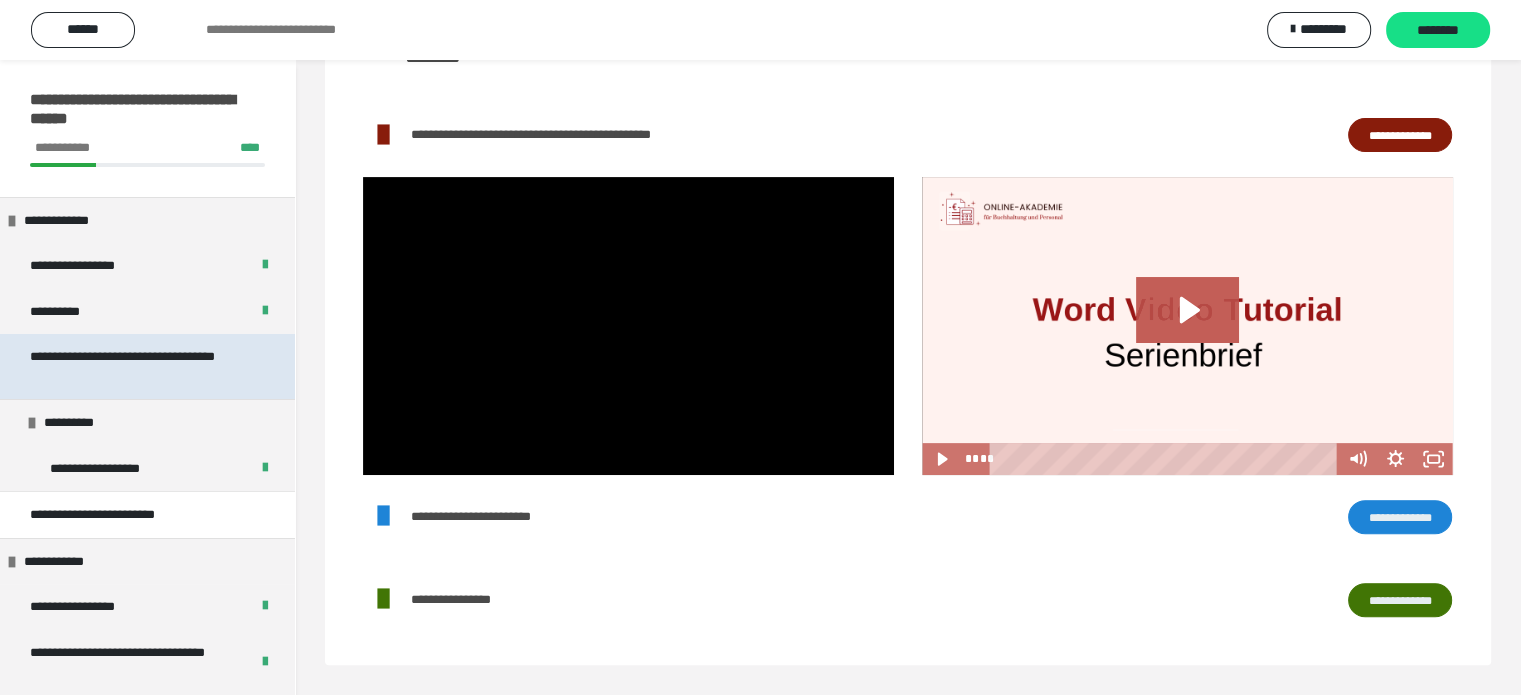 click on "**********" at bounding box center [132, 366] 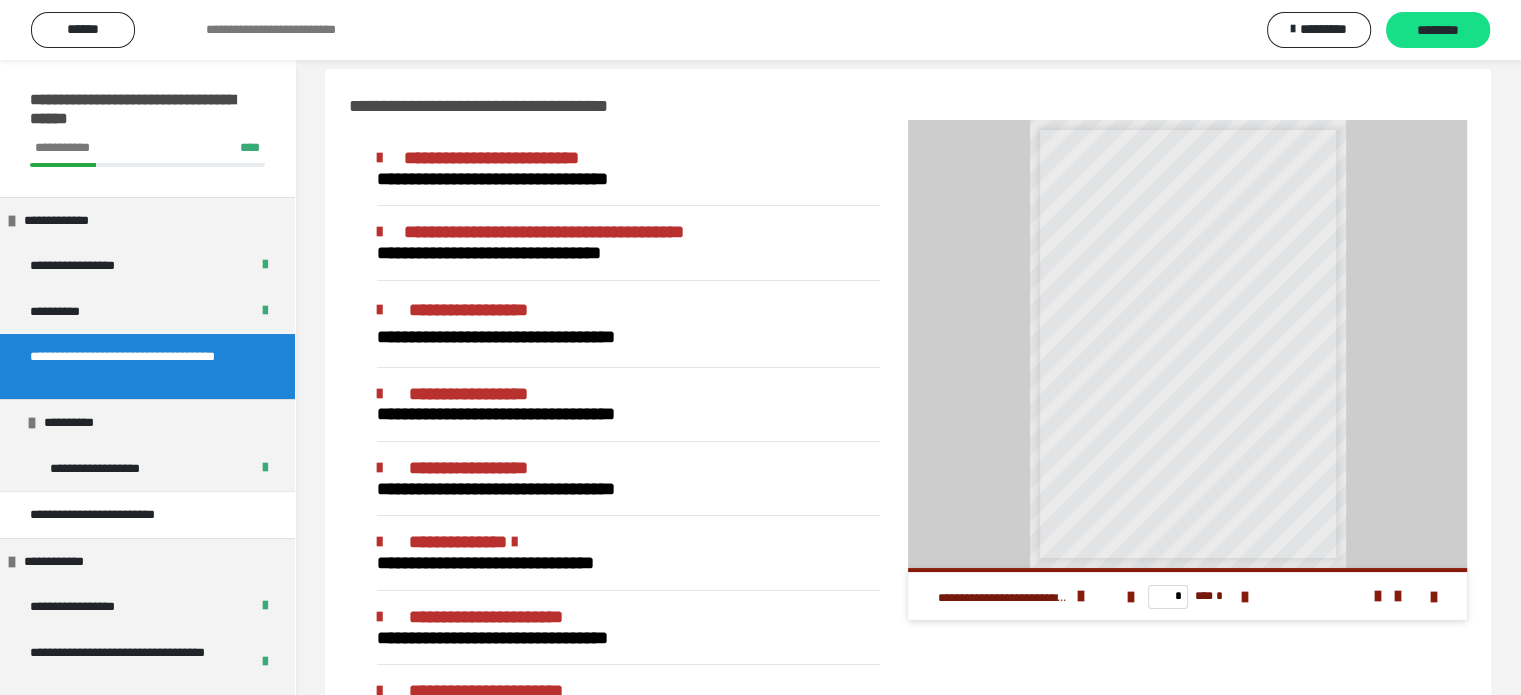 scroll, scrollTop: 0, scrollLeft: 0, axis: both 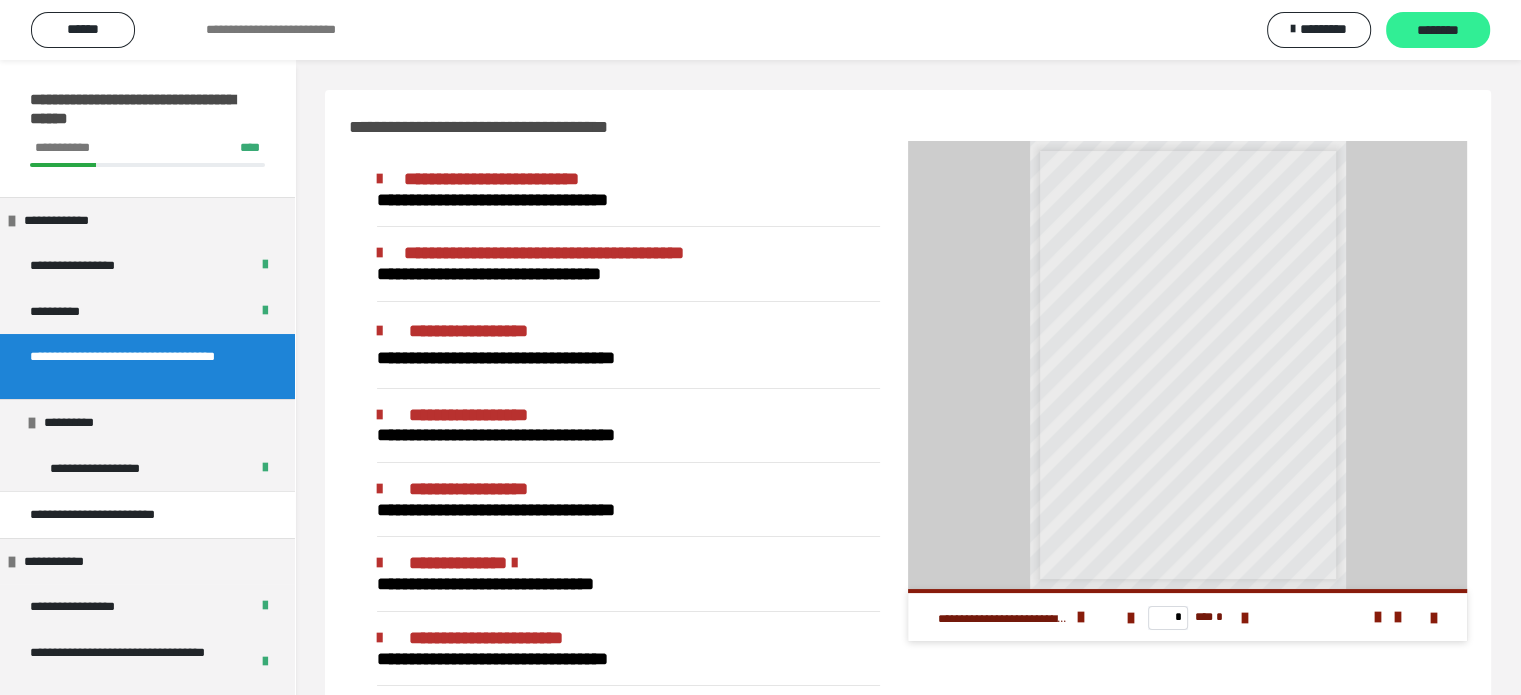 click on "********" at bounding box center (1438, 30) 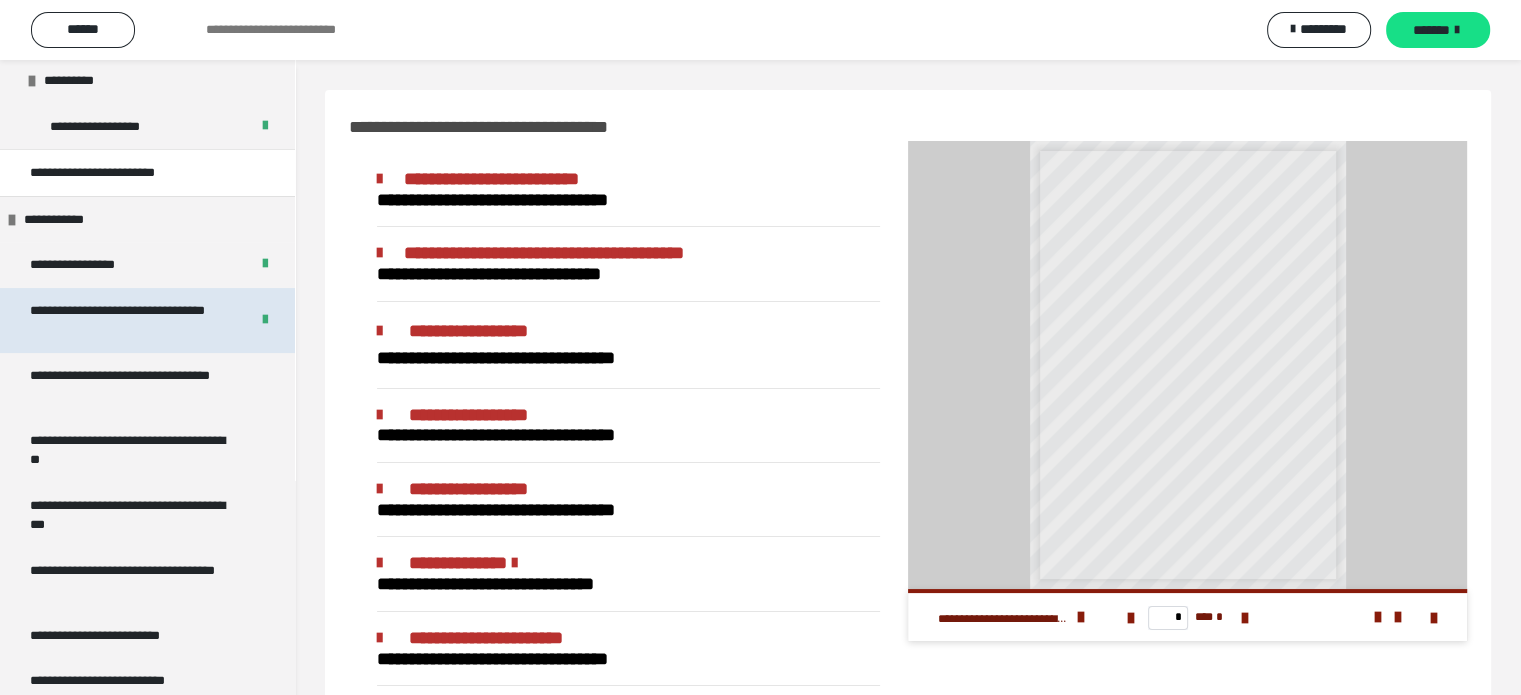 scroll, scrollTop: 400, scrollLeft: 0, axis: vertical 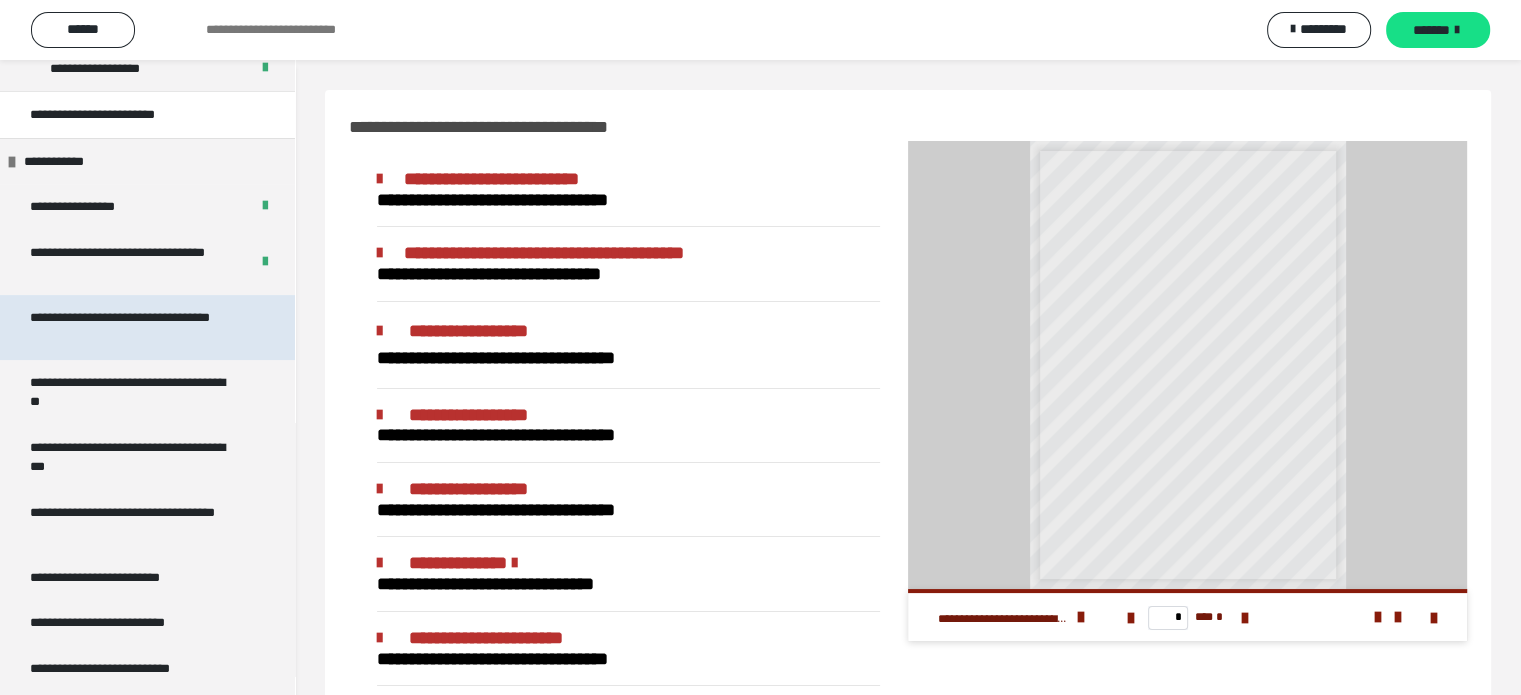 click on "**********" at bounding box center [132, 327] 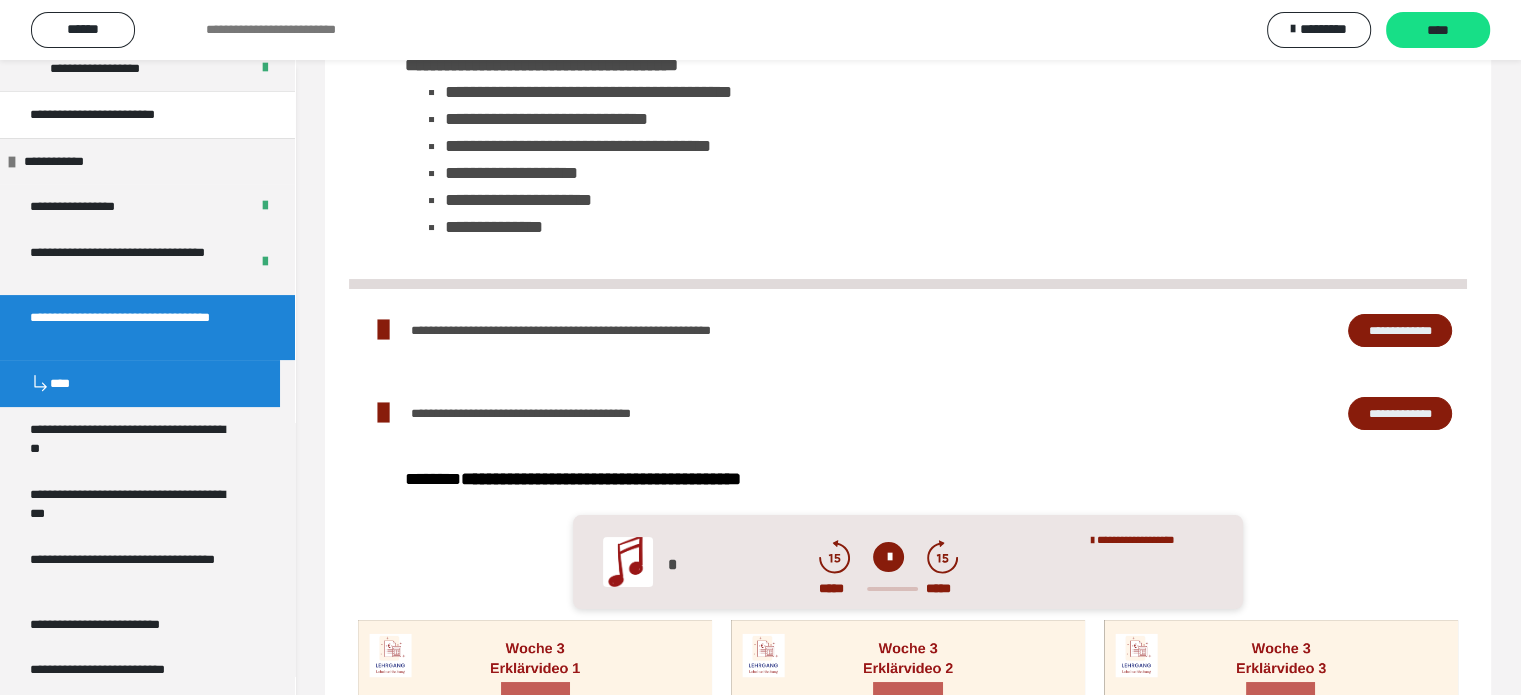 scroll, scrollTop: 200, scrollLeft: 0, axis: vertical 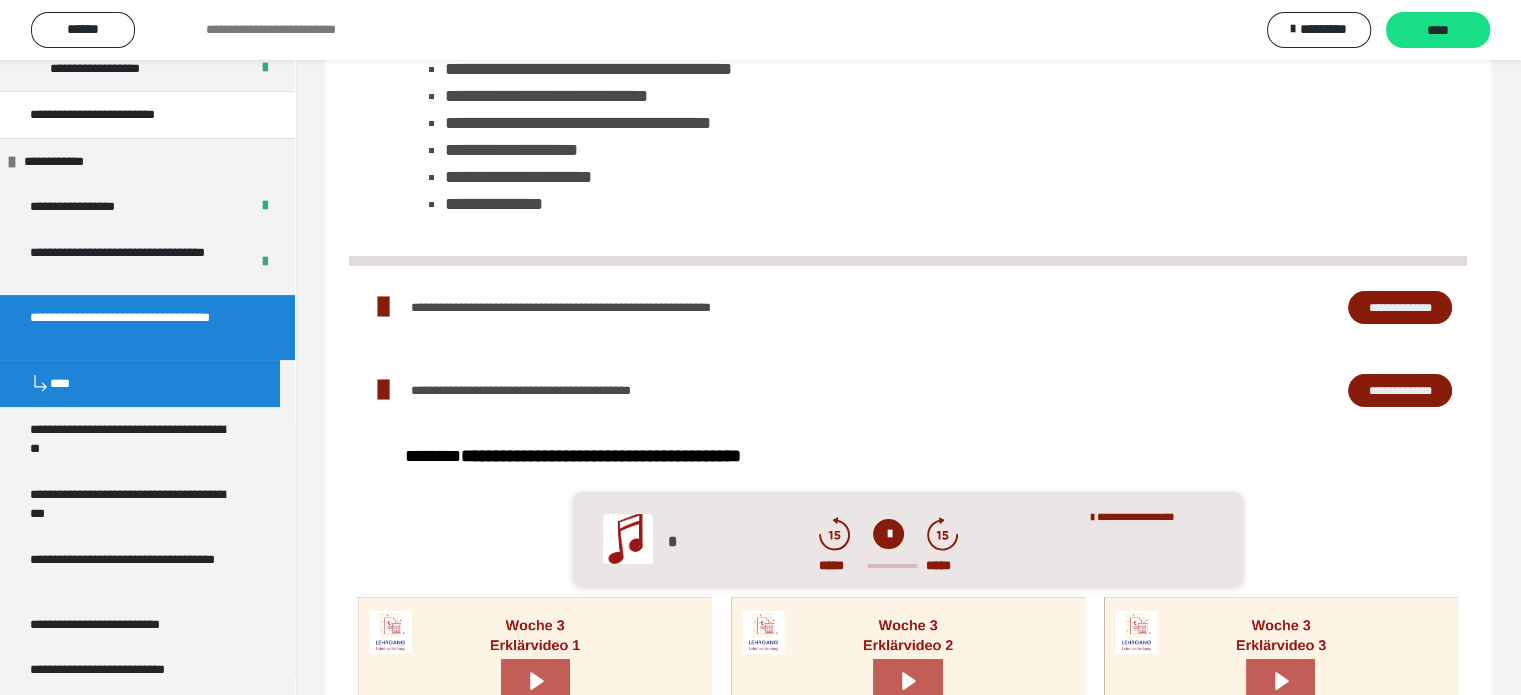 click on "**********" at bounding box center [1400, 308] 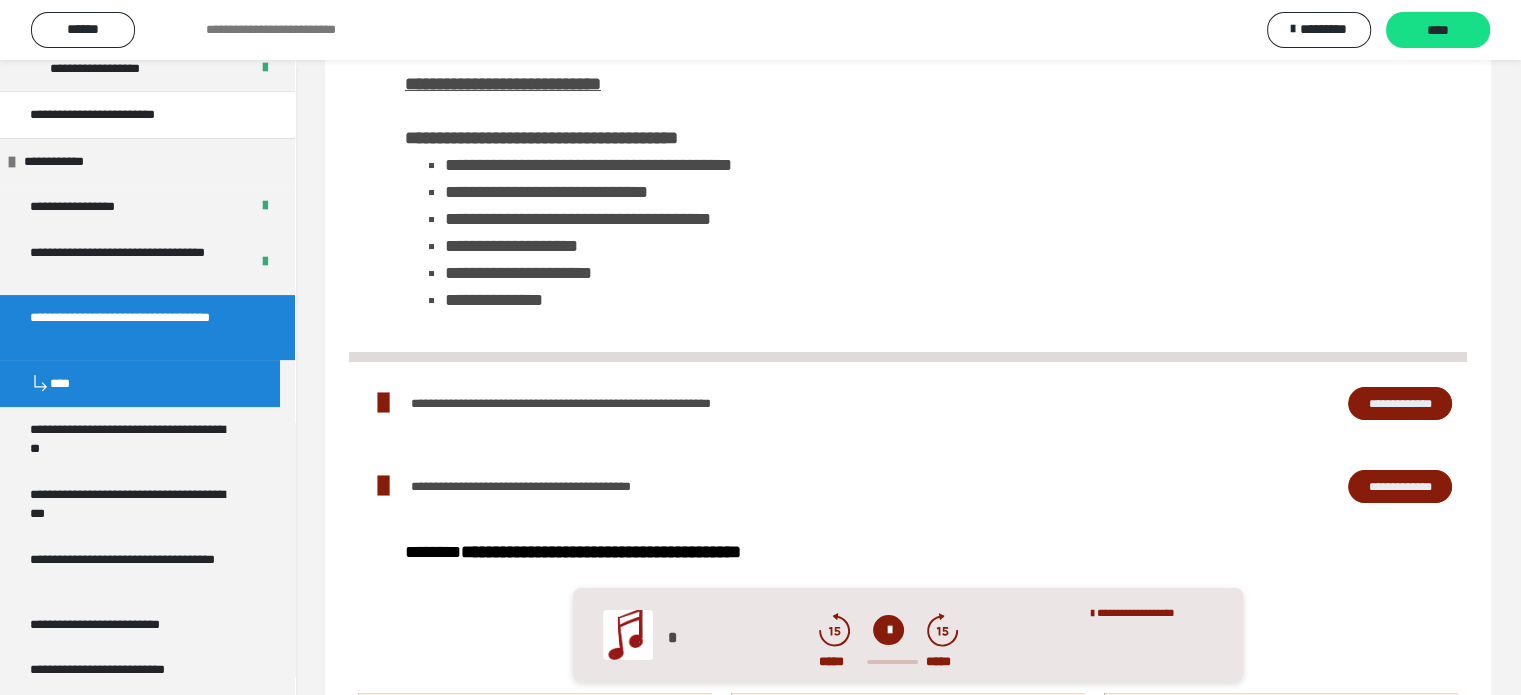 scroll, scrollTop: 0, scrollLeft: 0, axis: both 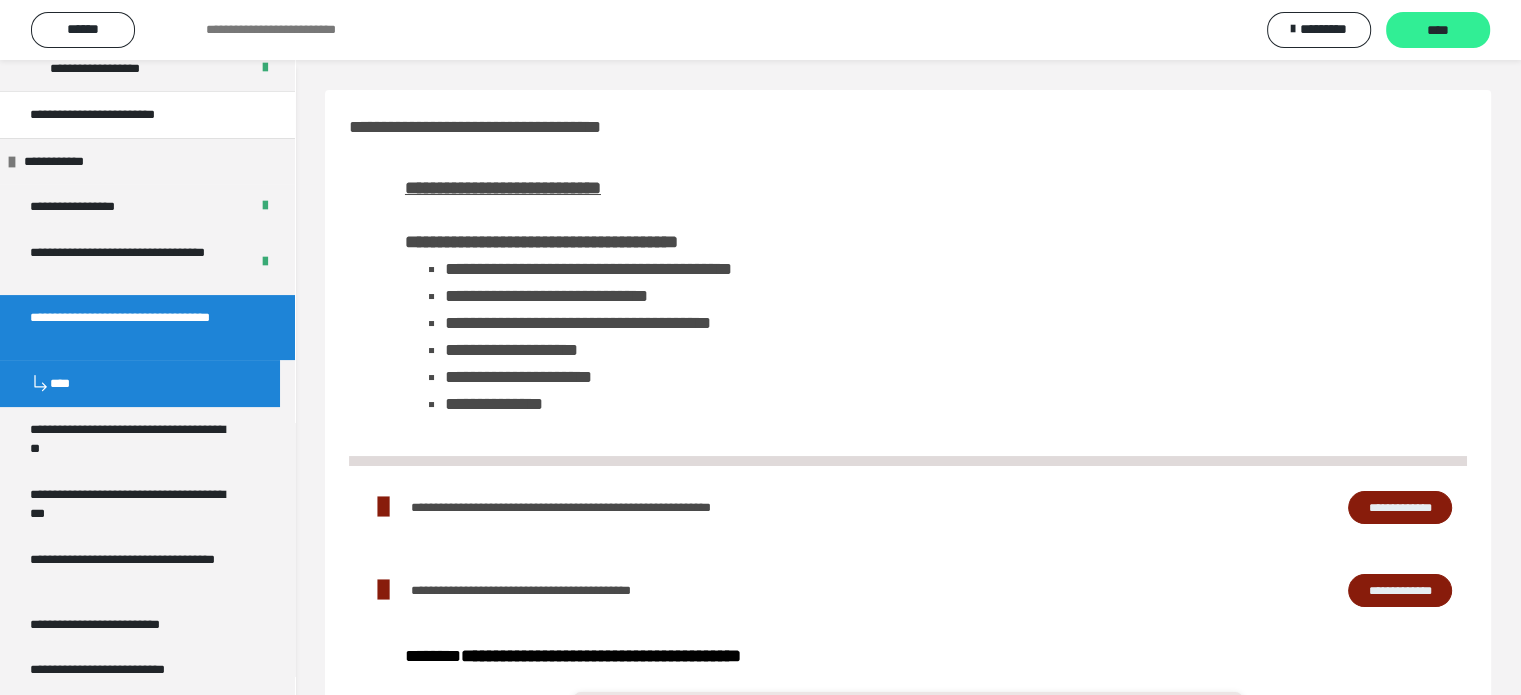 click on "****" at bounding box center [1438, 31] 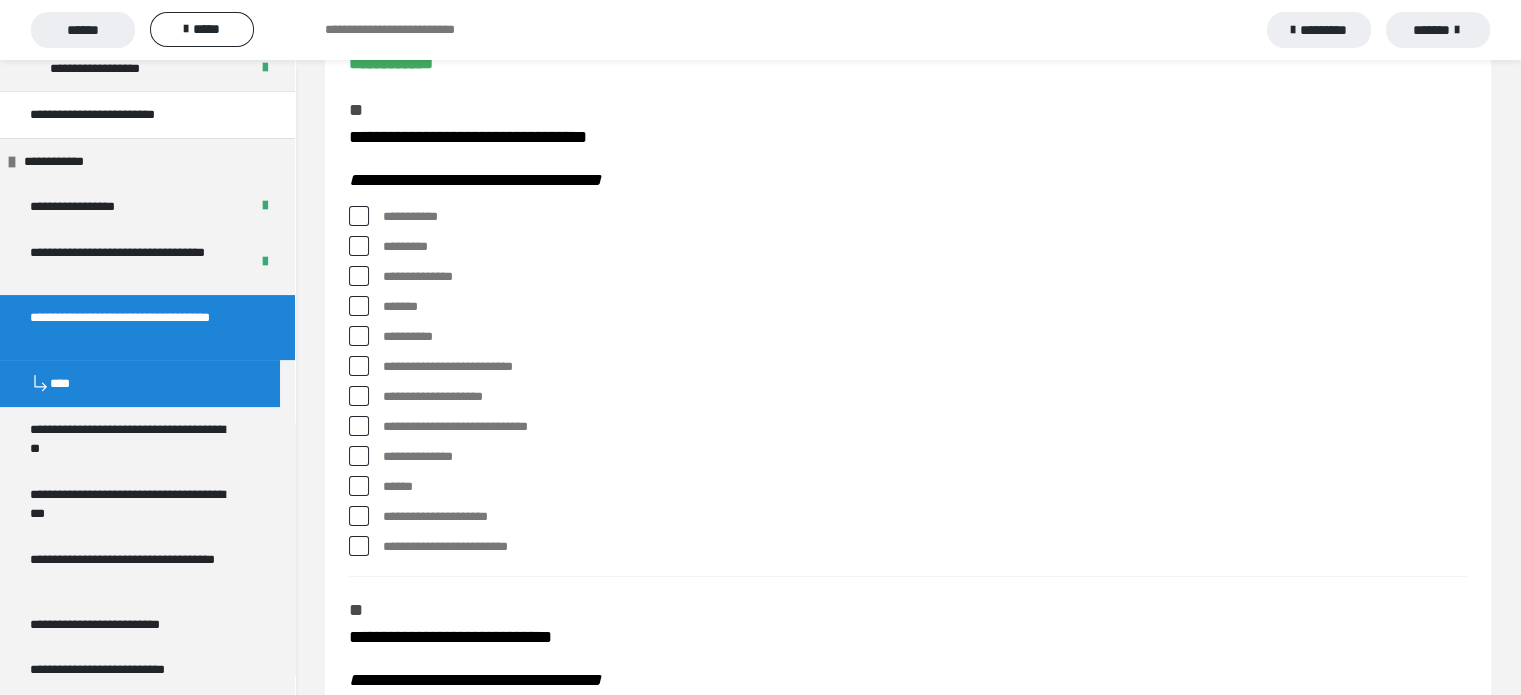 scroll, scrollTop: 200, scrollLeft: 0, axis: vertical 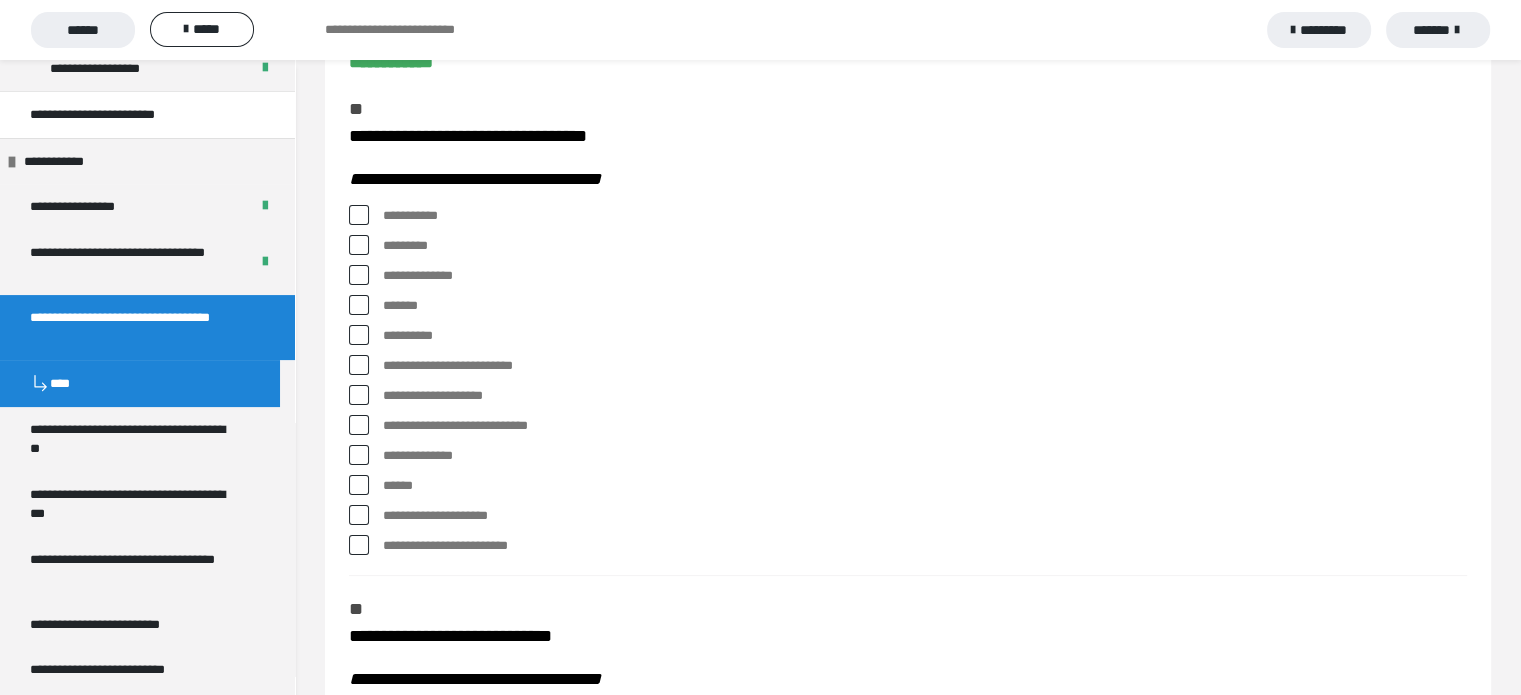 click at bounding box center [359, 335] 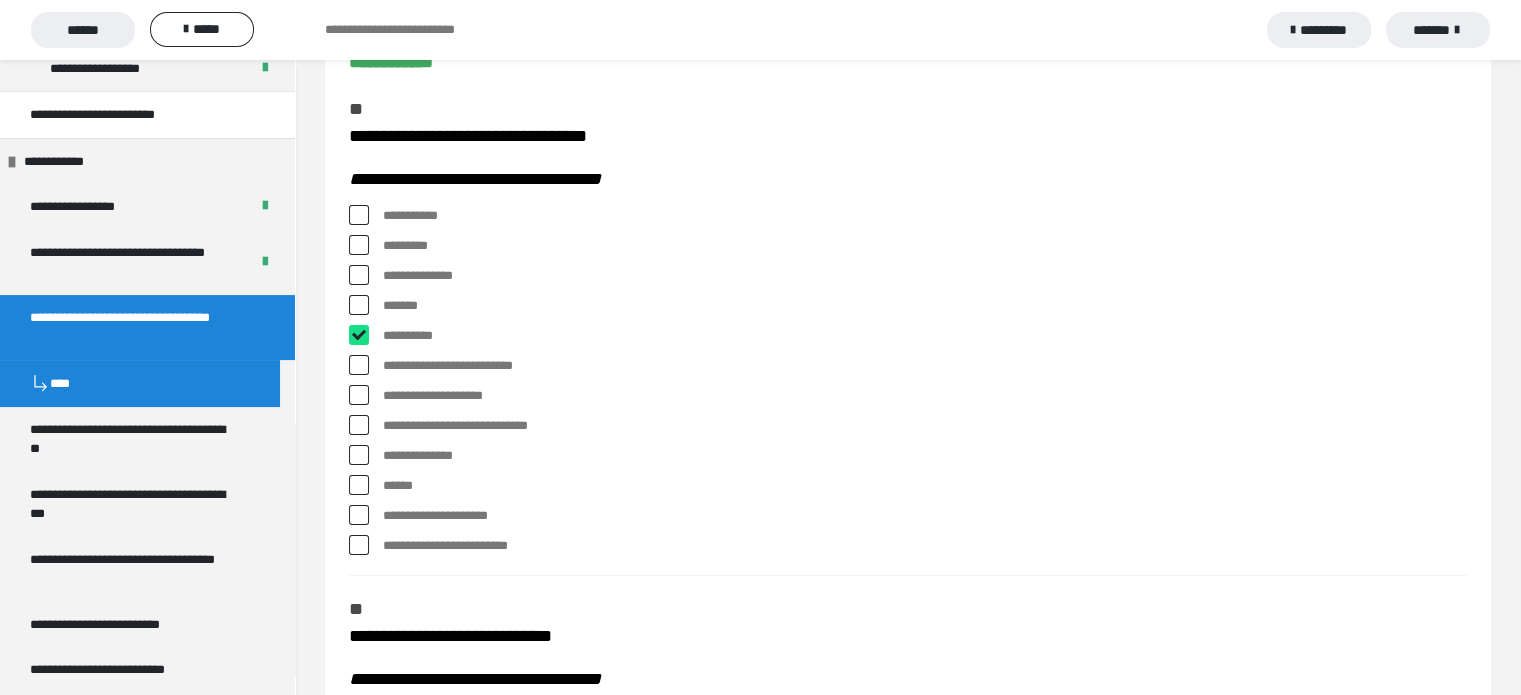 checkbox on "****" 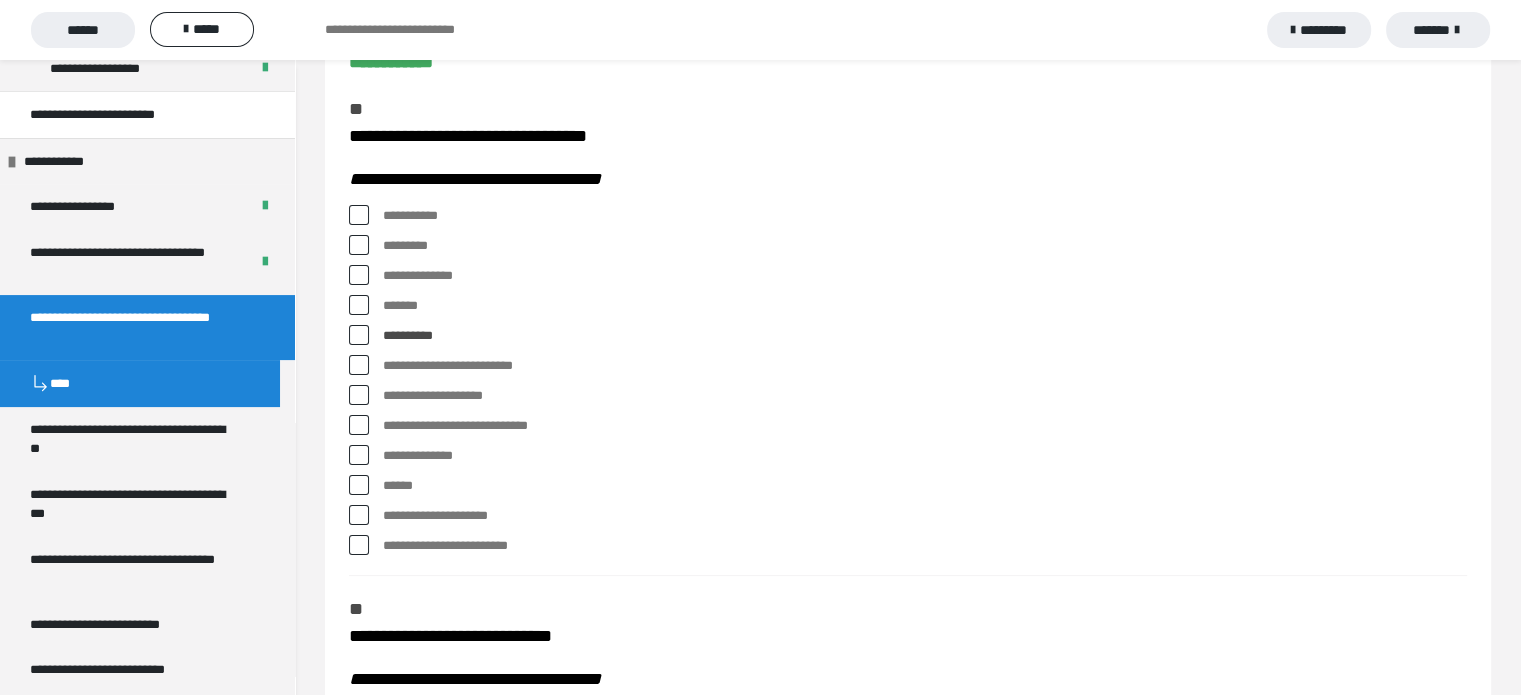 click at bounding box center (359, 455) 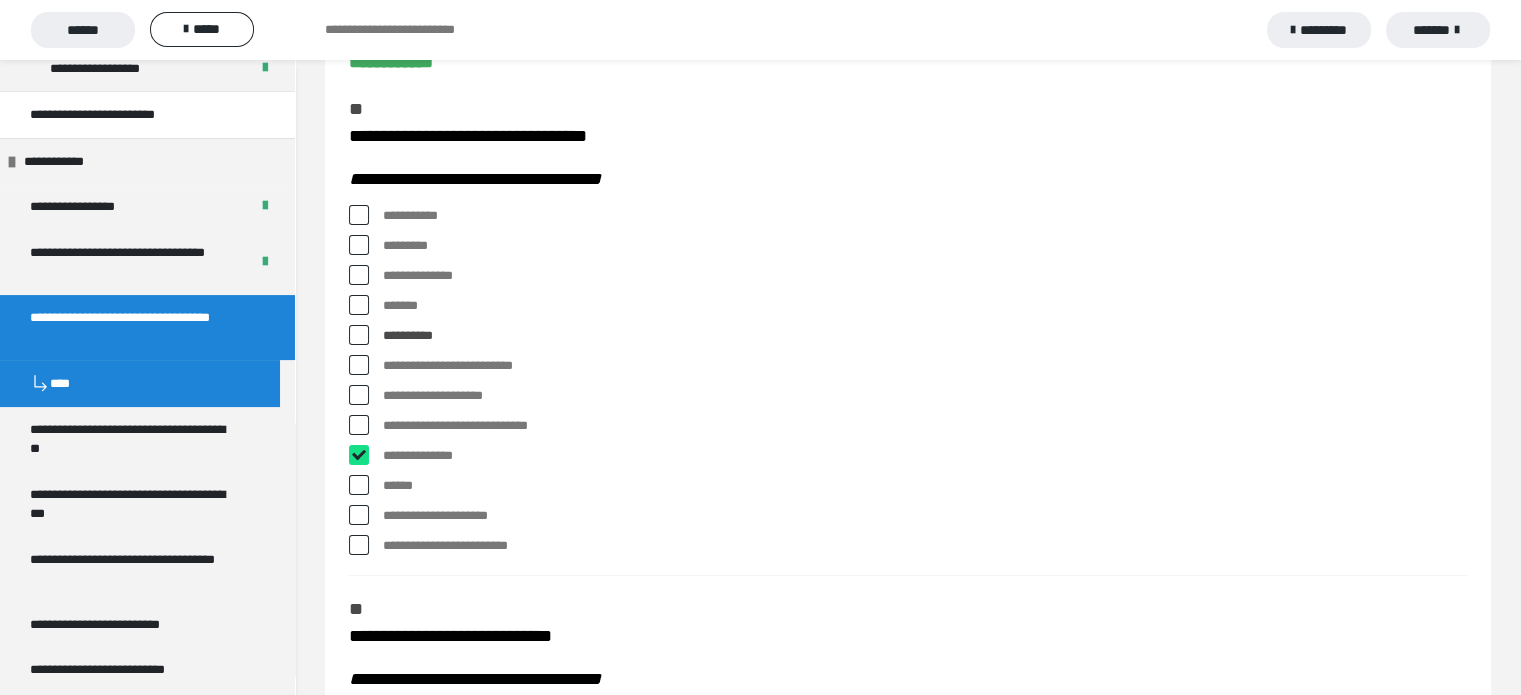 checkbox on "****" 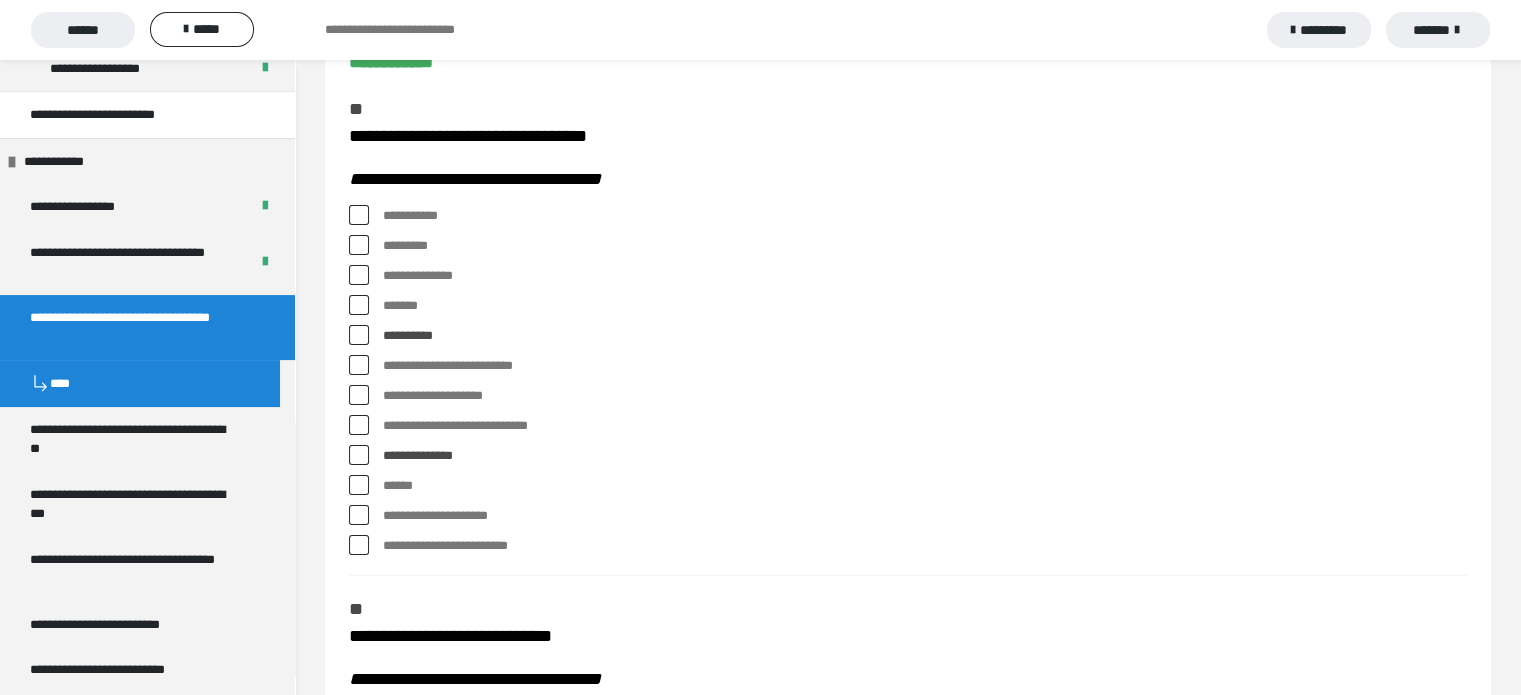click at bounding box center [359, 515] 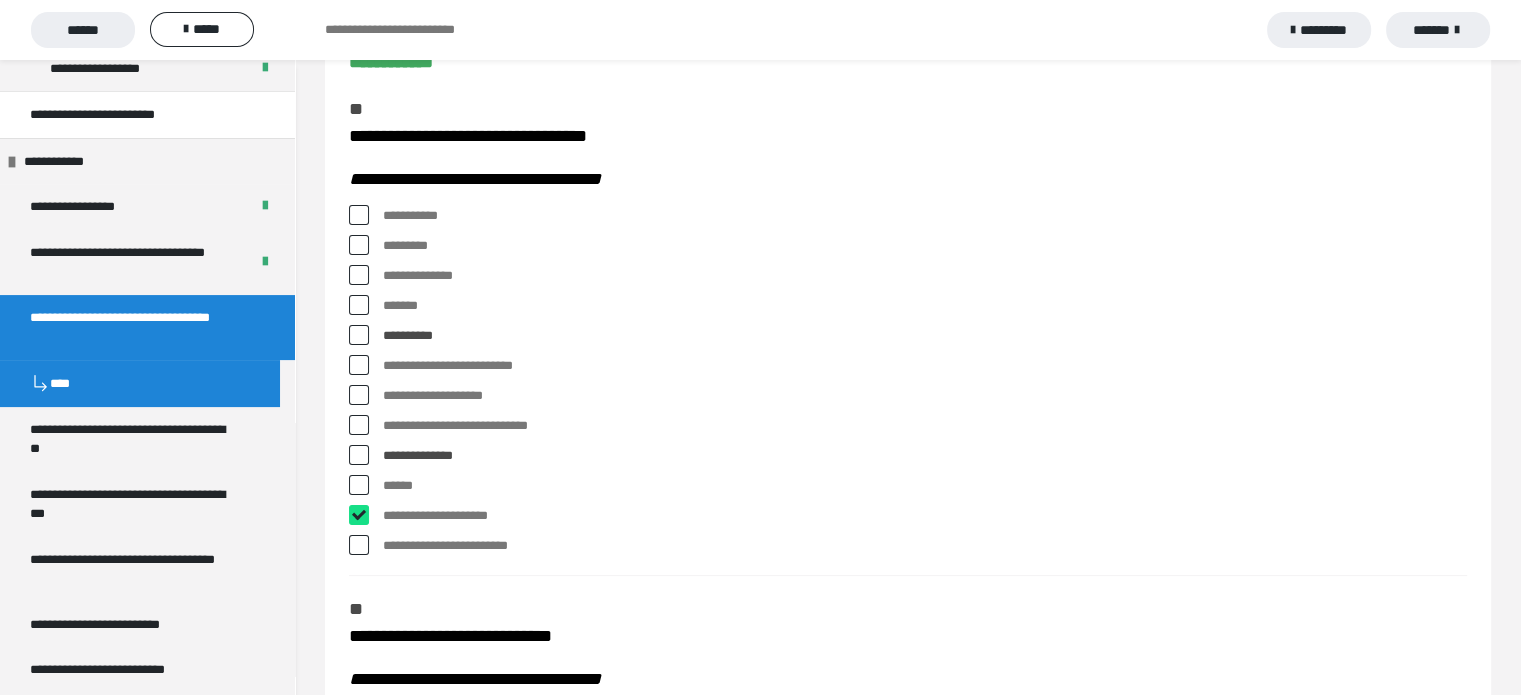 checkbox on "****" 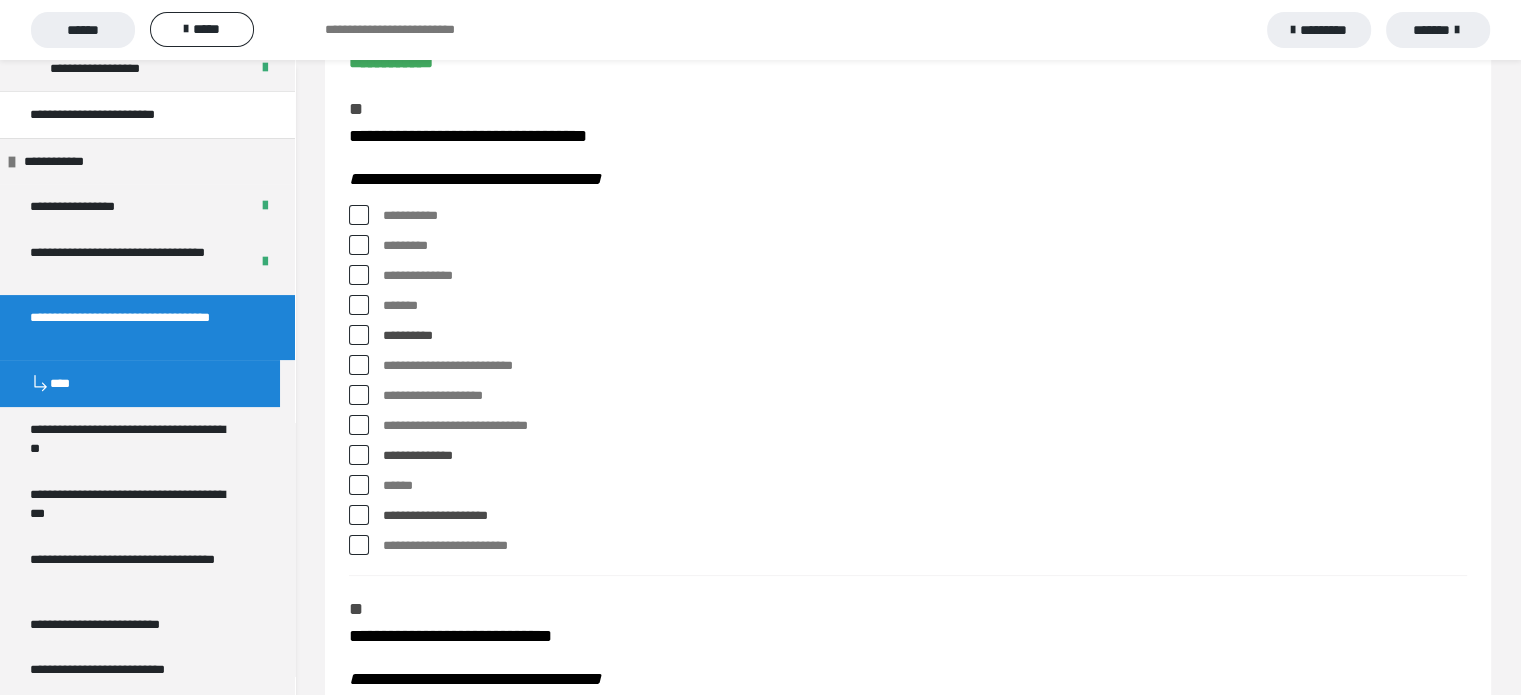 click at bounding box center [359, 485] 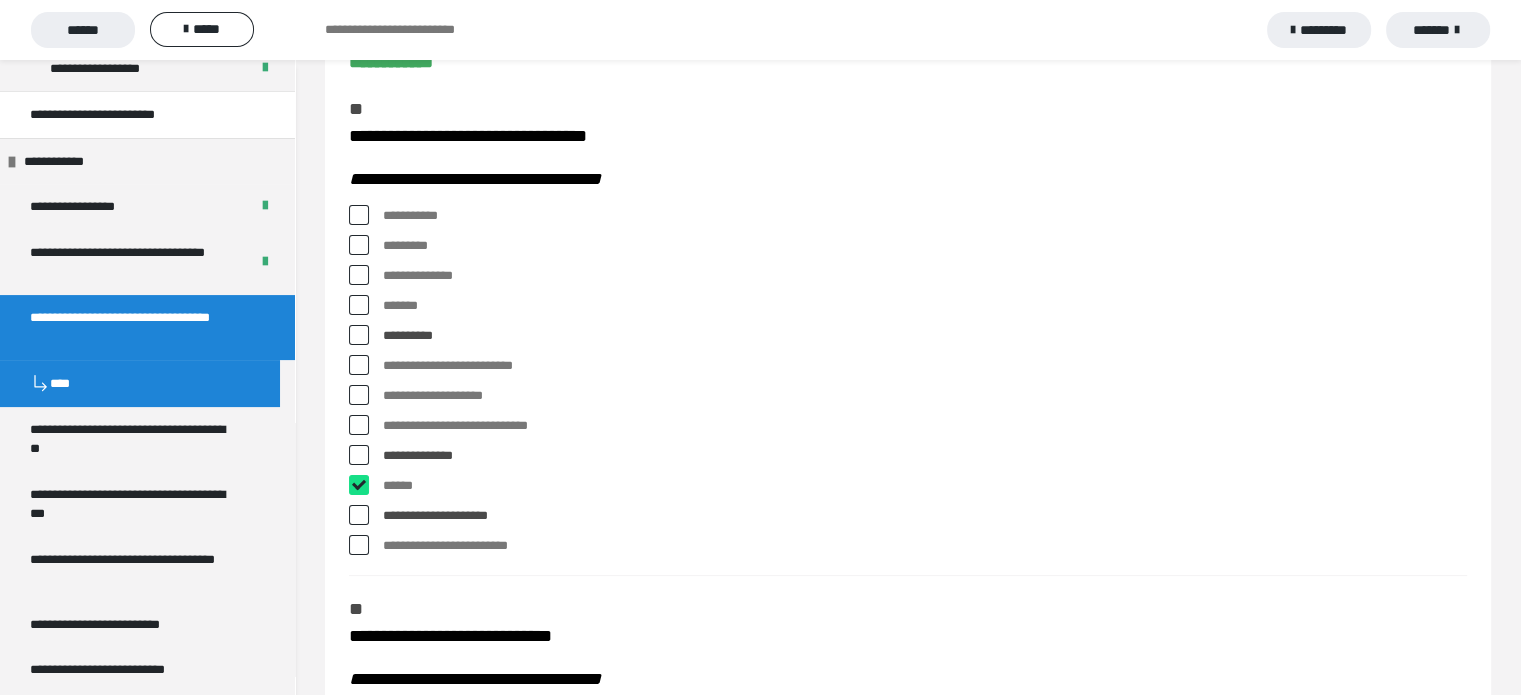 checkbox on "****" 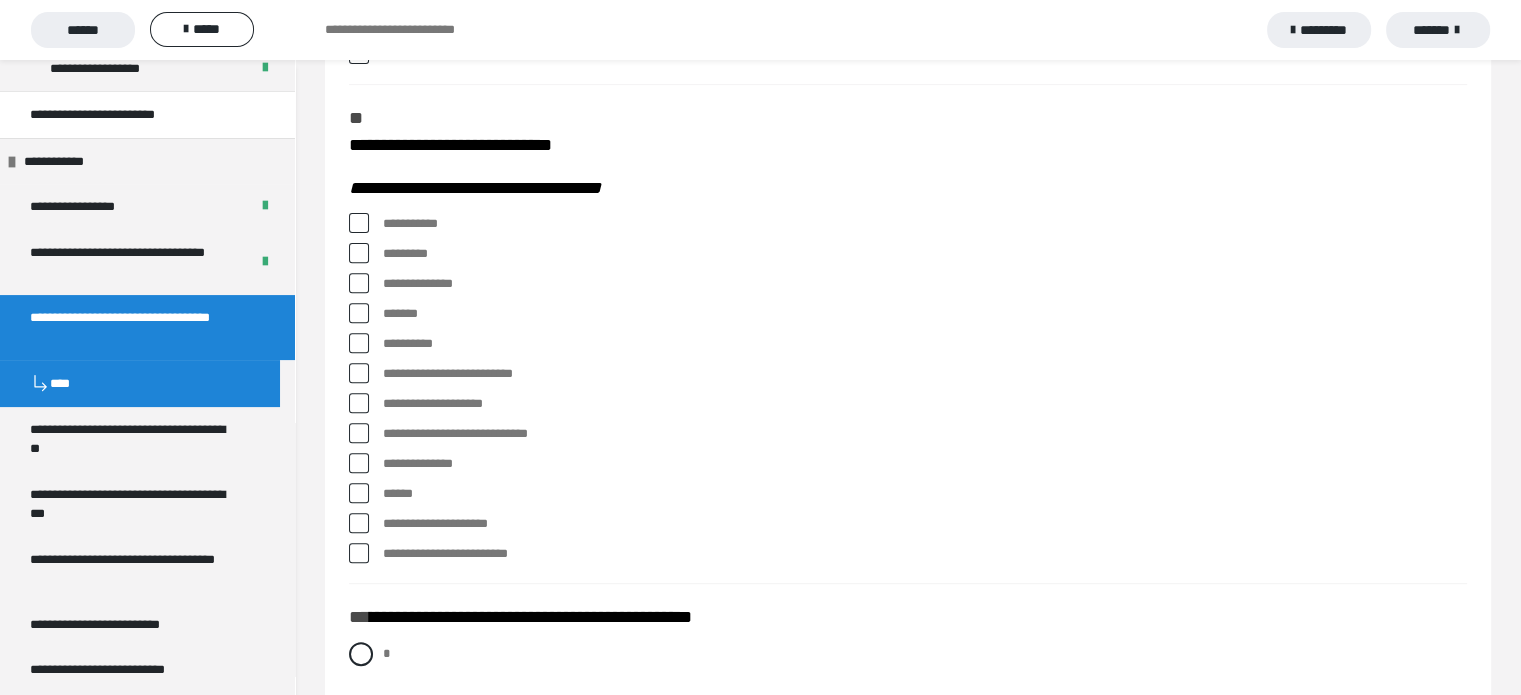scroll, scrollTop: 800, scrollLeft: 0, axis: vertical 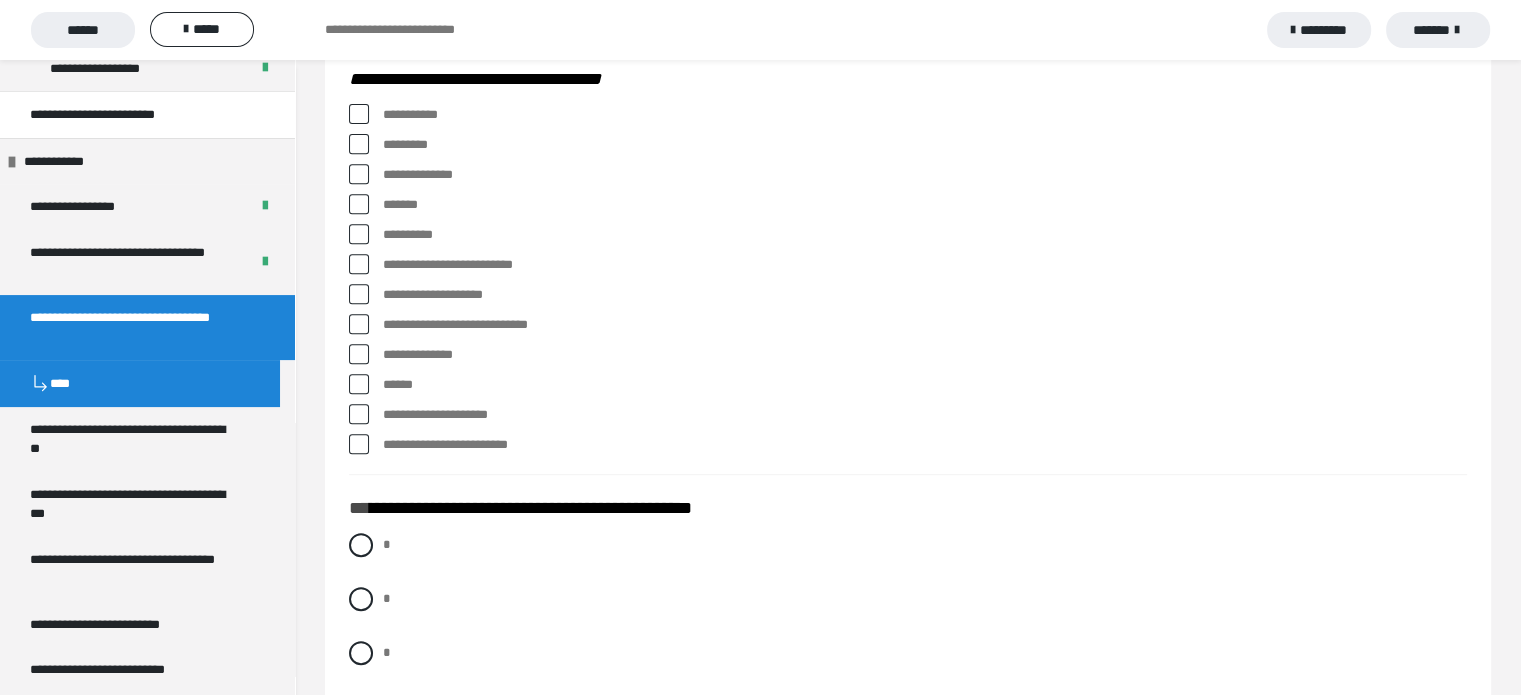 click at bounding box center (359, 114) 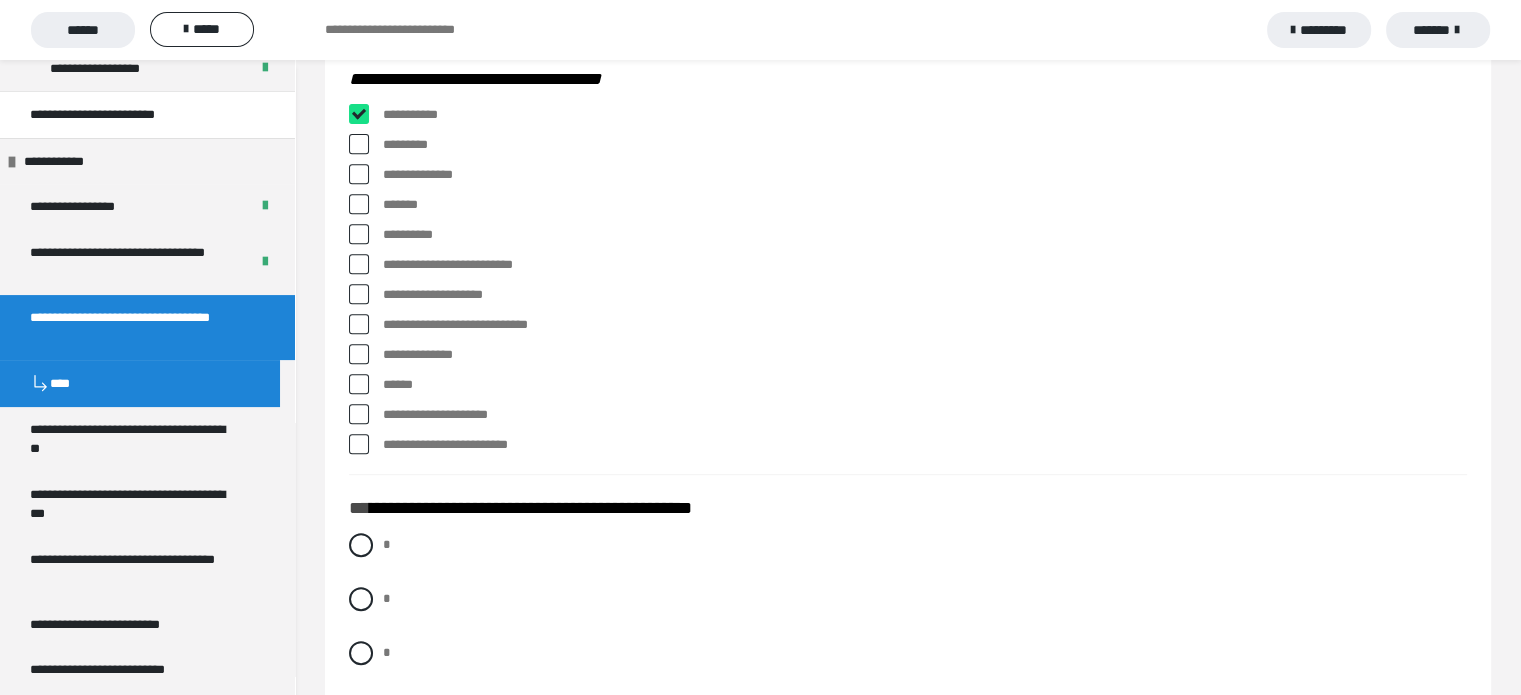 checkbox on "****" 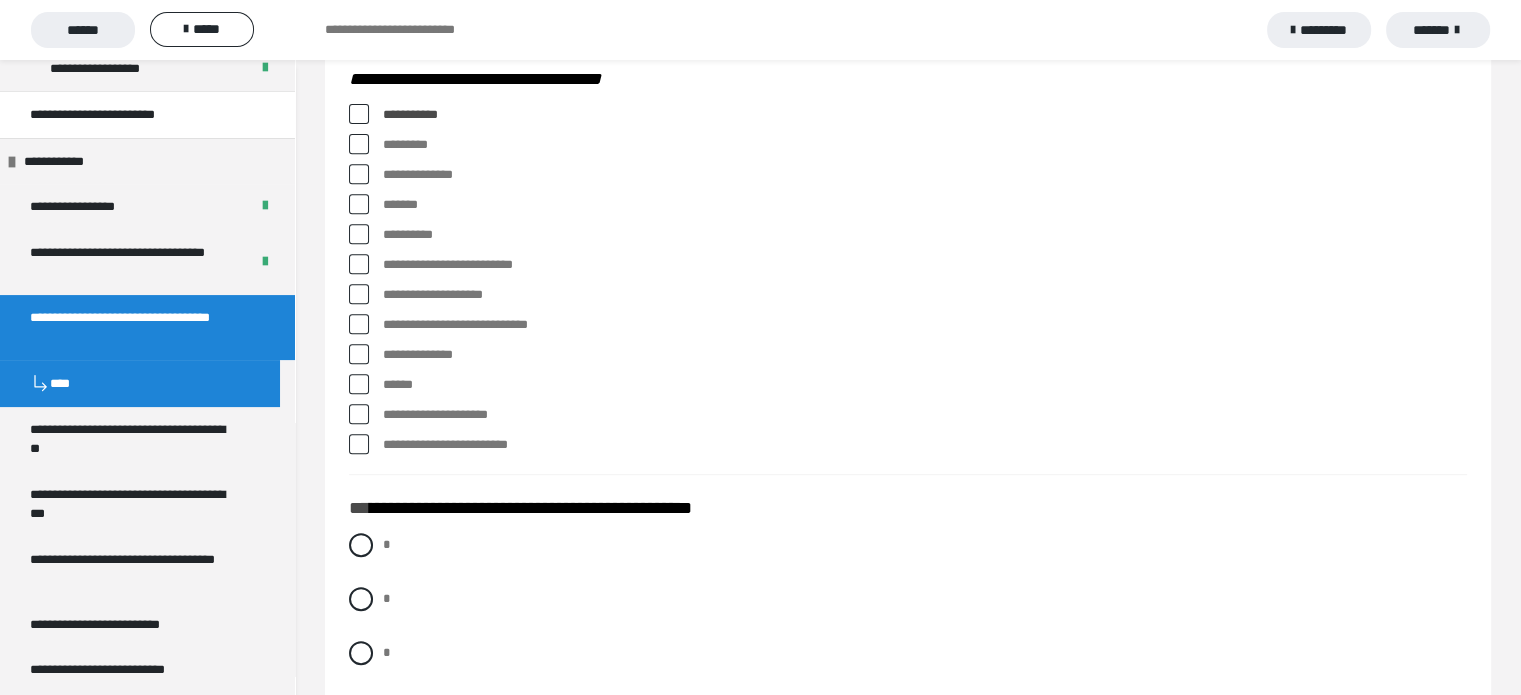 click at bounding box center (359, 144) 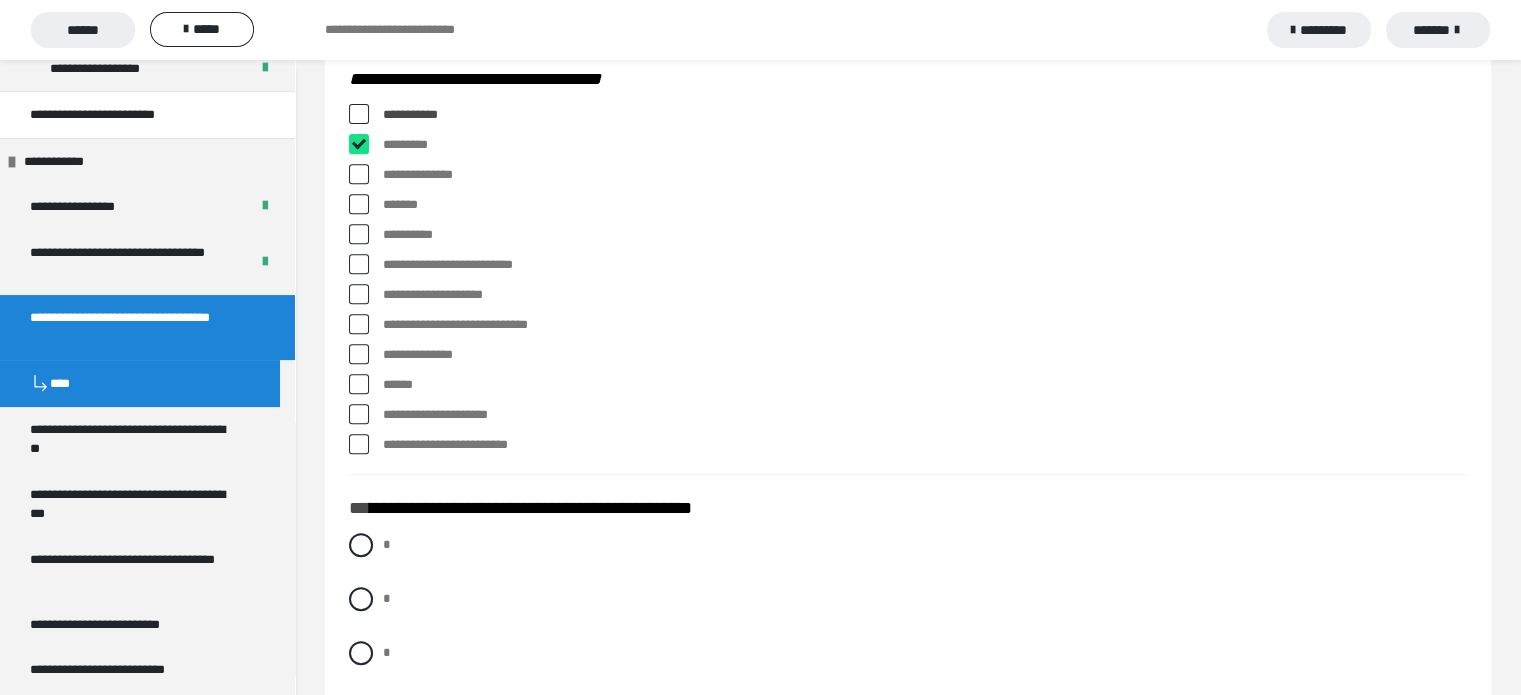 checkbox on "****" 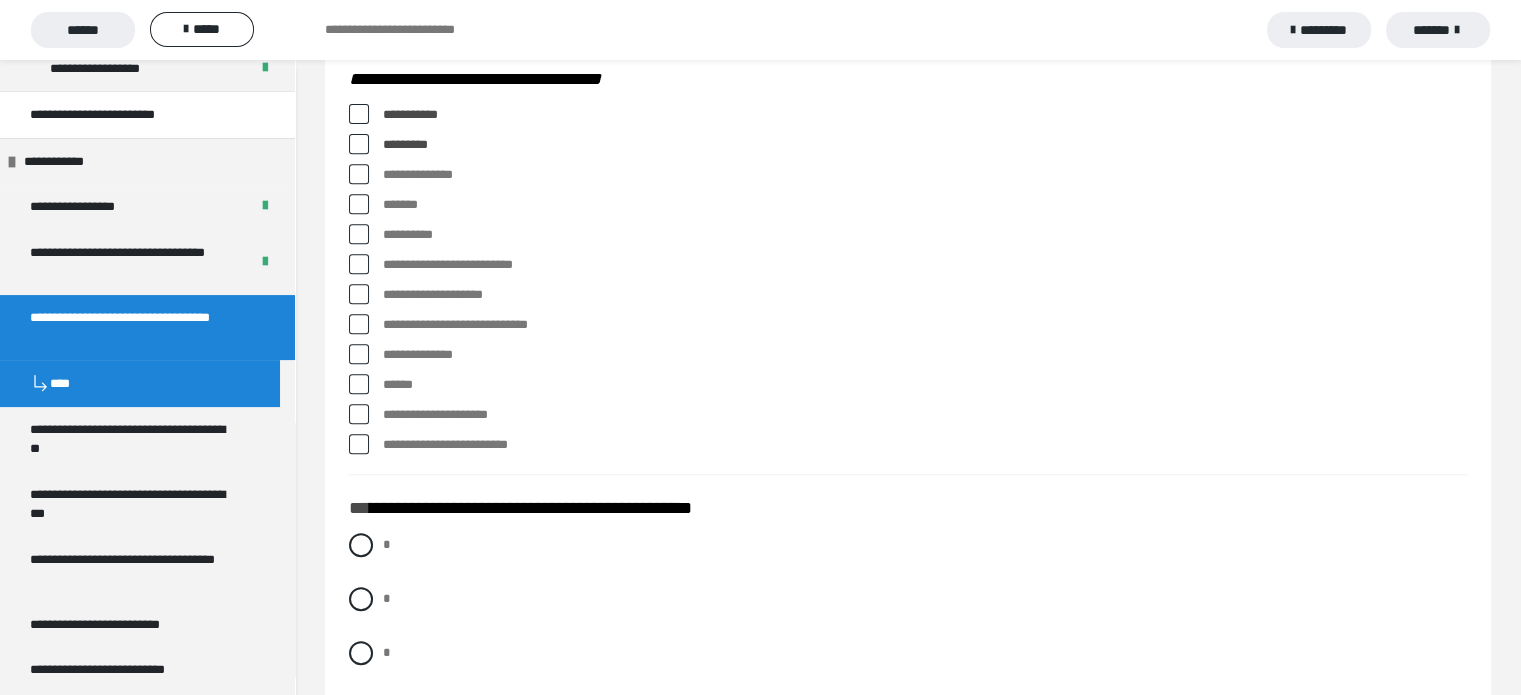click at bounding box center (359, 174) 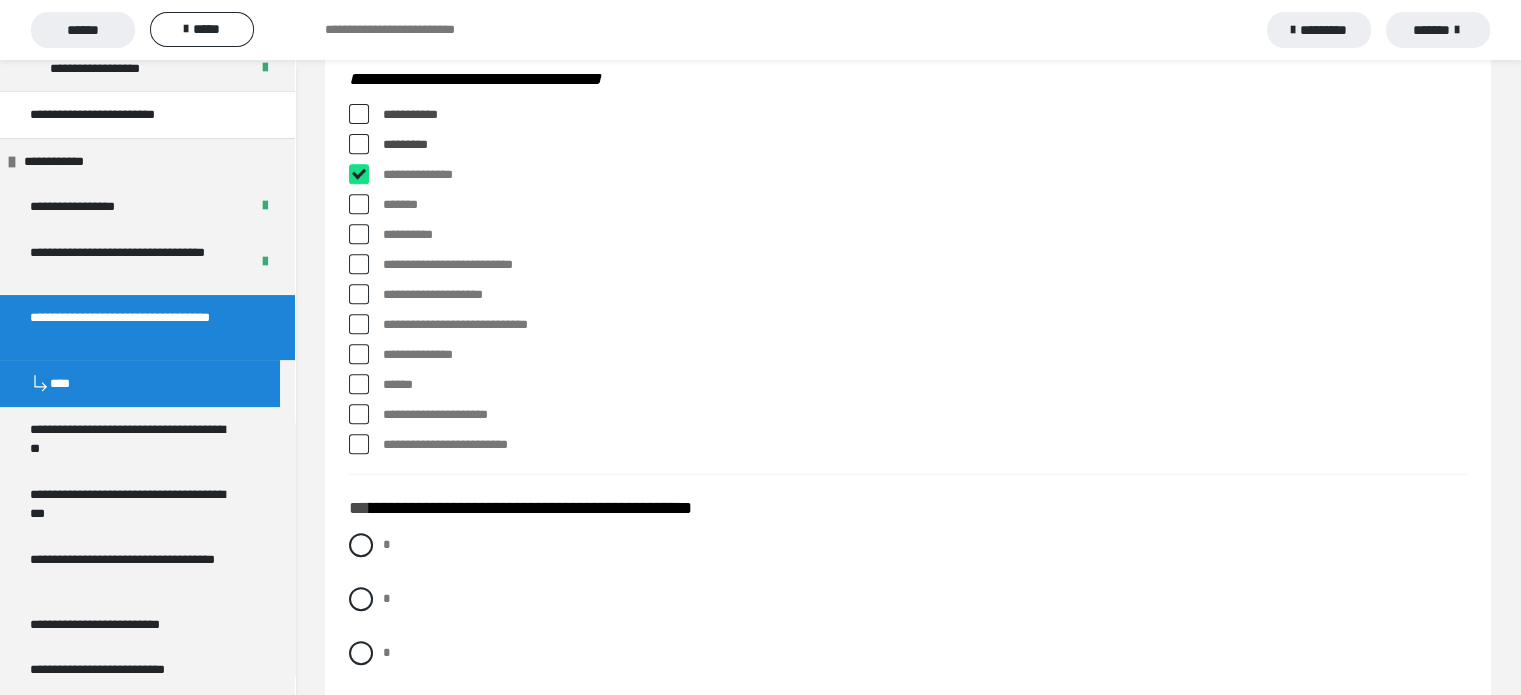 checkbox on "****" 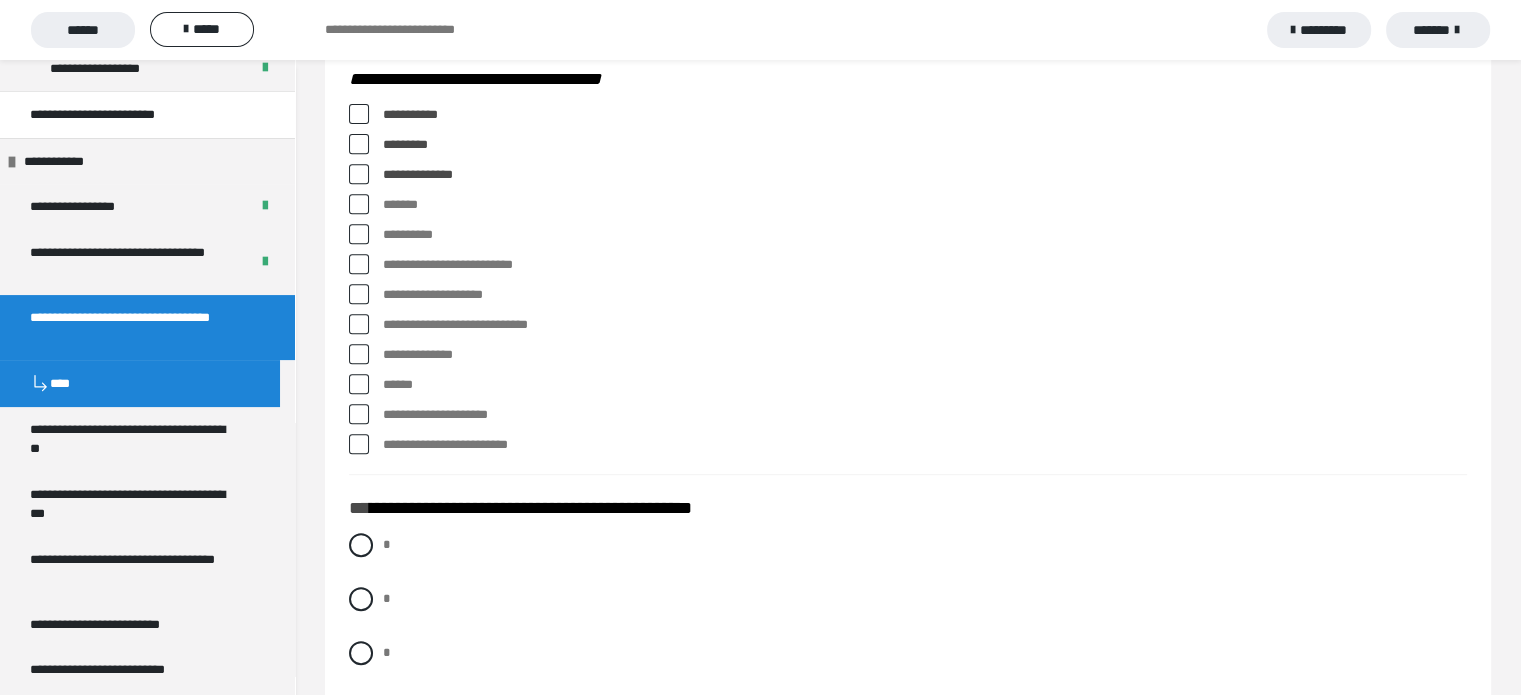 click at bounding box center [359, 204] 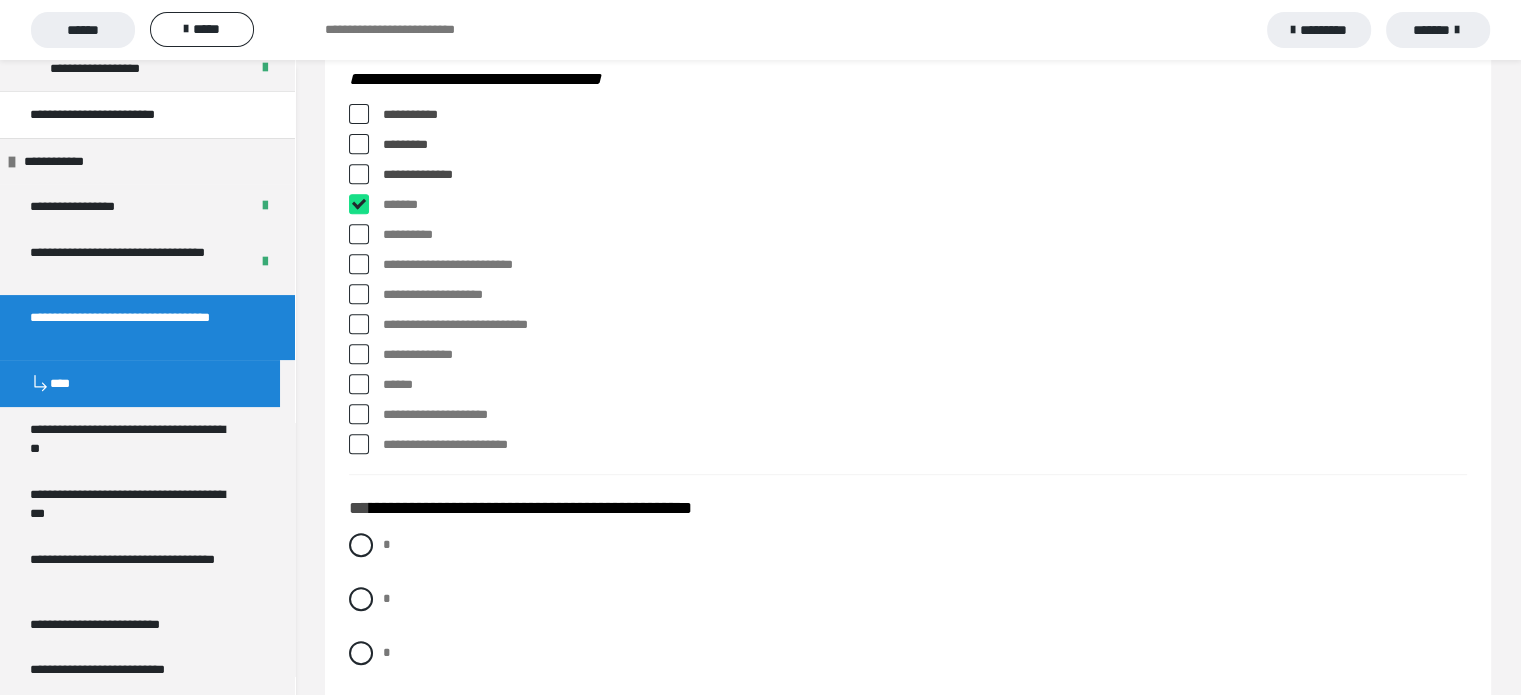 checkbox on "****" 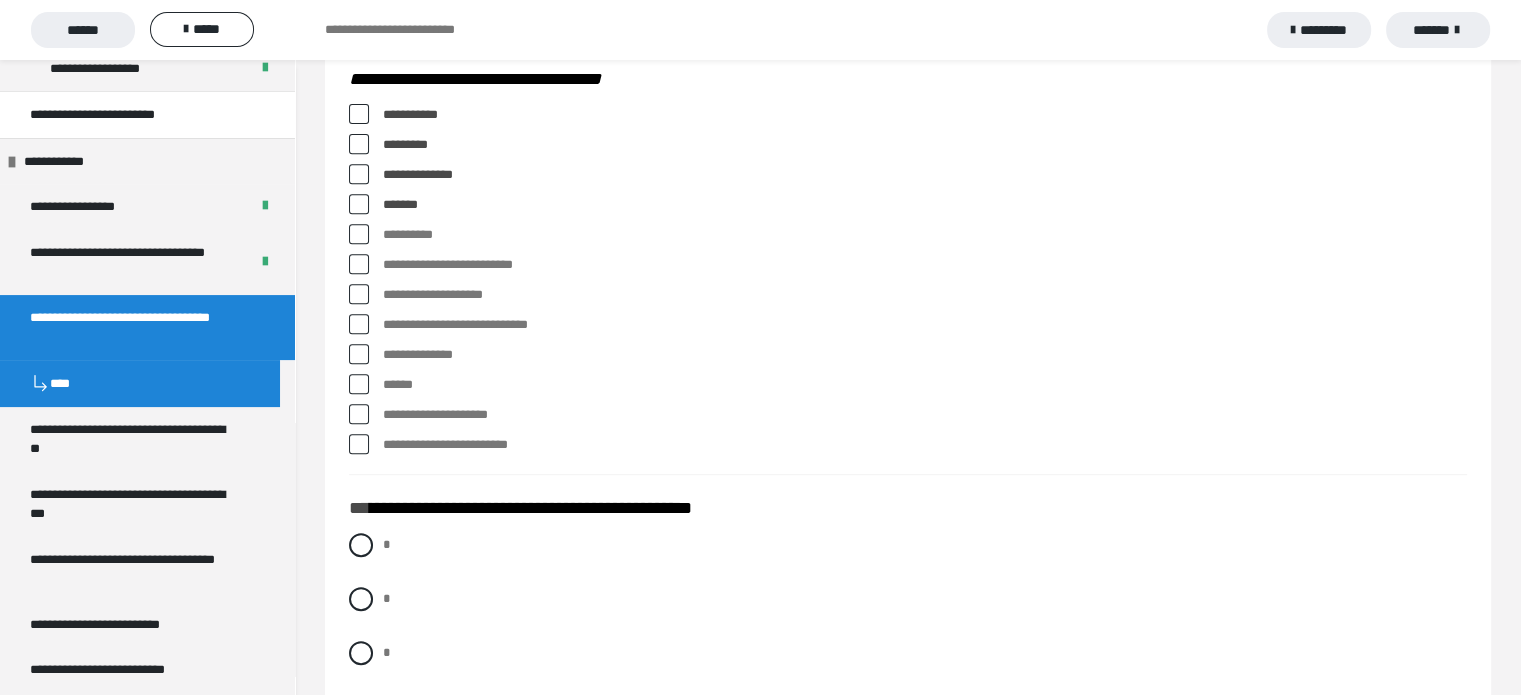 click at bounding box center (359, 264) 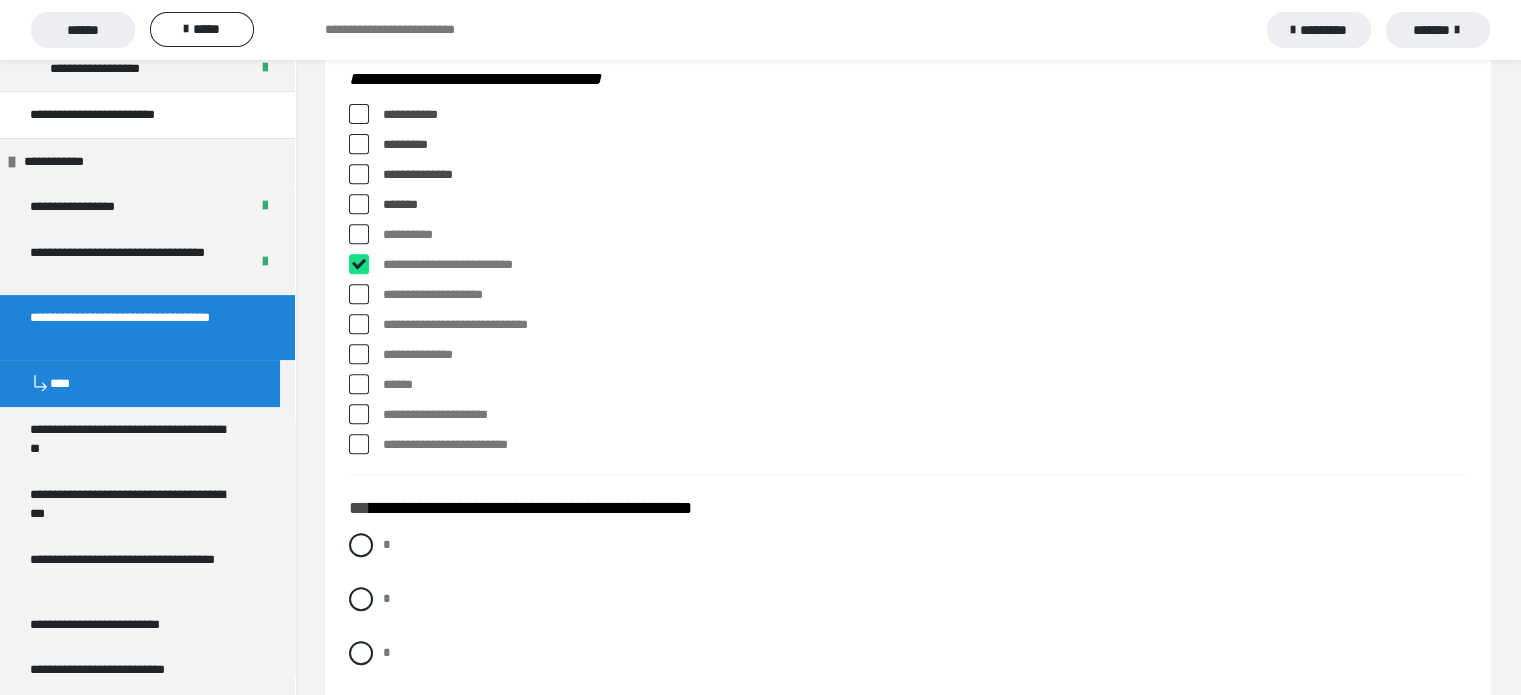 checkbox on "****" 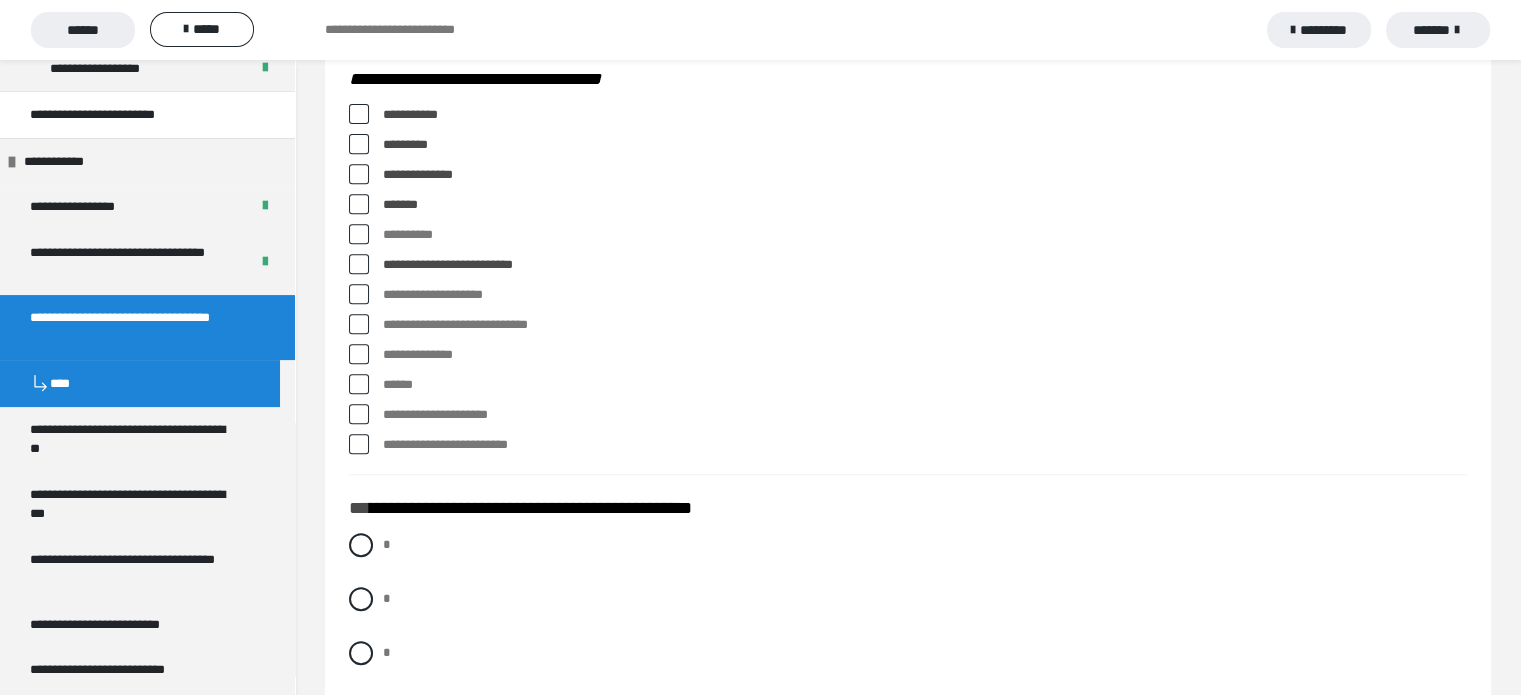 click at bounding box center [359, 294] 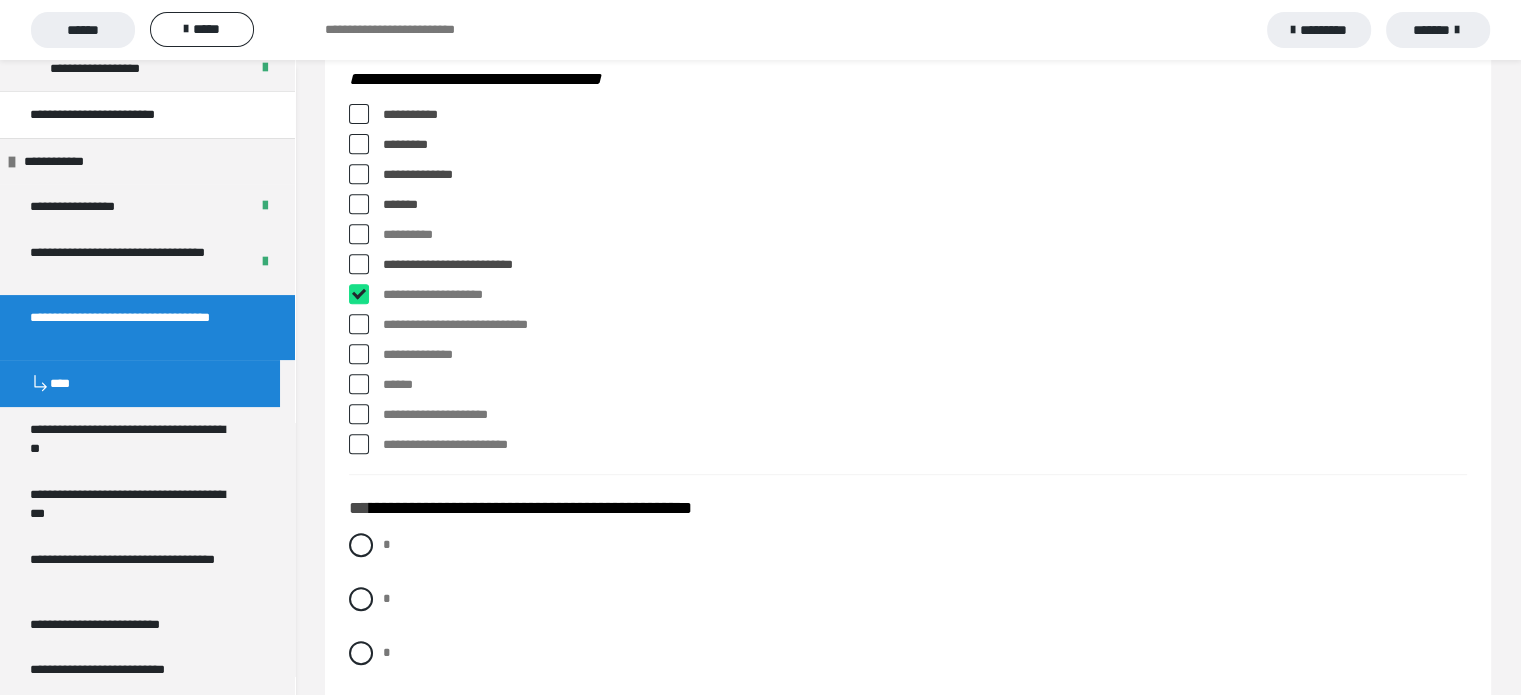 checkbox on "****" 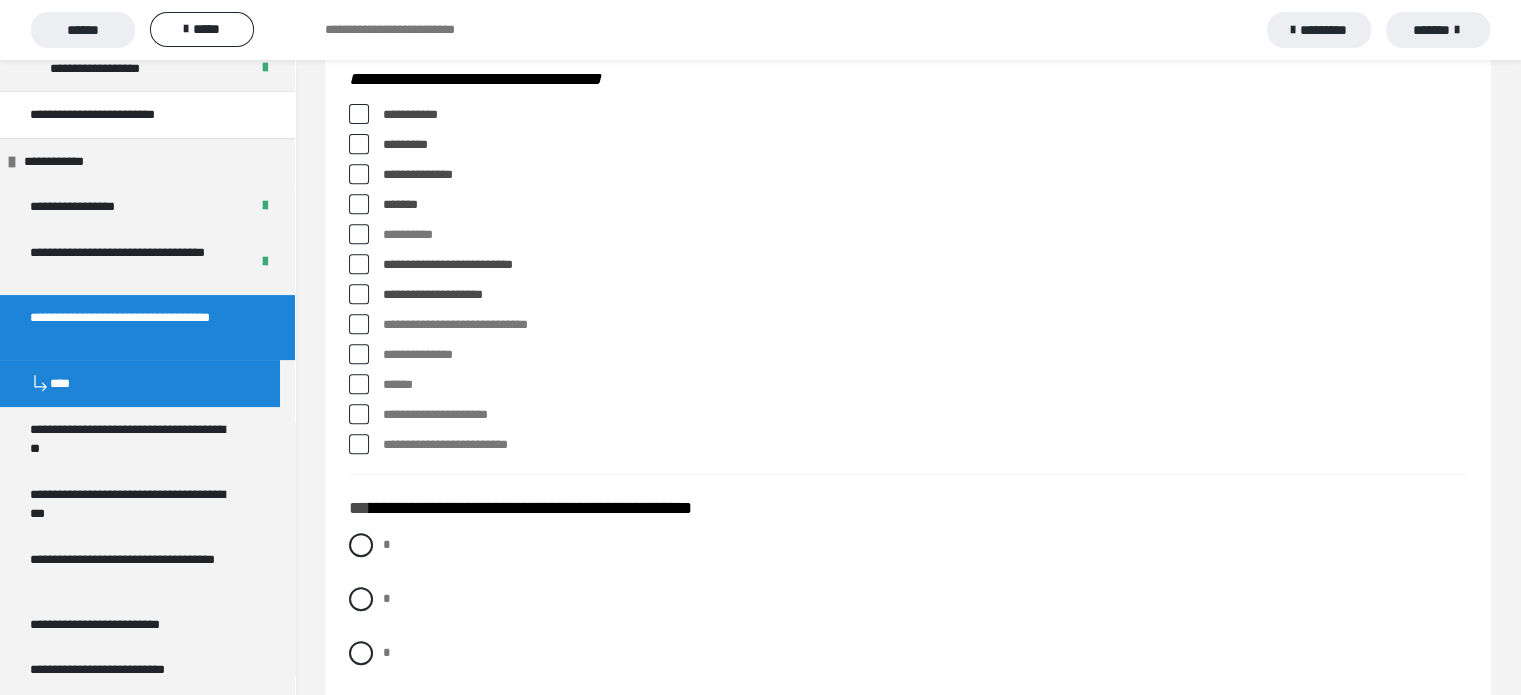 click at bounding box center [359, 444] 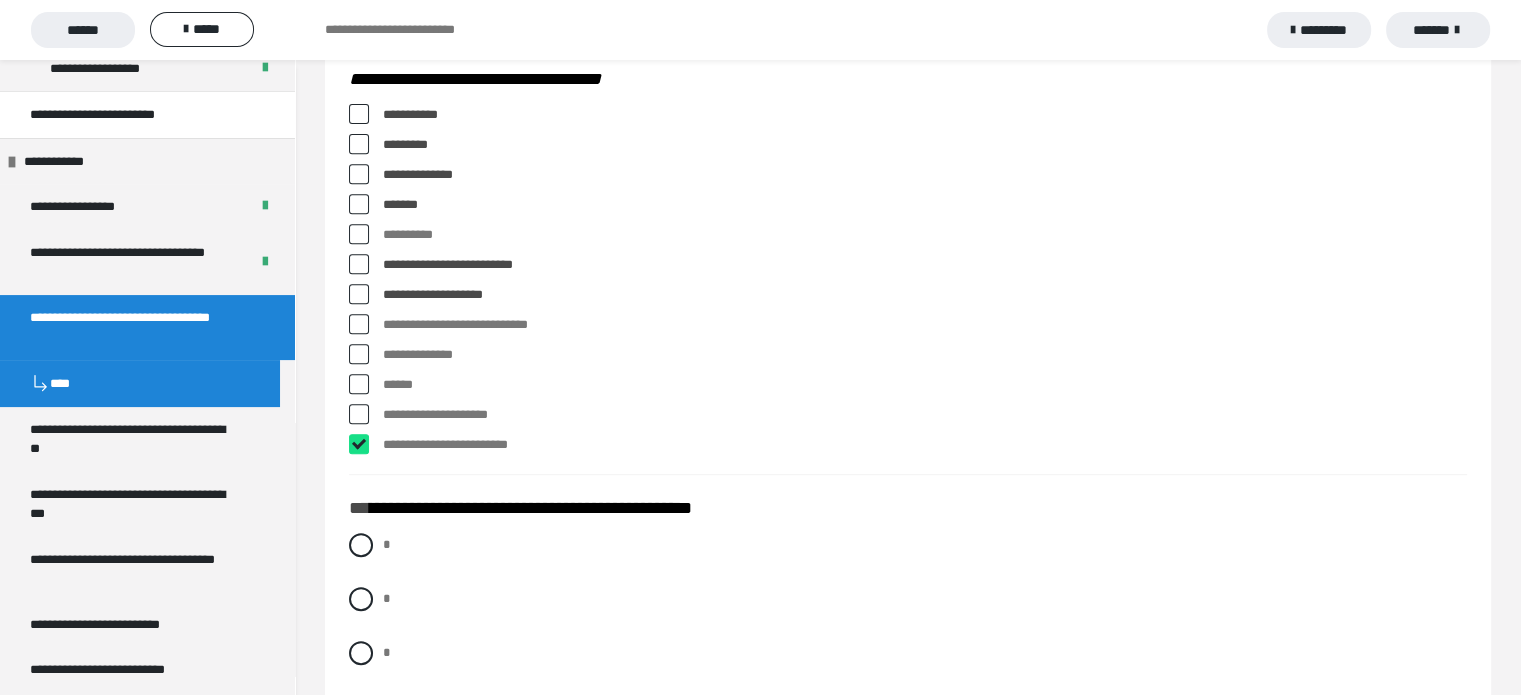 checkbox on "****" 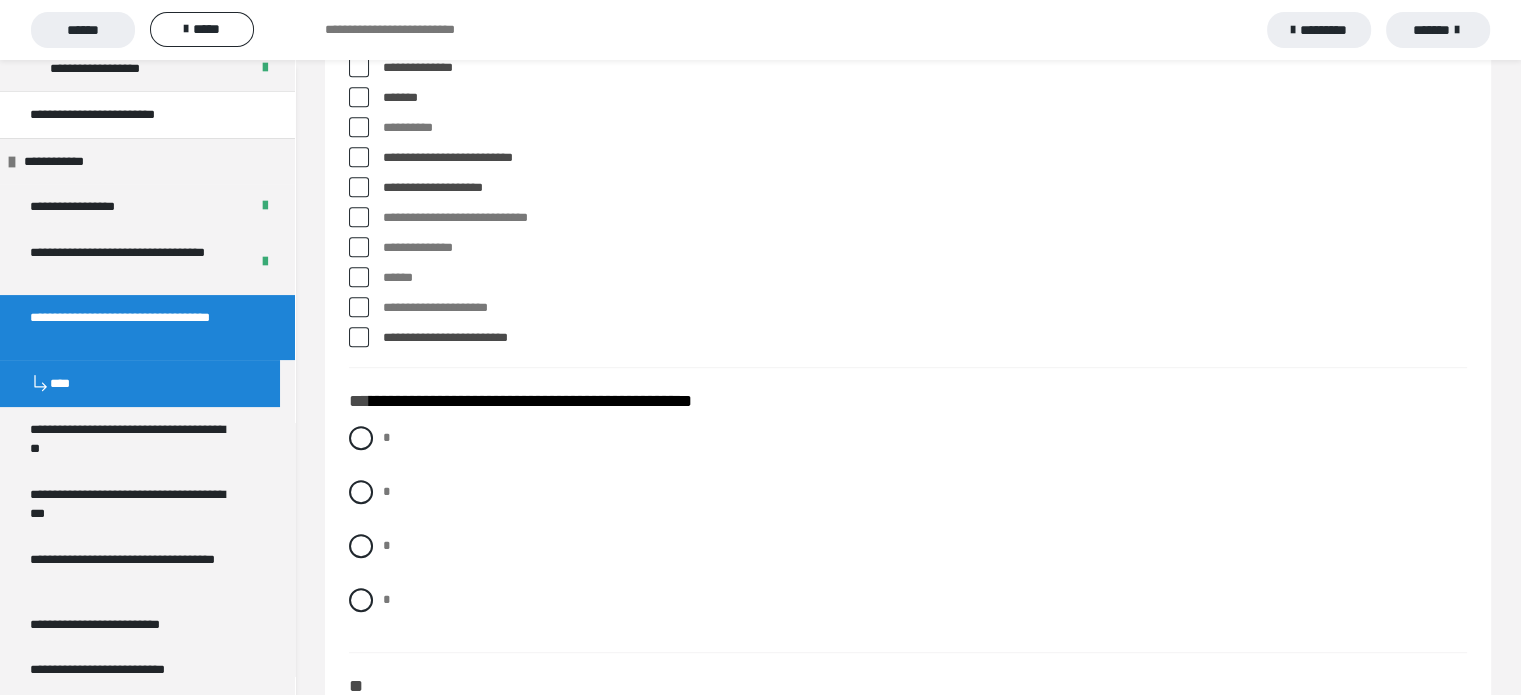 scroll, scrollTop: 1100, scrollLeft: 0, axis: vertical 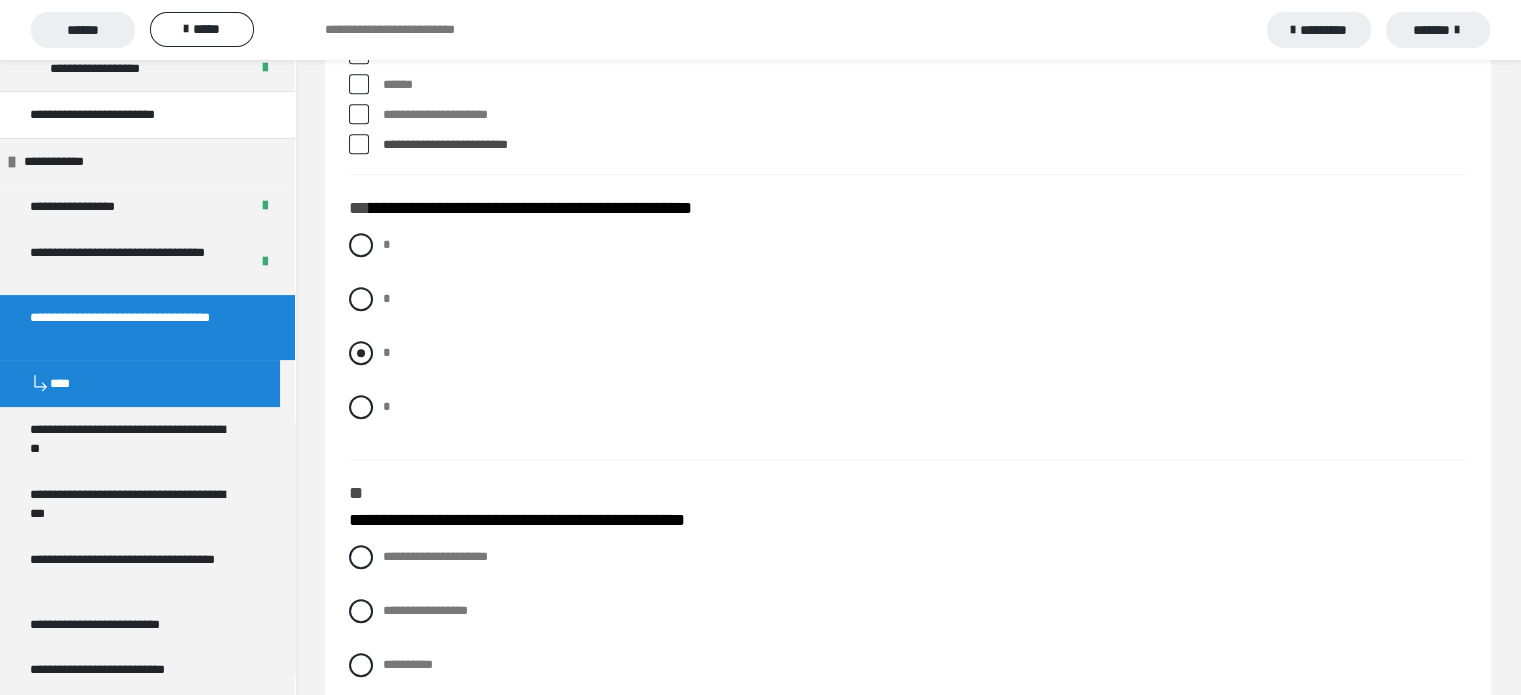 click at bounding box center (361, 353) 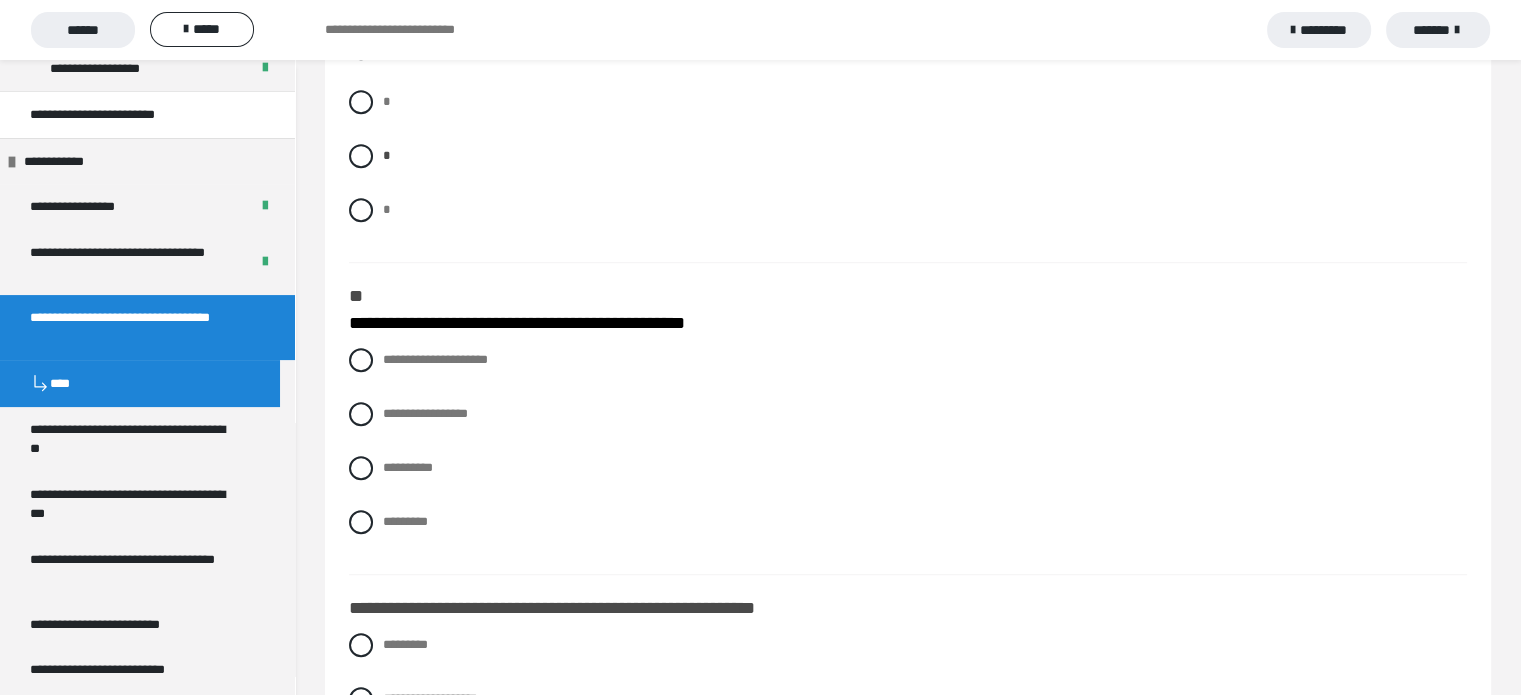 scroll, scrollTop: 1300, scrollLeft: 0, axis: vertical 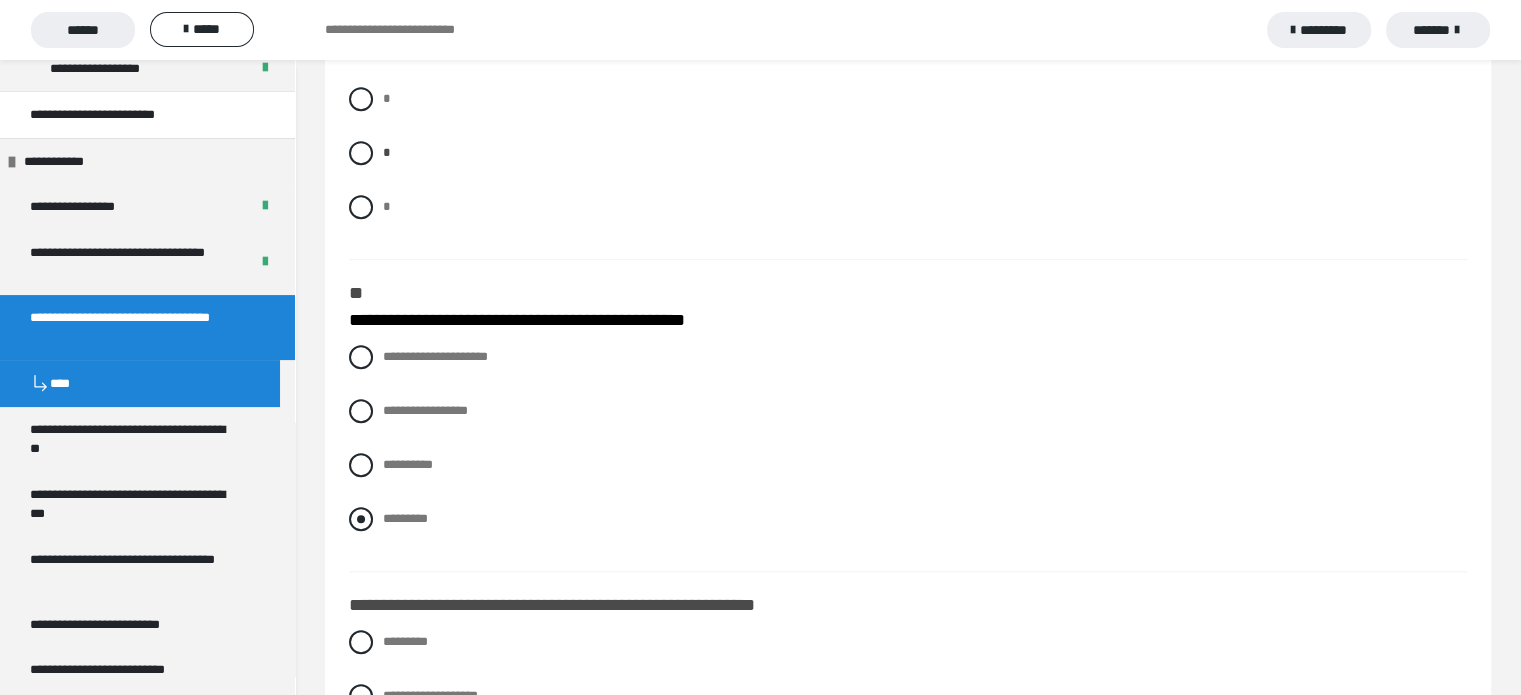 click at bounding box center [361, 519] 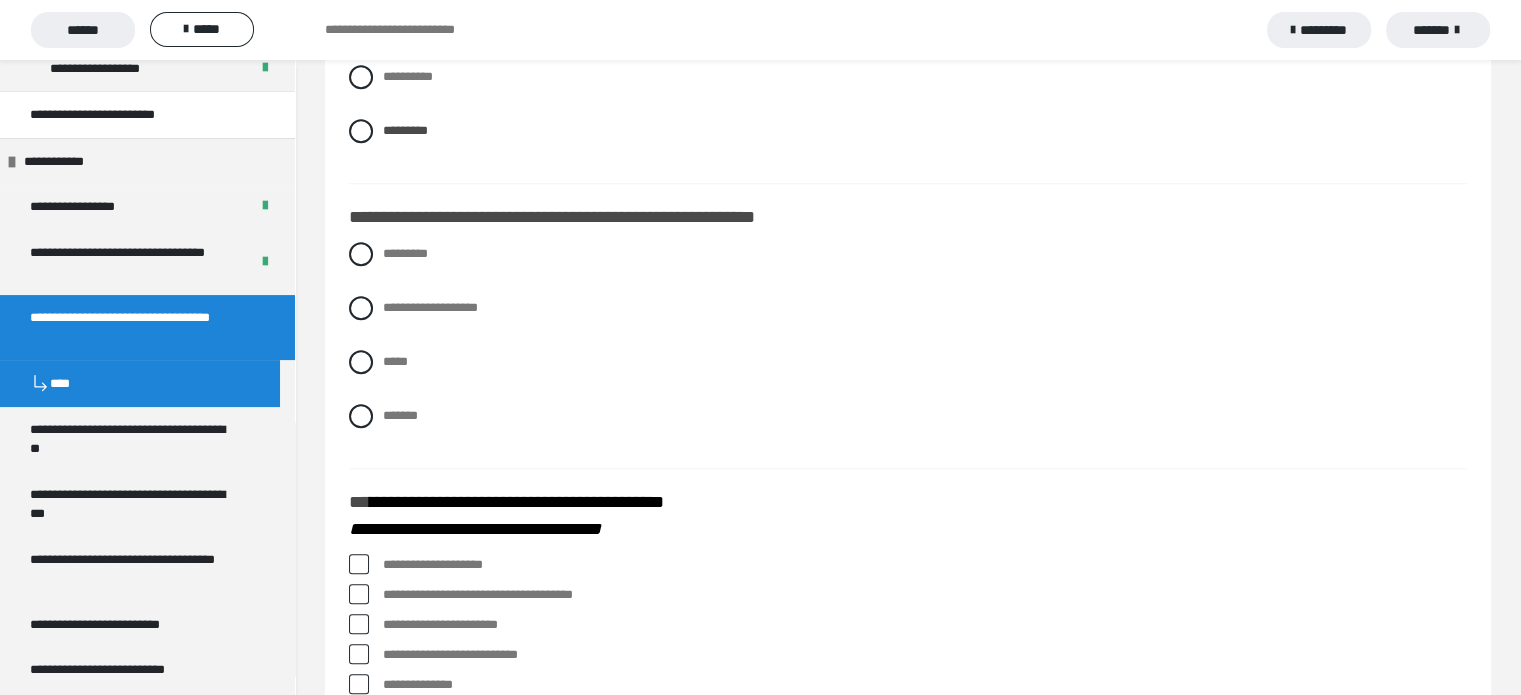 scroll, scrollTop: 1700, scrollLeft: 0, axis: vertical 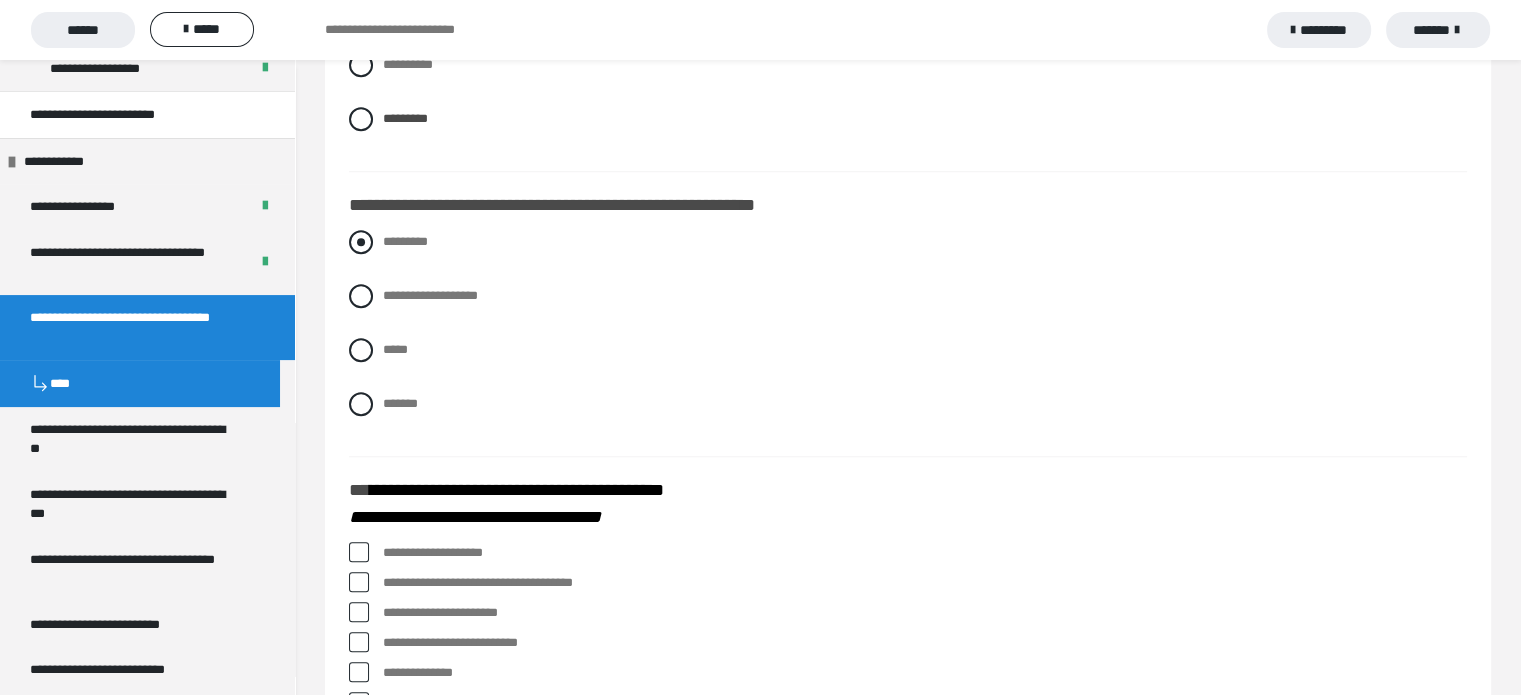 click at bounding box center [361, 242] 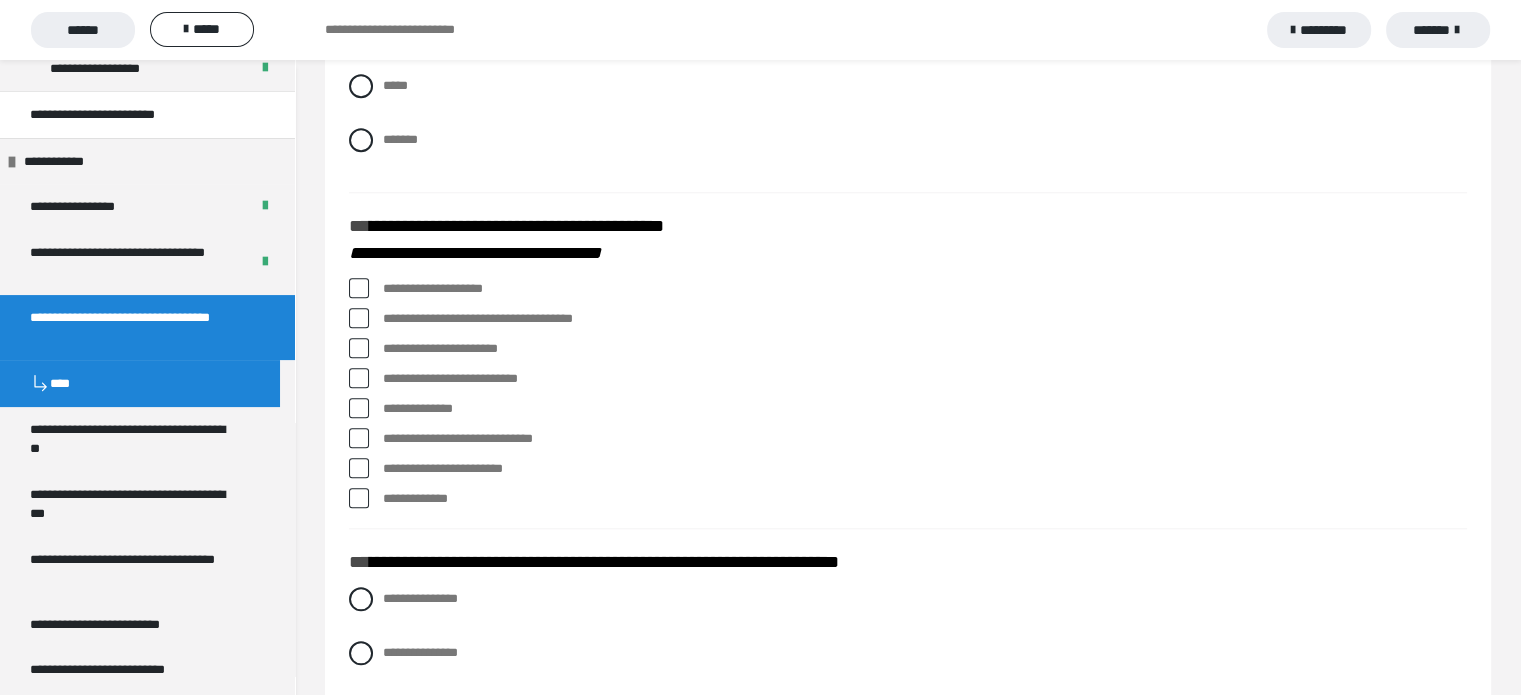 scroll, scrollTop: 2000, scrollLeft: 0, axis: vertical 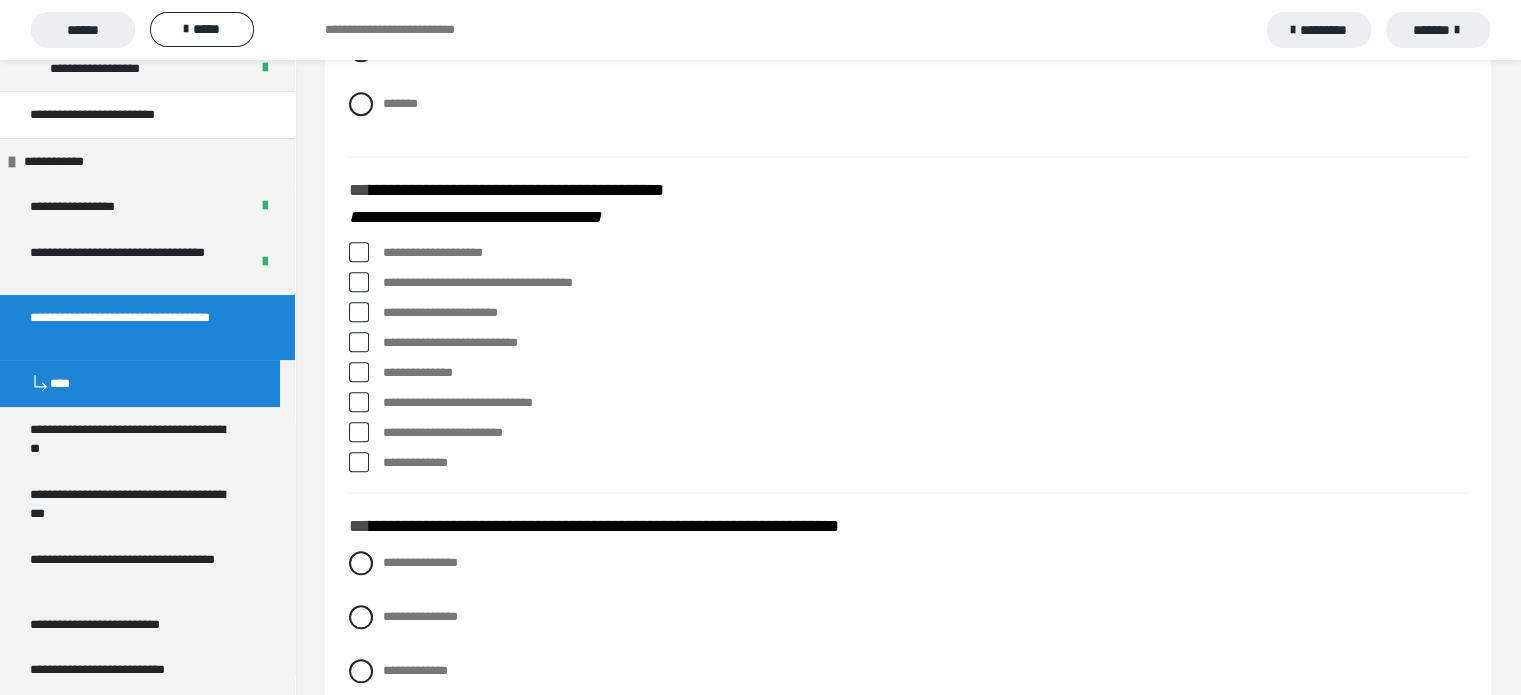 click at bounding box center [359, 282] 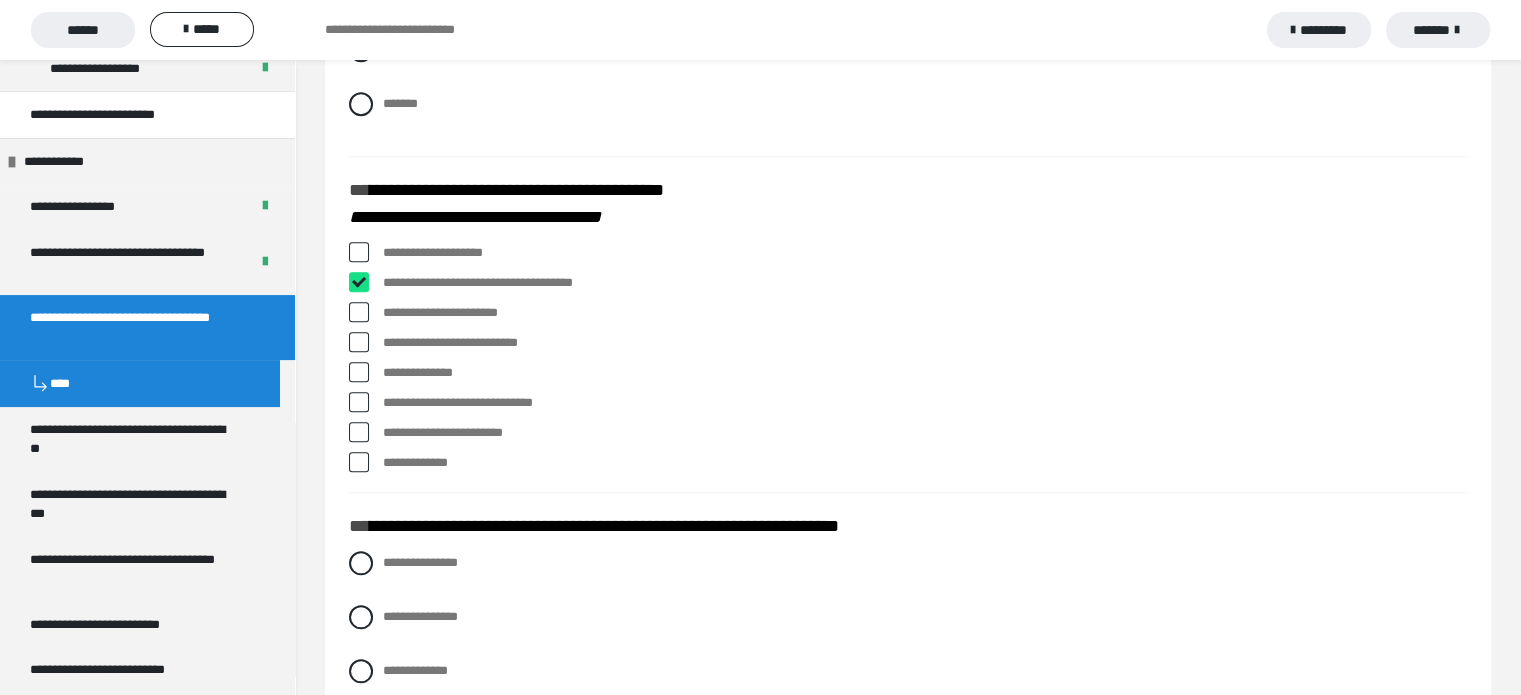 checkbox on "****" 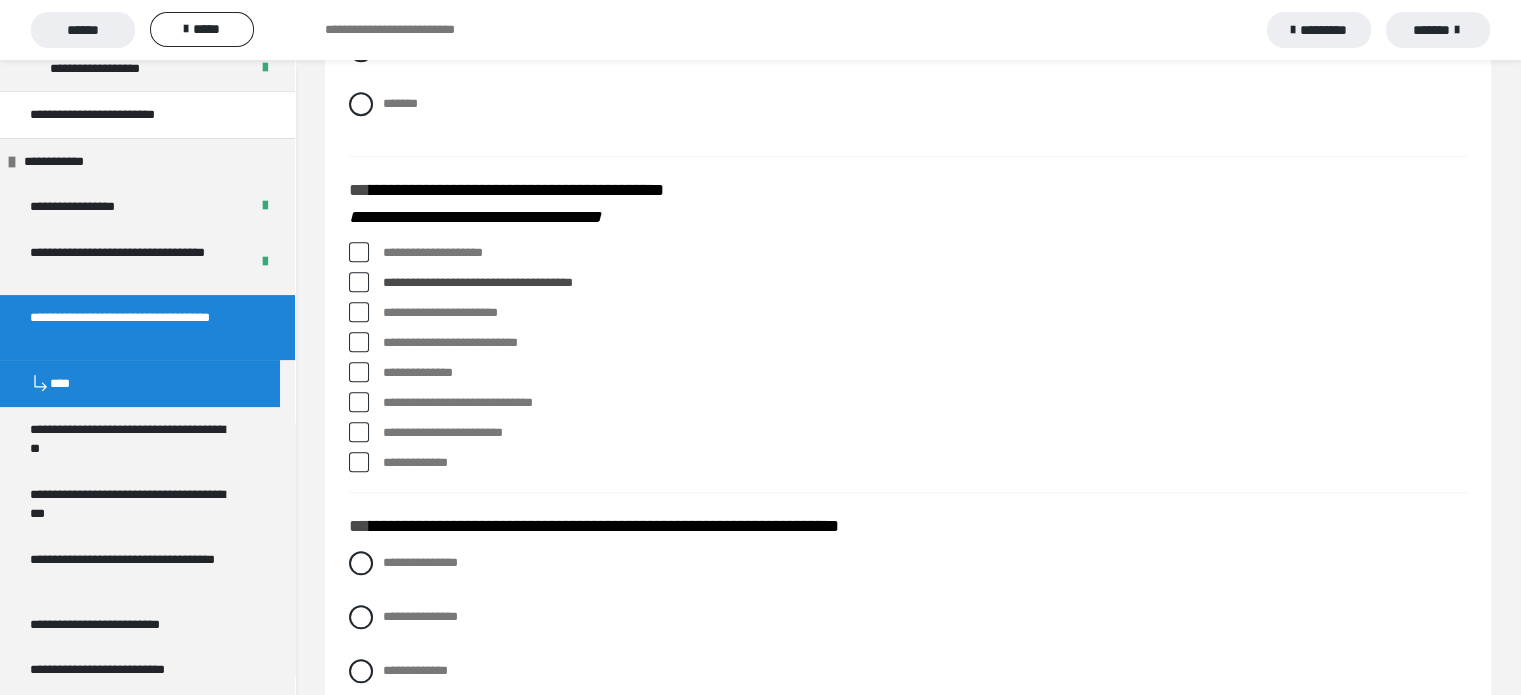 click at bounding box center (359, 312) 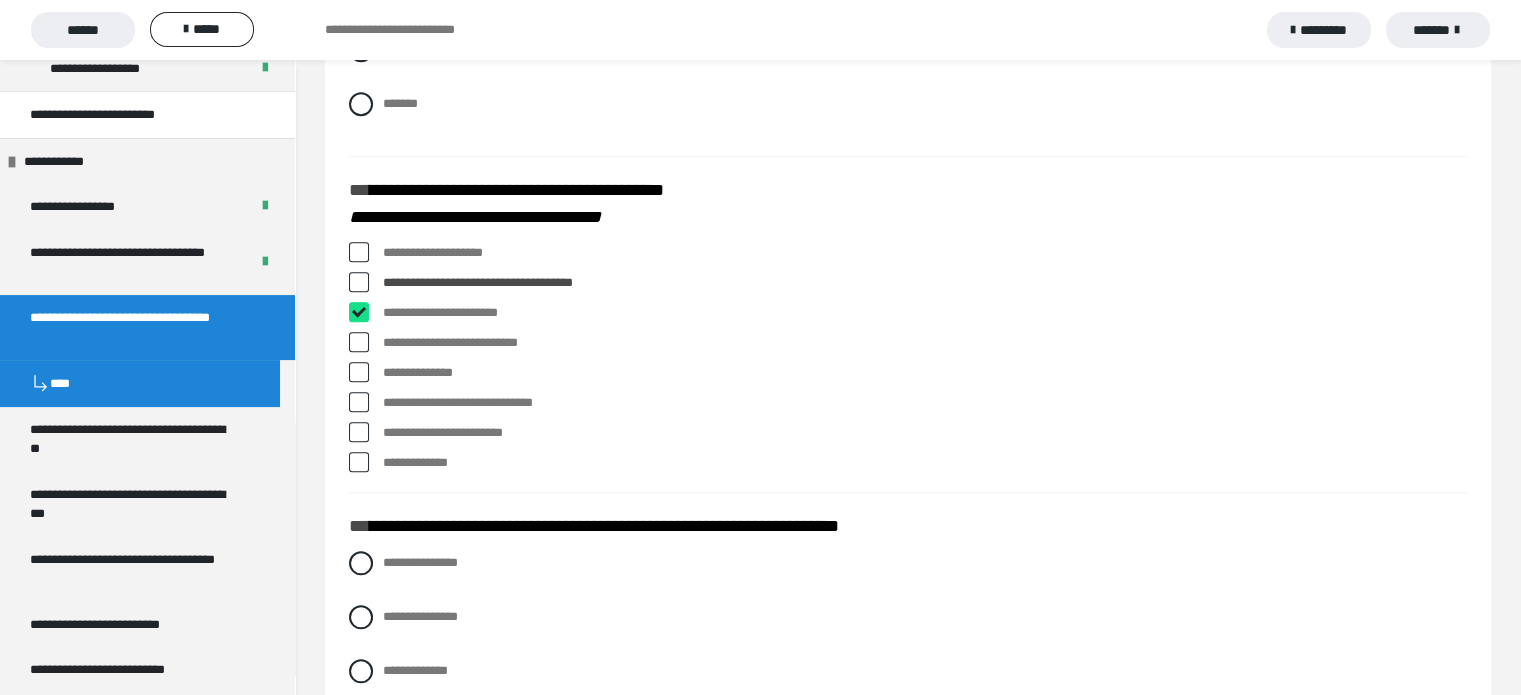 checkbox on "****" 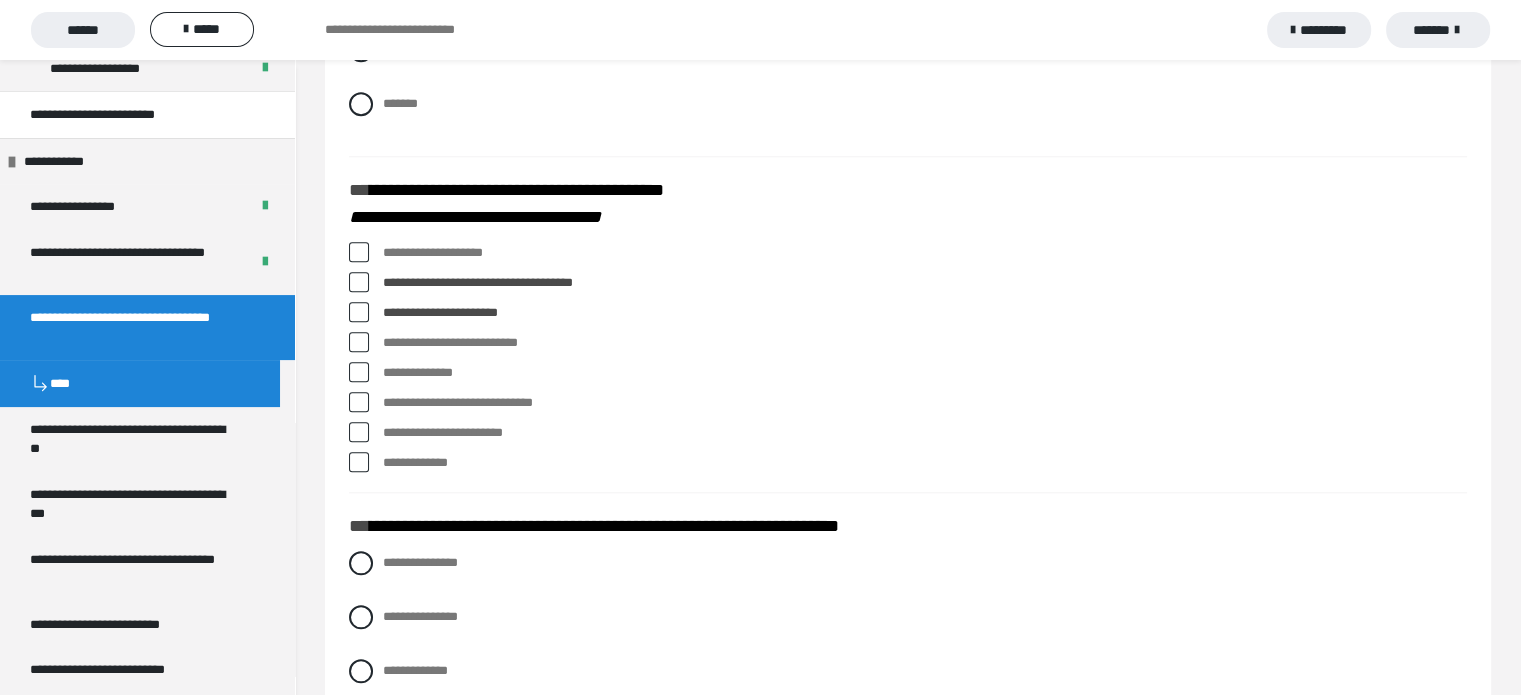 click at bounding box center [359, 342] 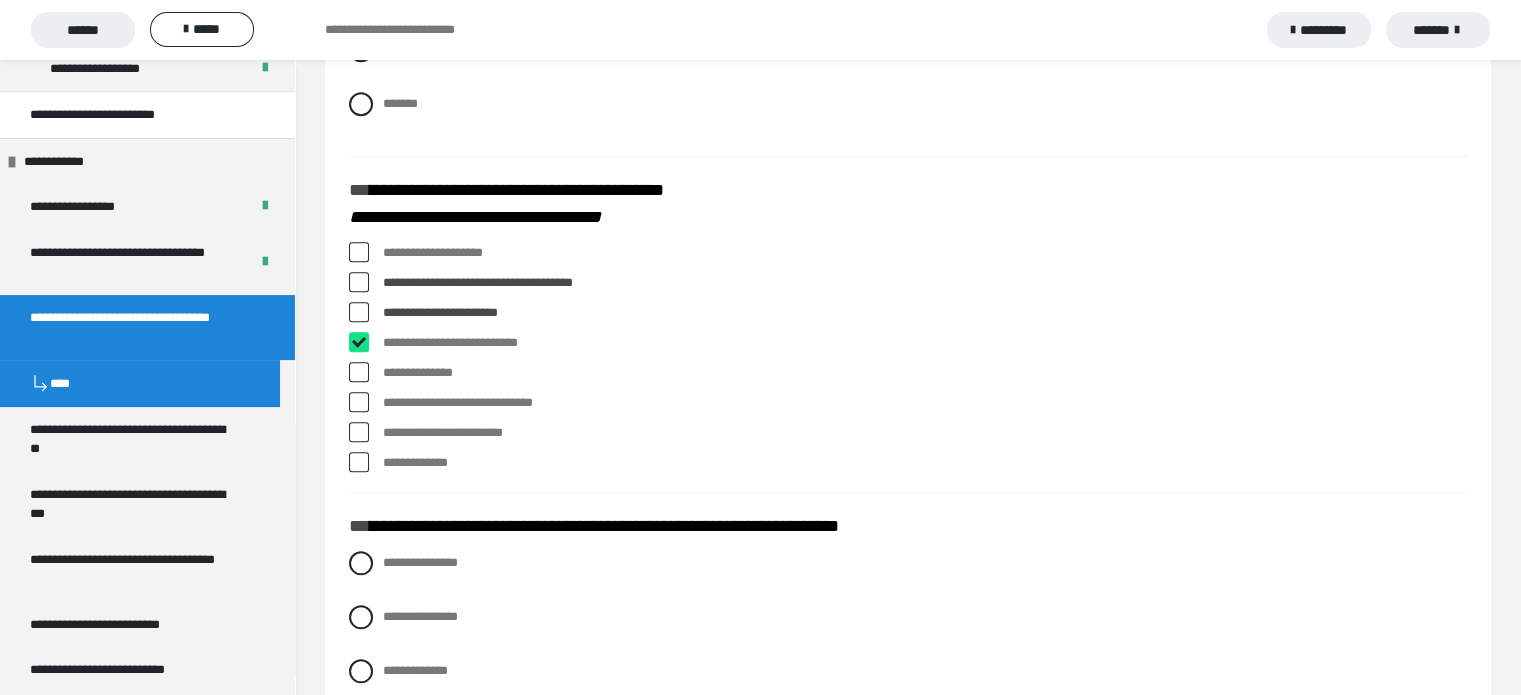checkbox on "****" 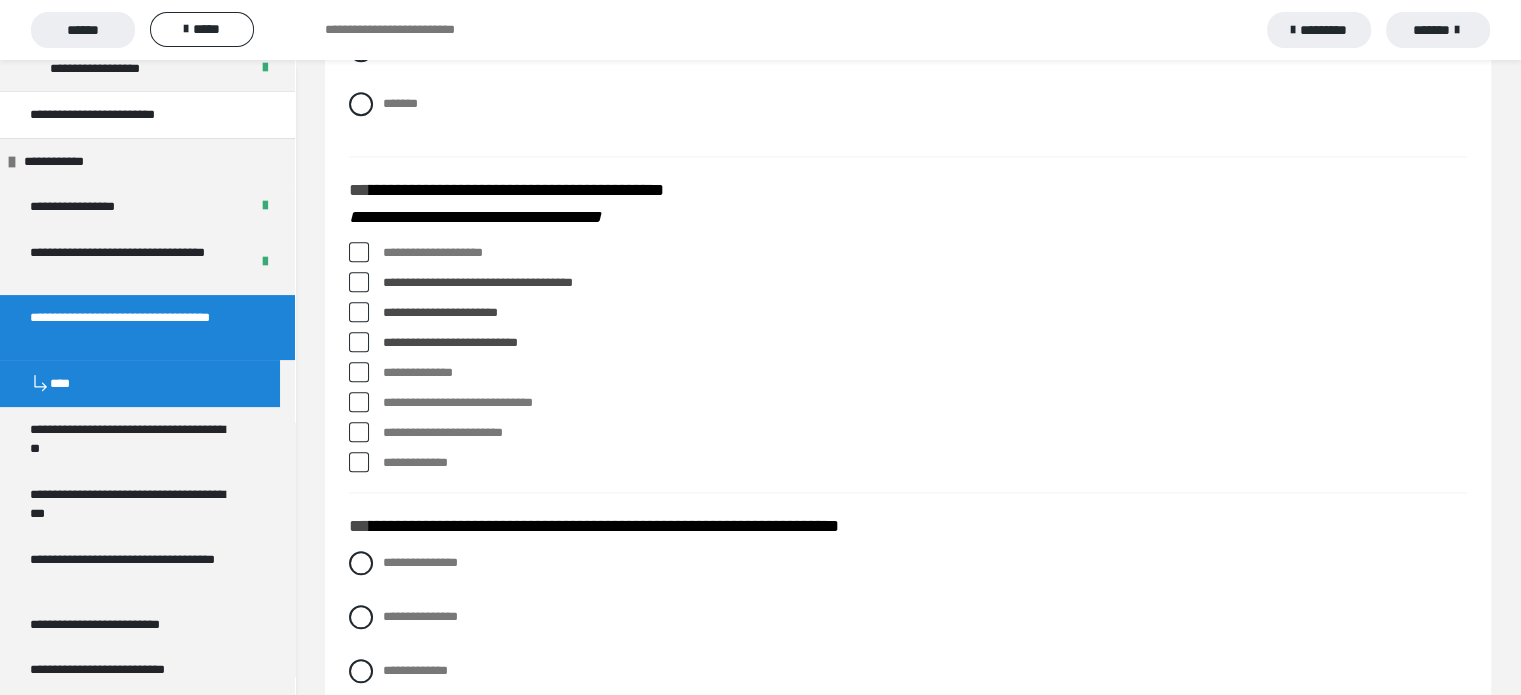 click at bounding box center (359, 252) 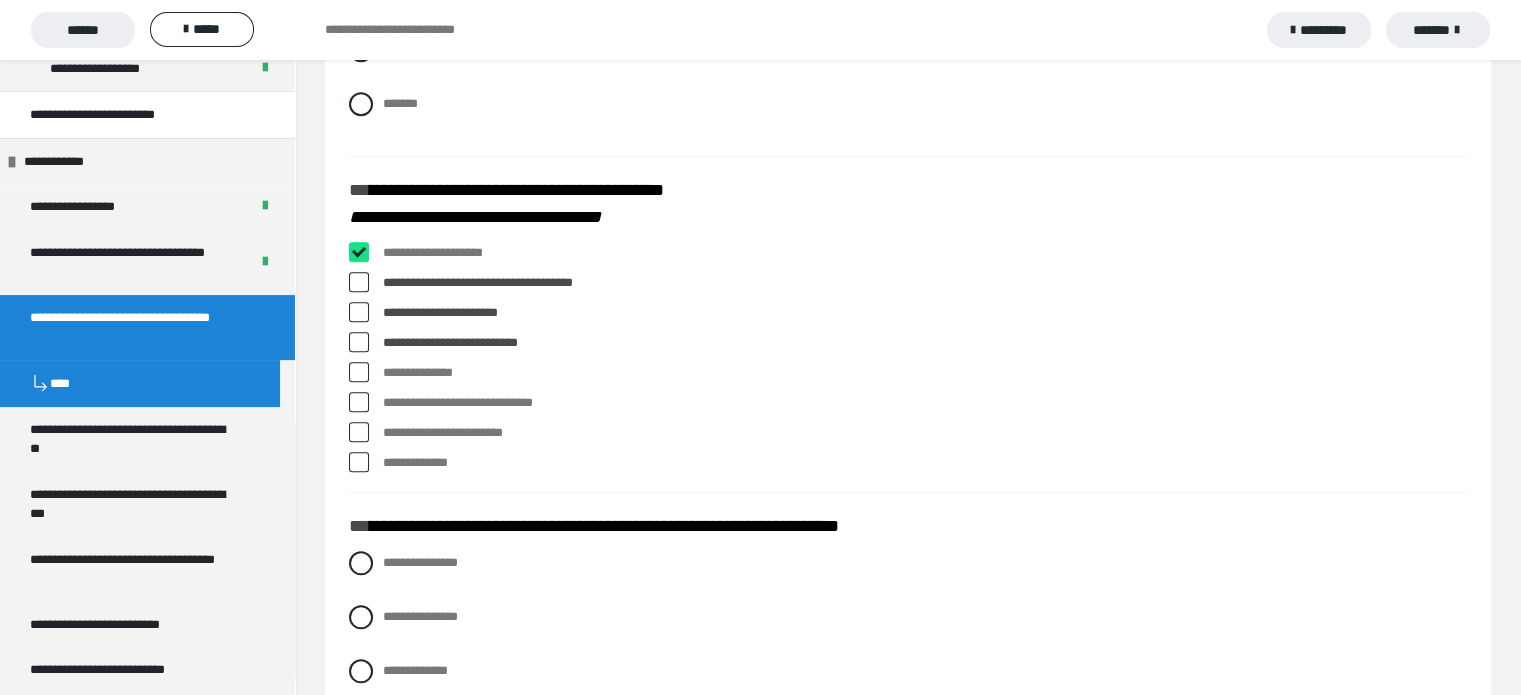 checkbox on "****" 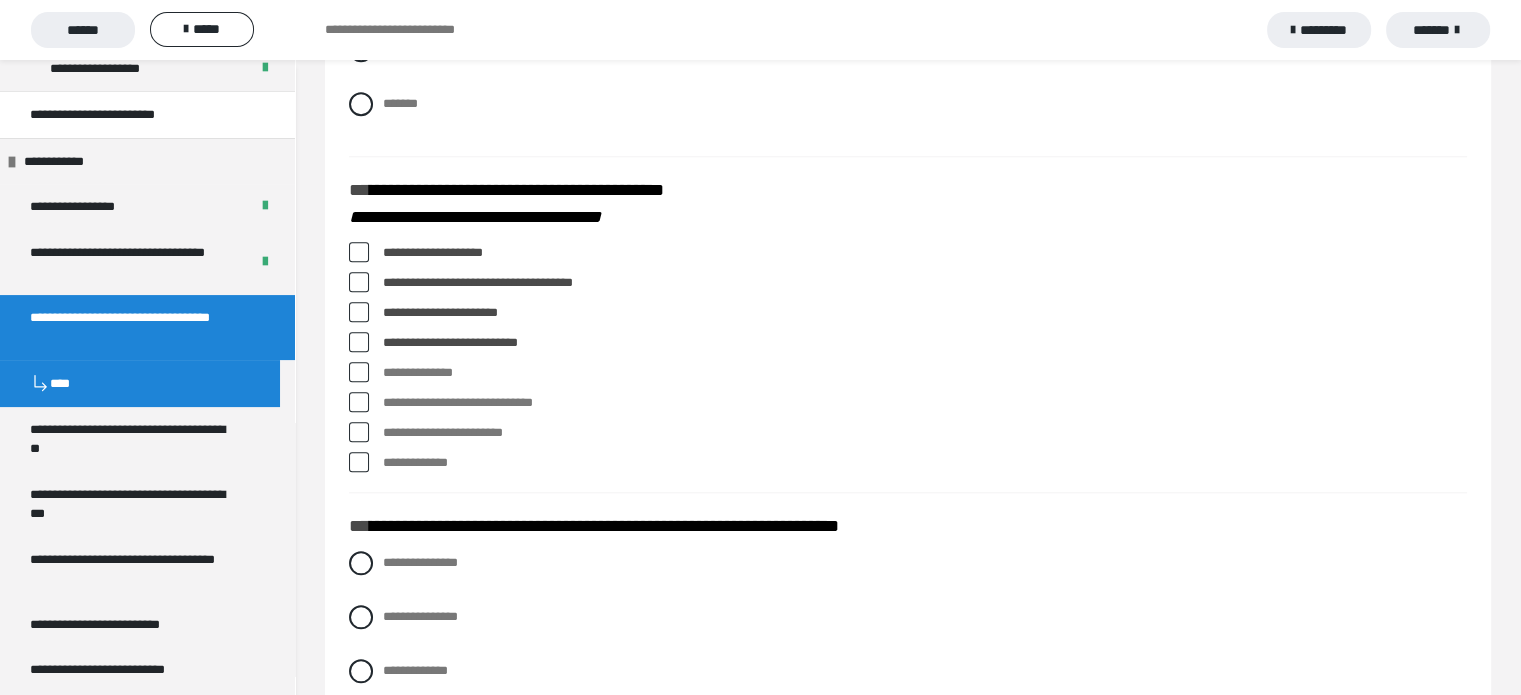 click at bounding box center [359, 402] 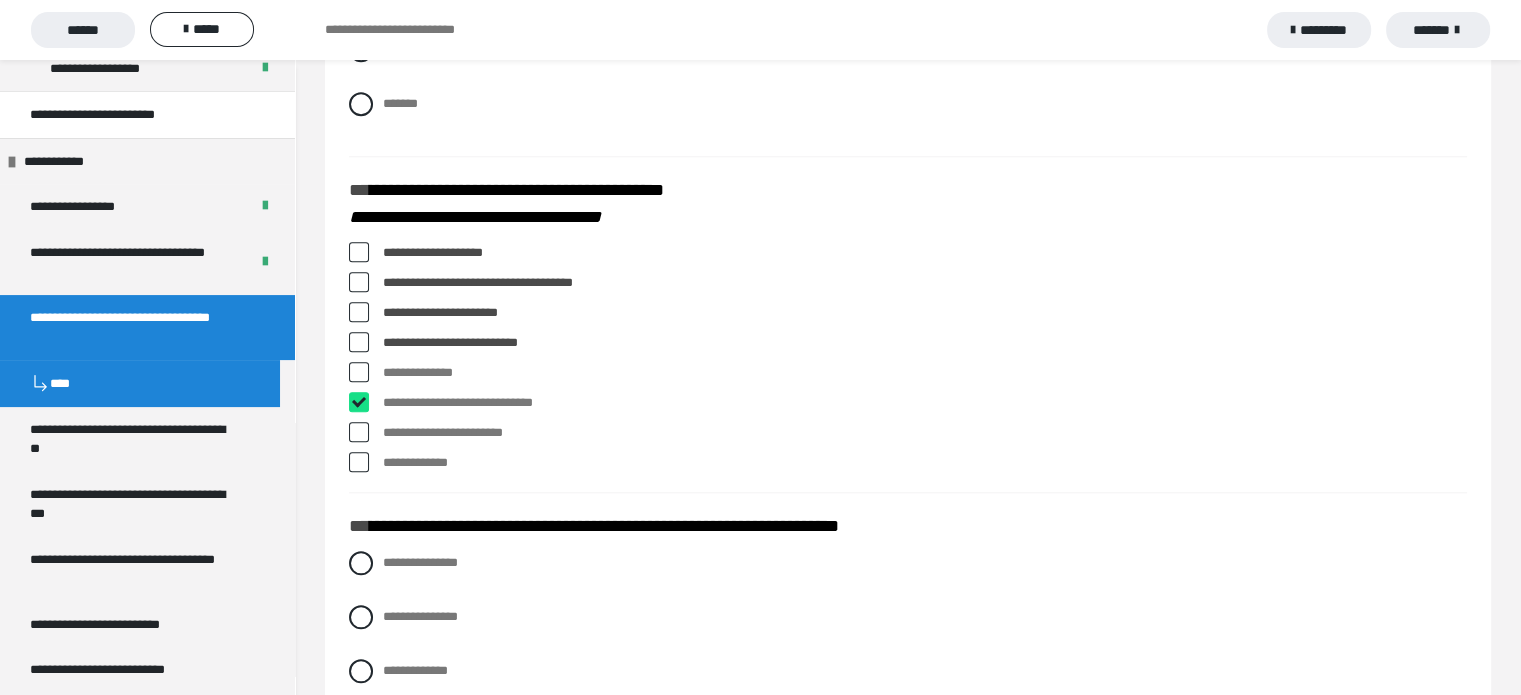 checkbox on "****" 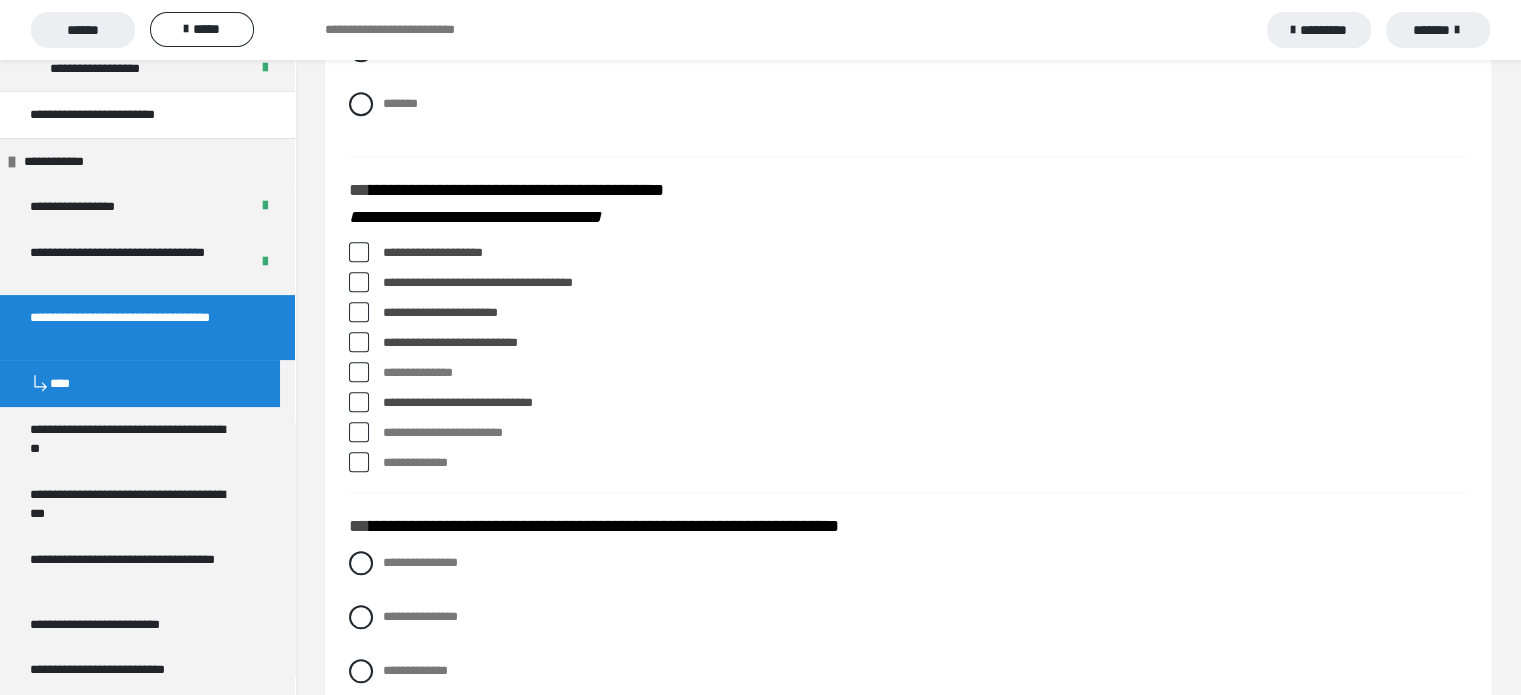 click at bounding box center [359, 372] 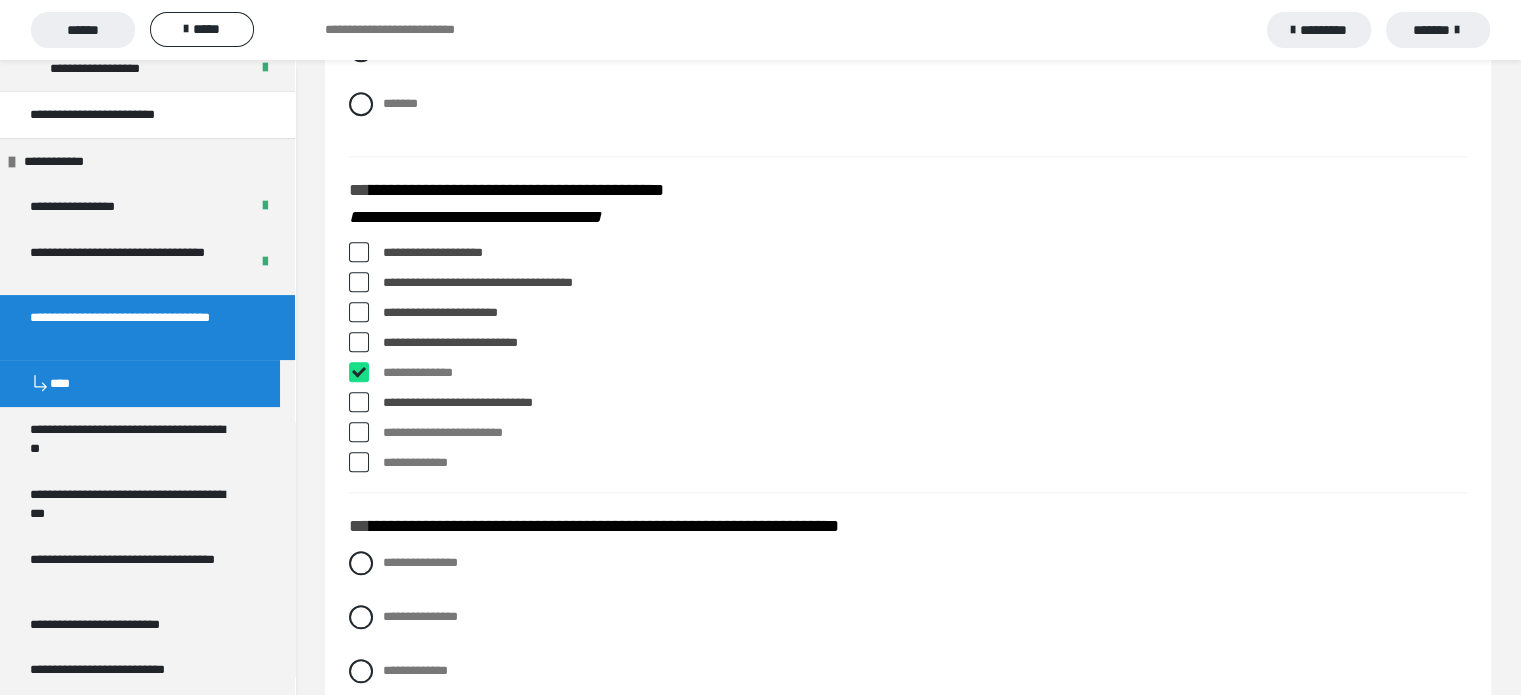checkbox on "****" 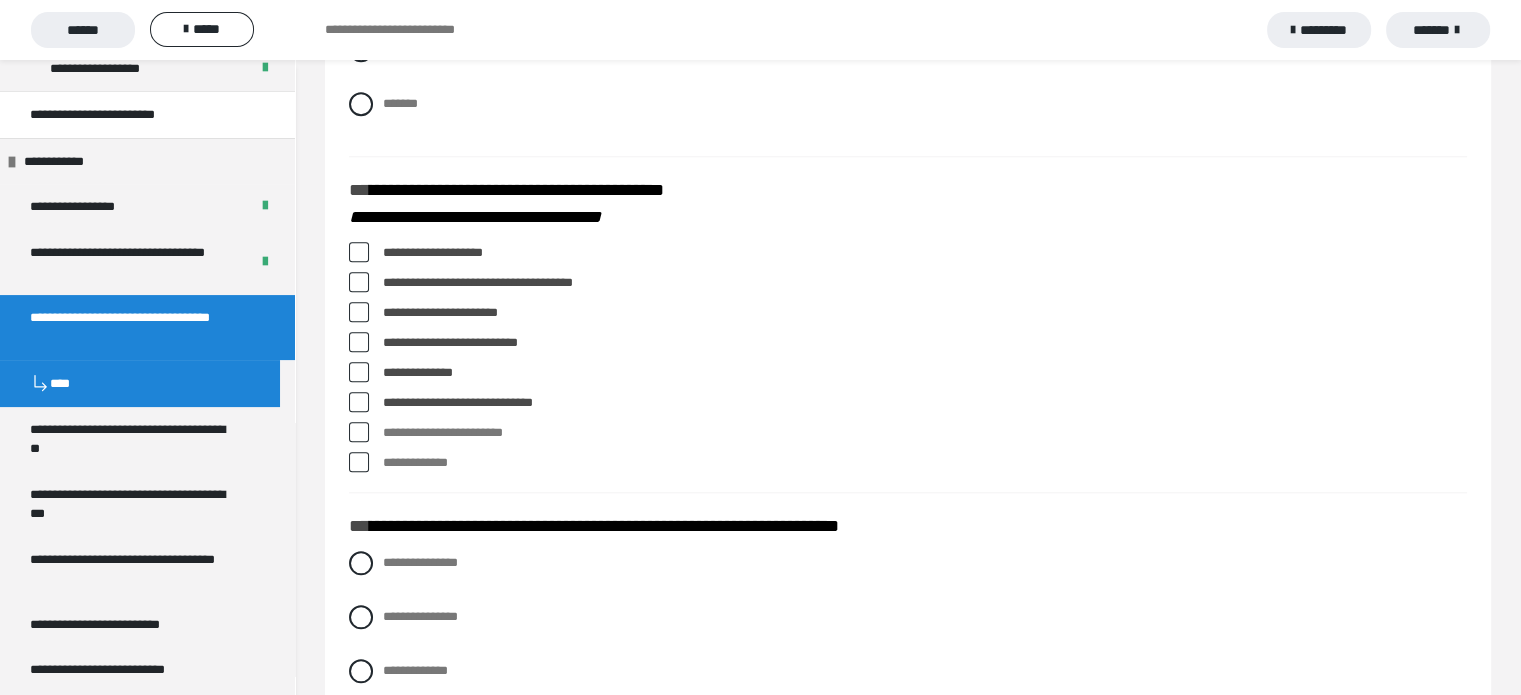 click at bounding box center (359, 402) 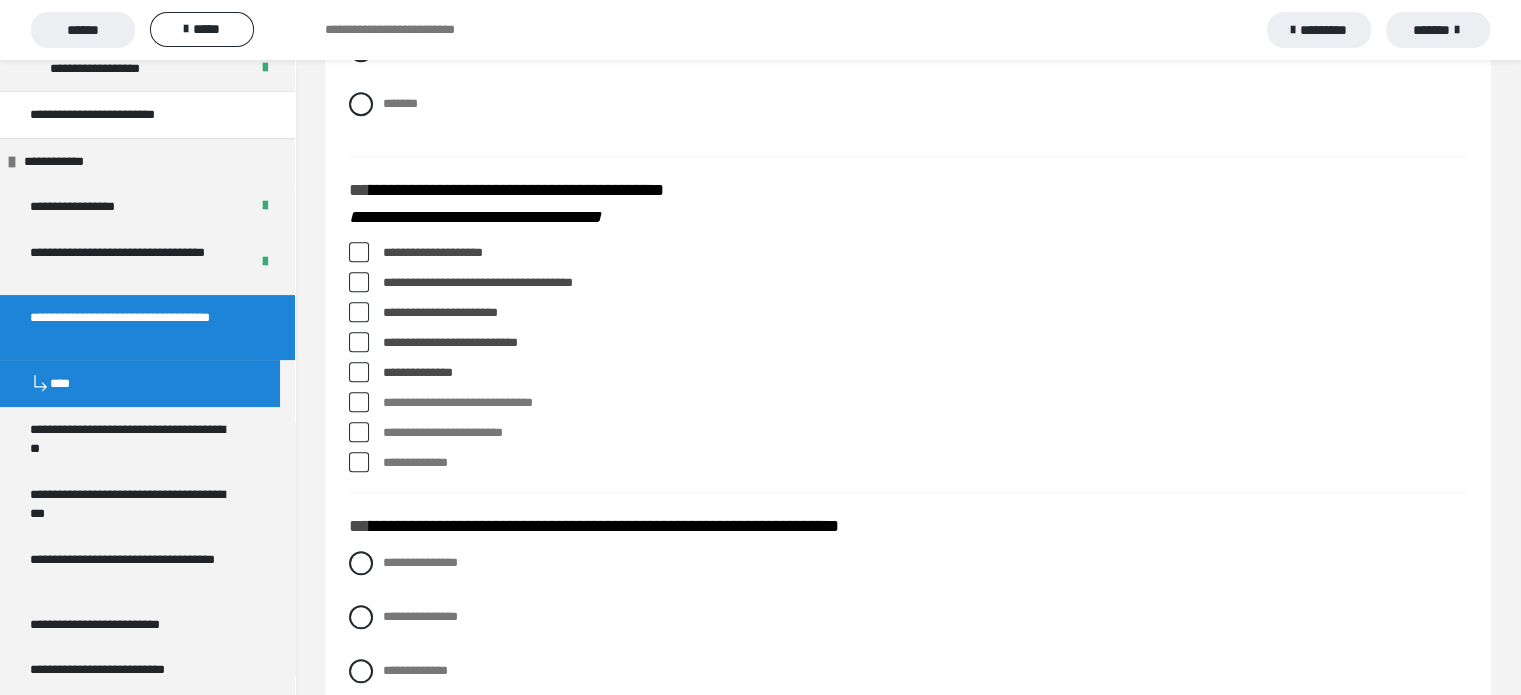 drag, startPoint x: 363, startPoint y: 431, endPoint x: 360, endPoint y: 448, distance: 17.262676 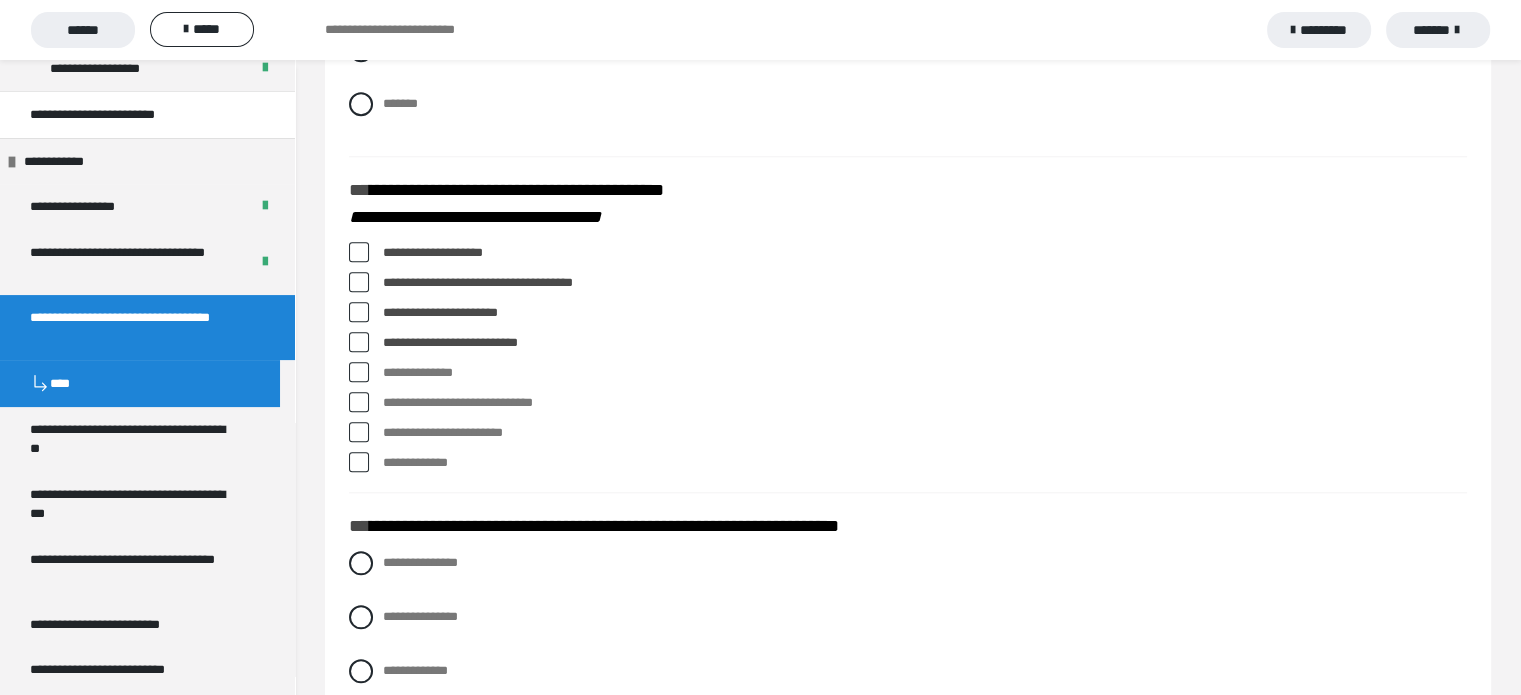 click at bounding box center [359, 402] 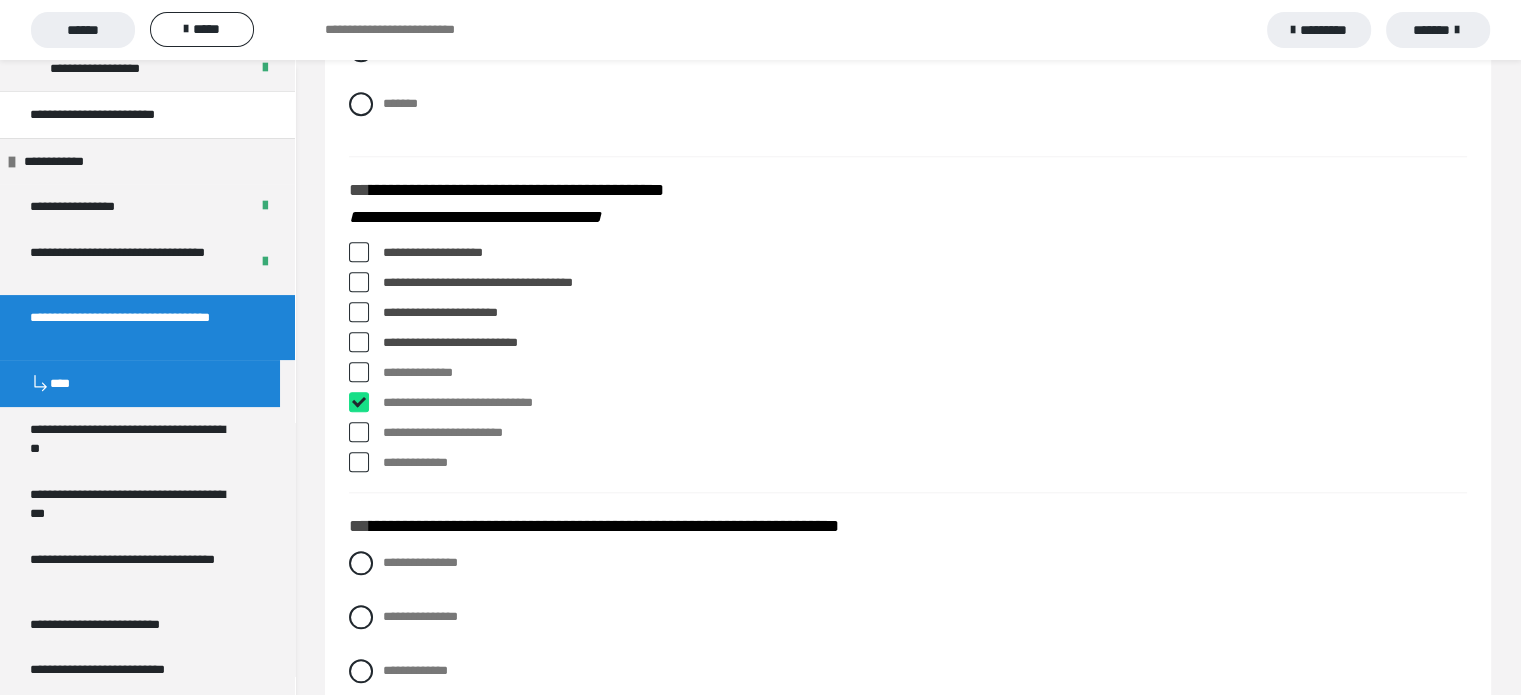checkbox on "****" 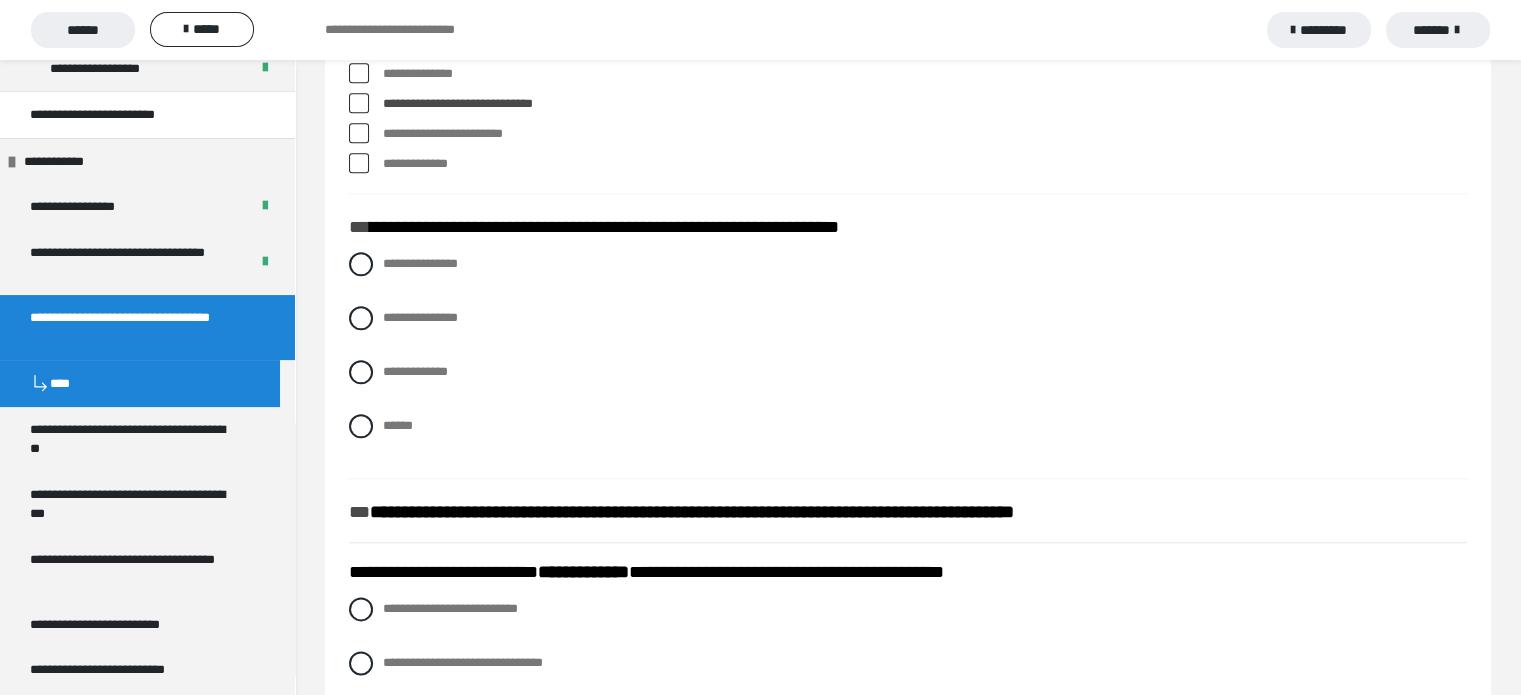 scroll, scrollTop: 2300, scrollLeft: 0, axis: vertical 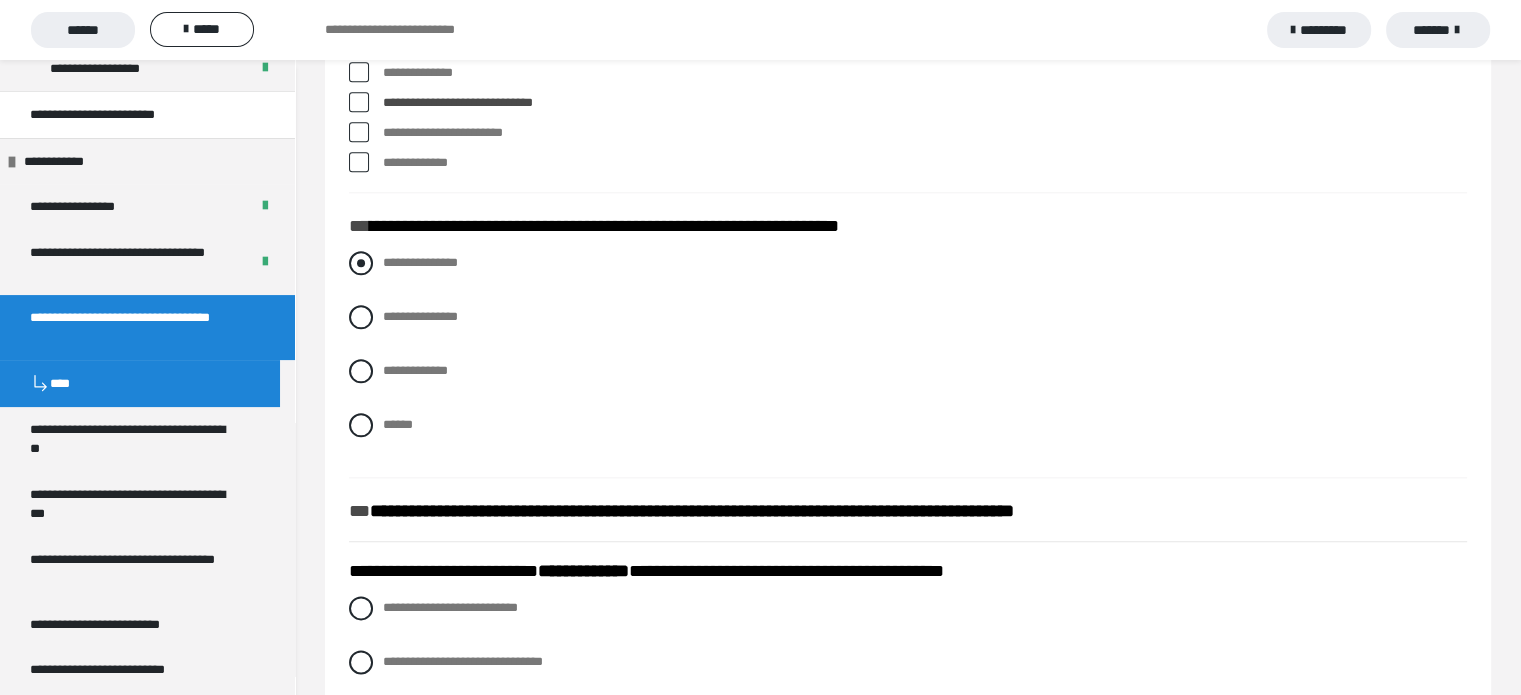 click at bounding box center (361, 263) 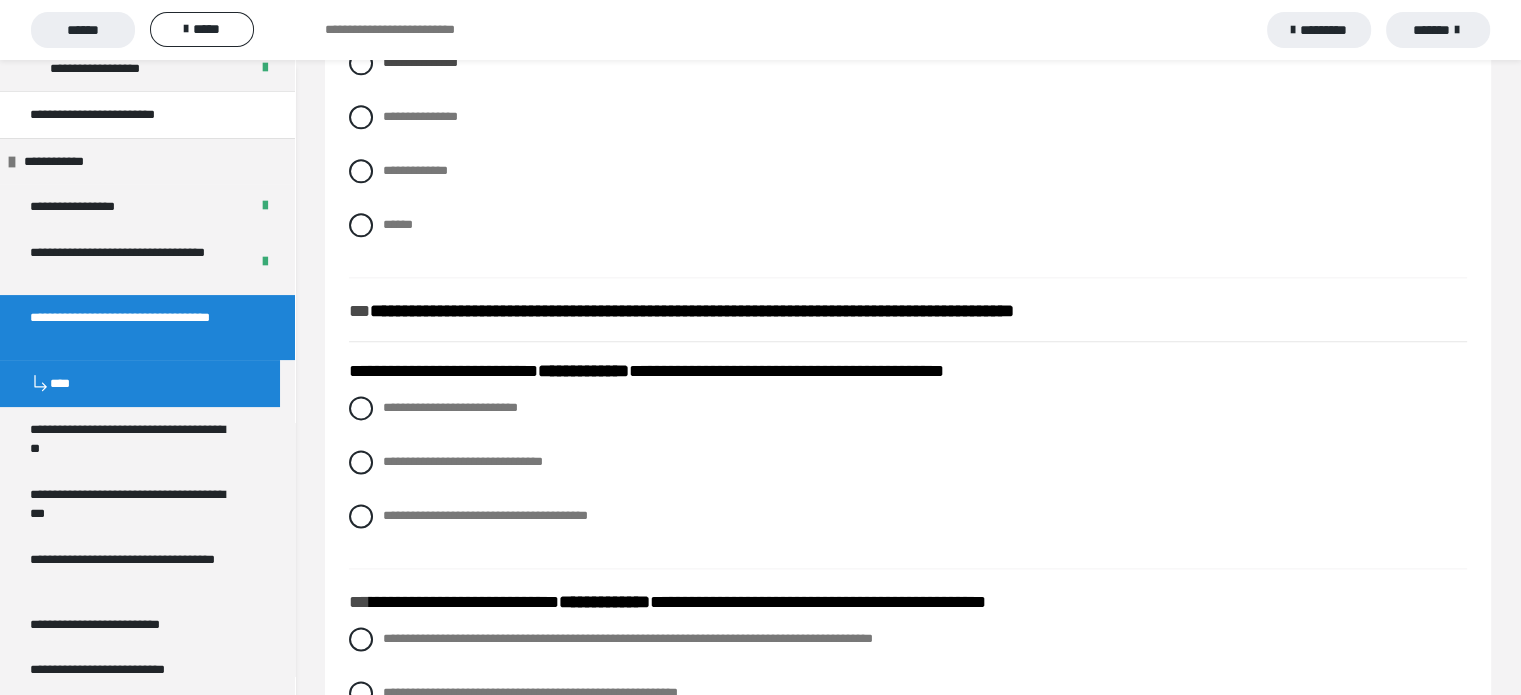 scroll, scrollTop: 2600, scrollLeft: 0, axis: vertical 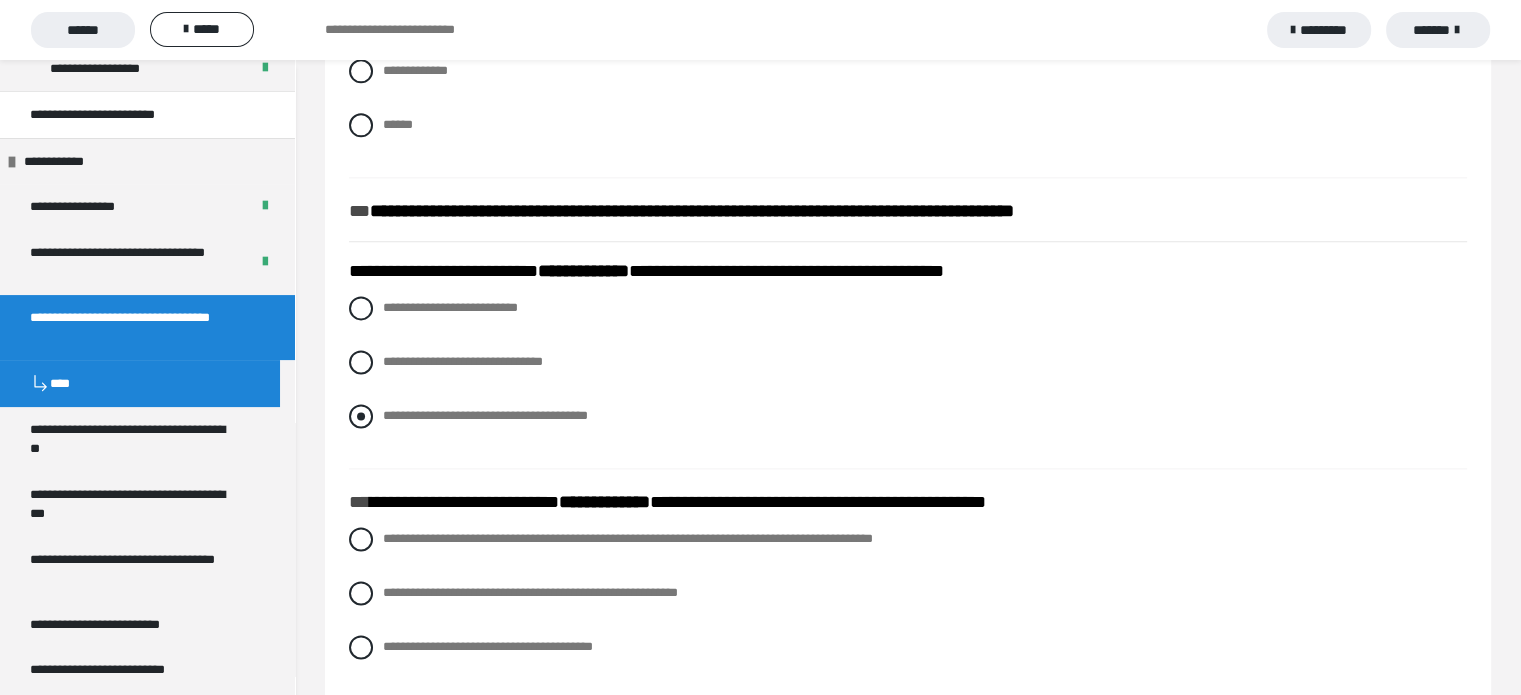 click at bounding box center [361, 416] 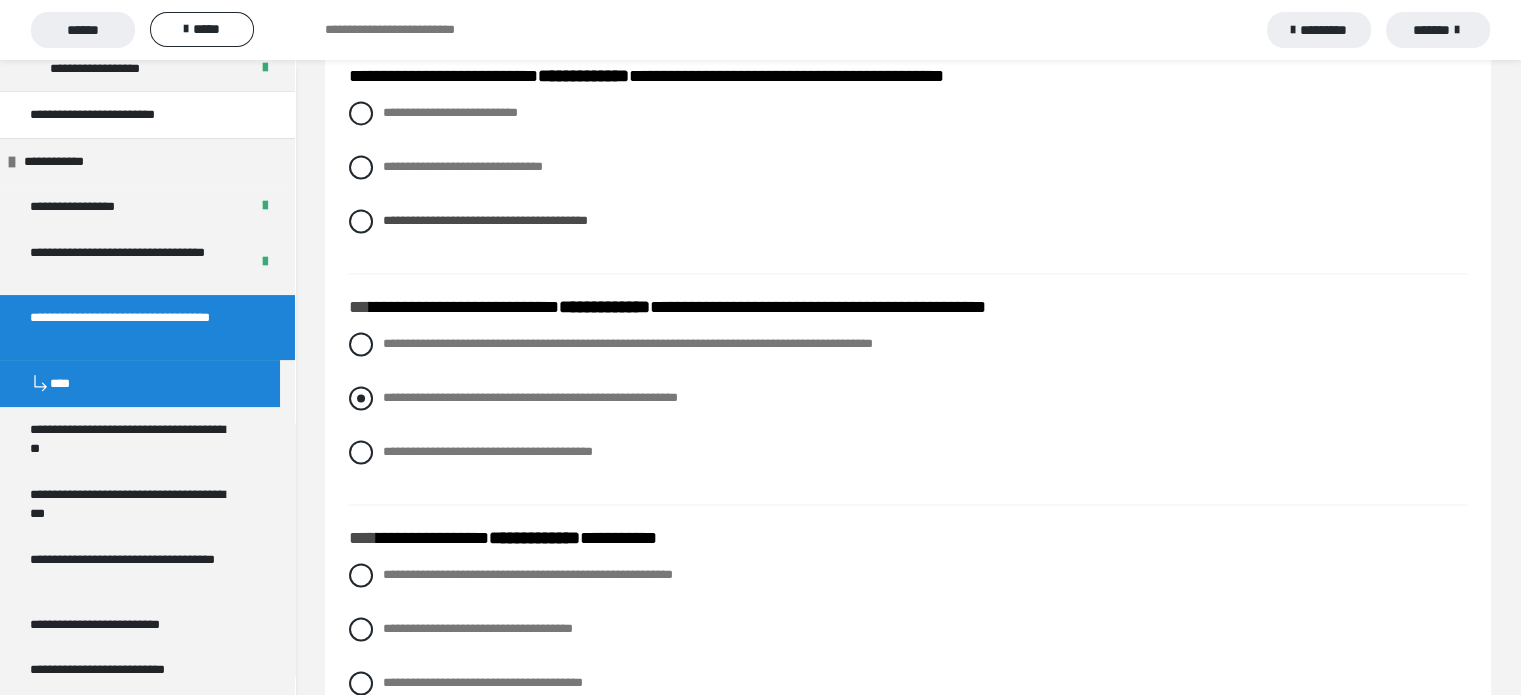 scroll, scrollTop: 2800, scrollLeft: 0, axis: vertical 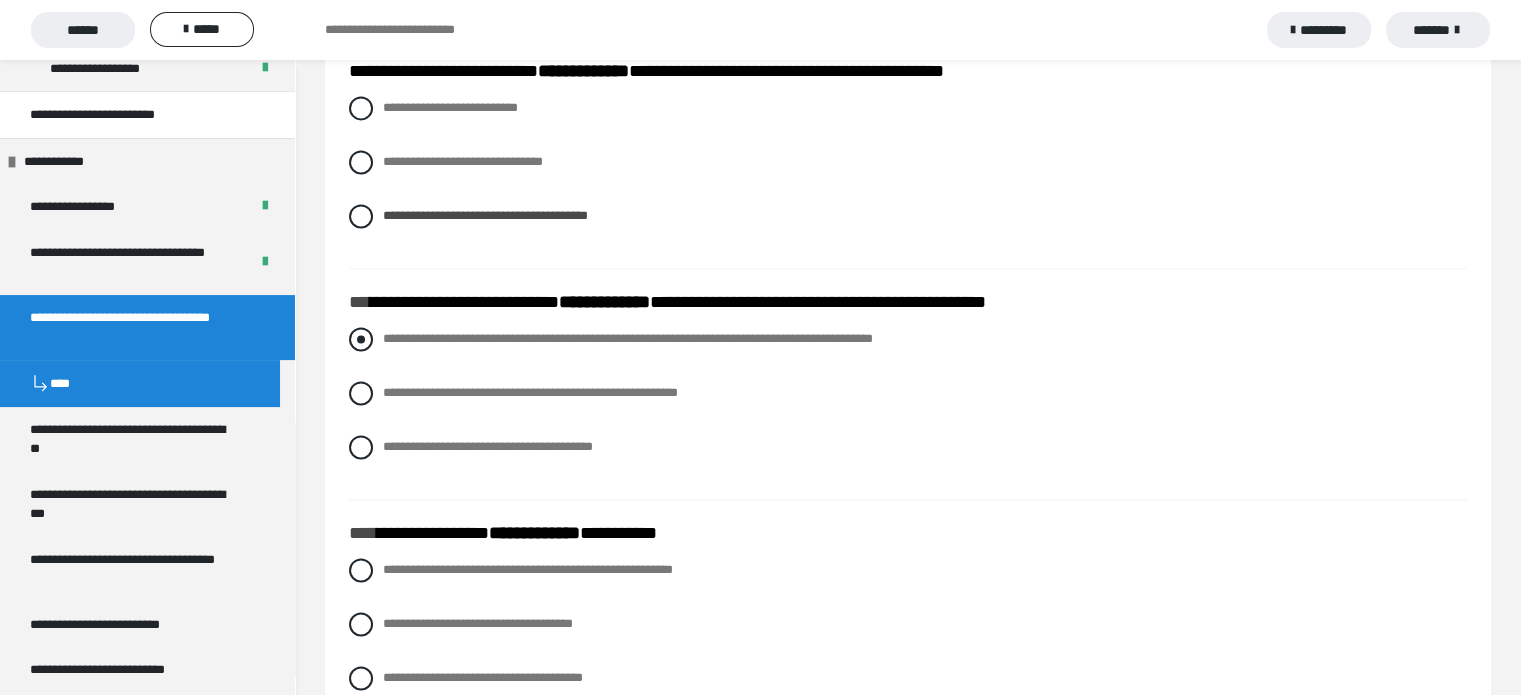 click at bounding box center (361, 339) 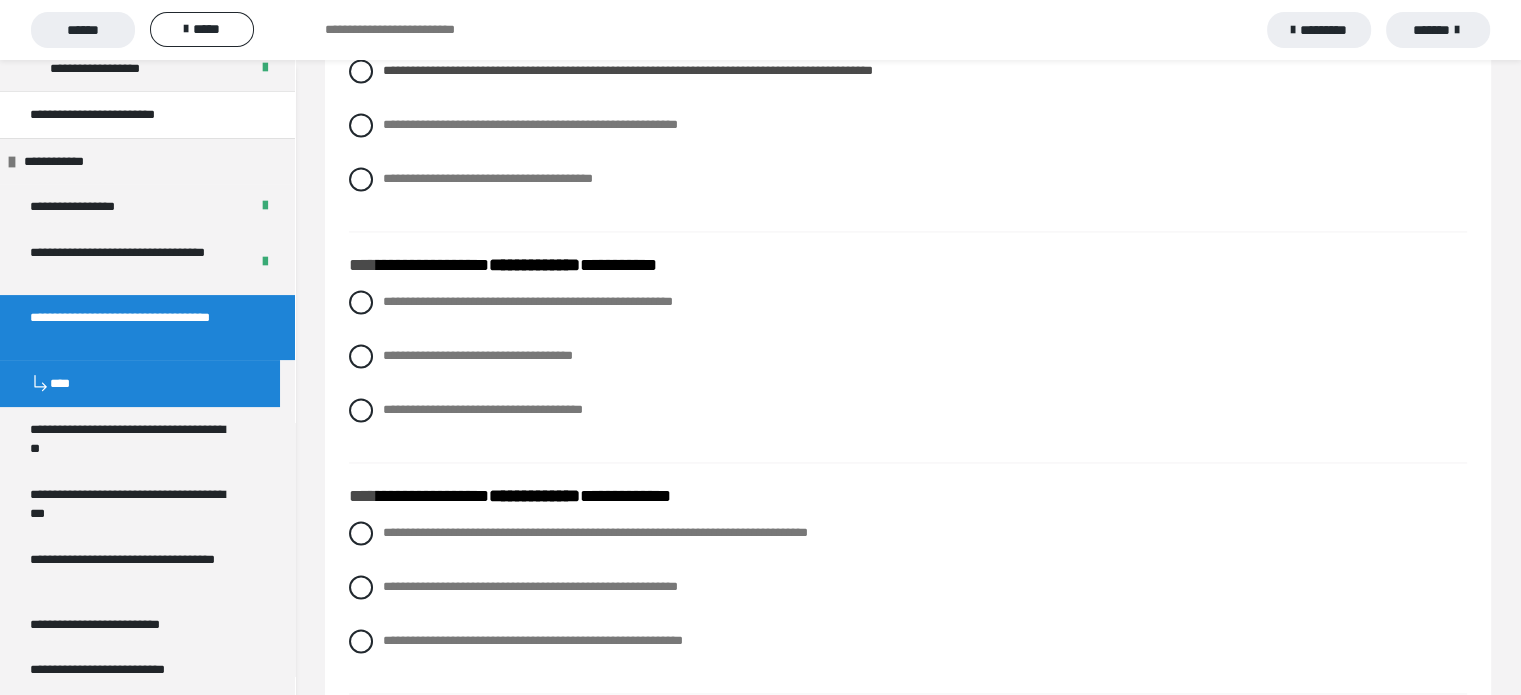 scroll, scrollTop: 3100, scrollLeft: 0, axis: vertical 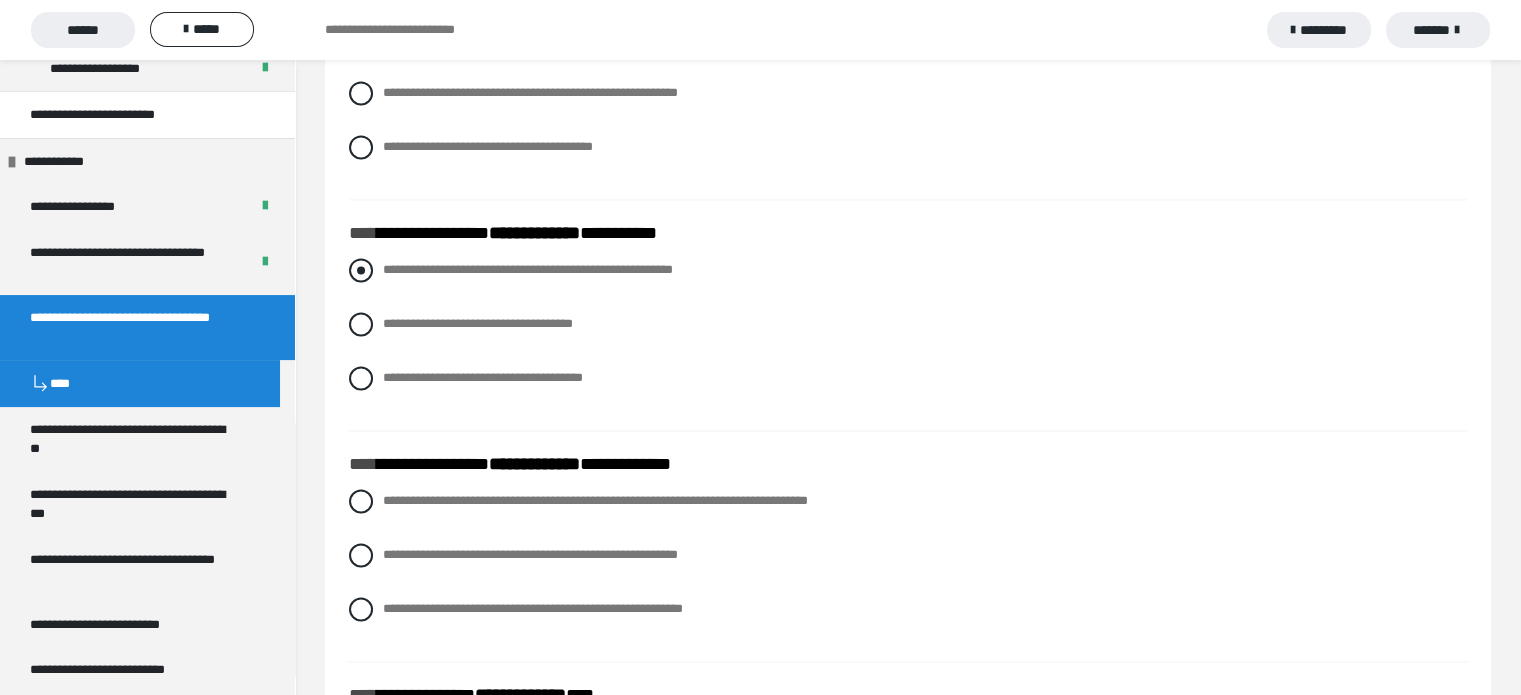 click at bounding box center [361, 270] 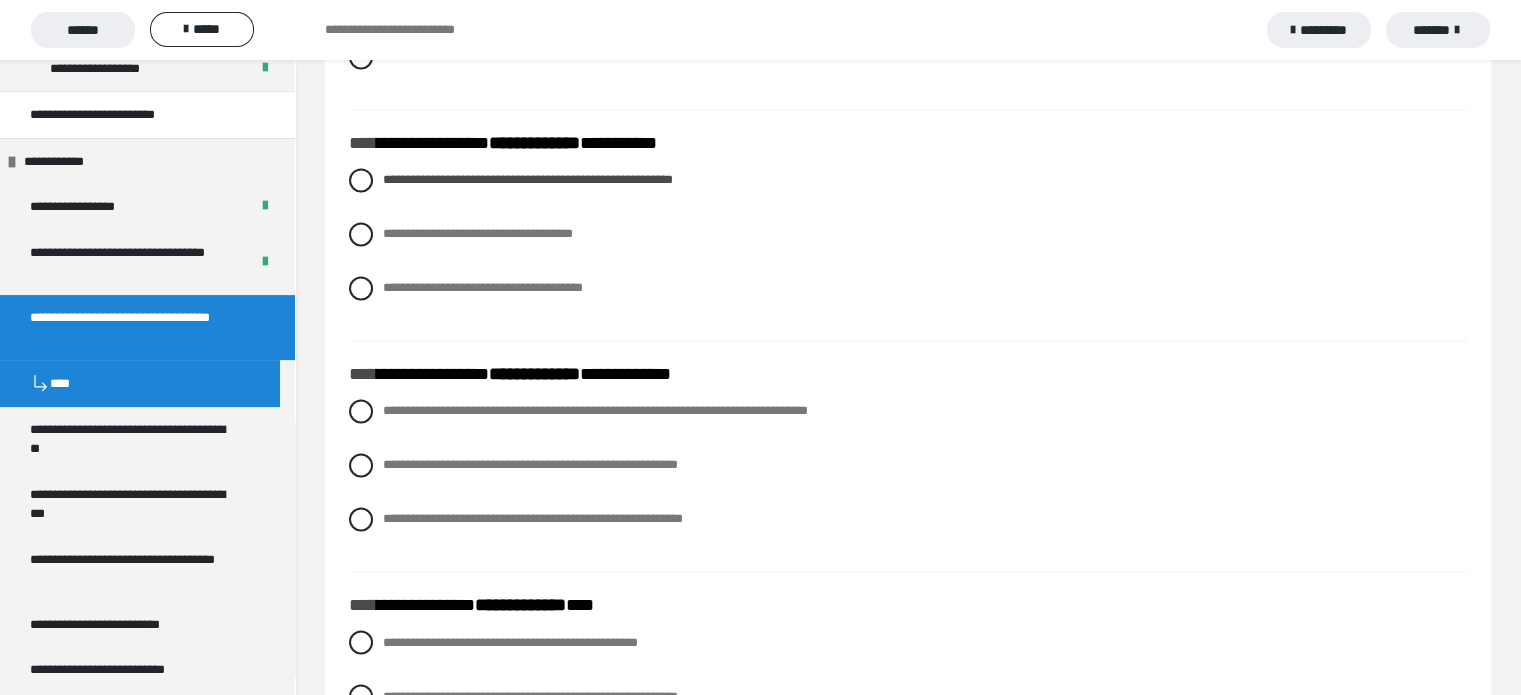 scroll, scrollTop: 3300, scrollLeft: 0, axis: vertical 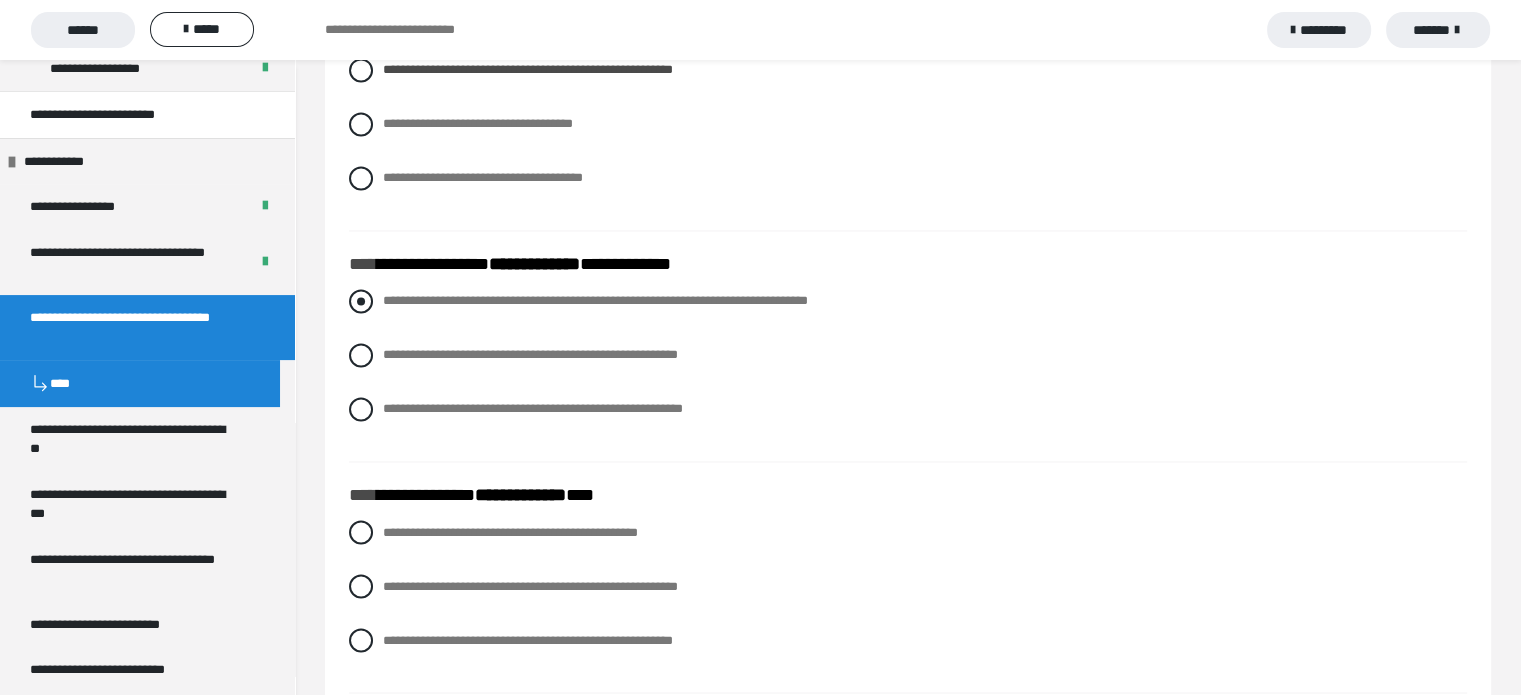 click at bounding box center [361, 301] 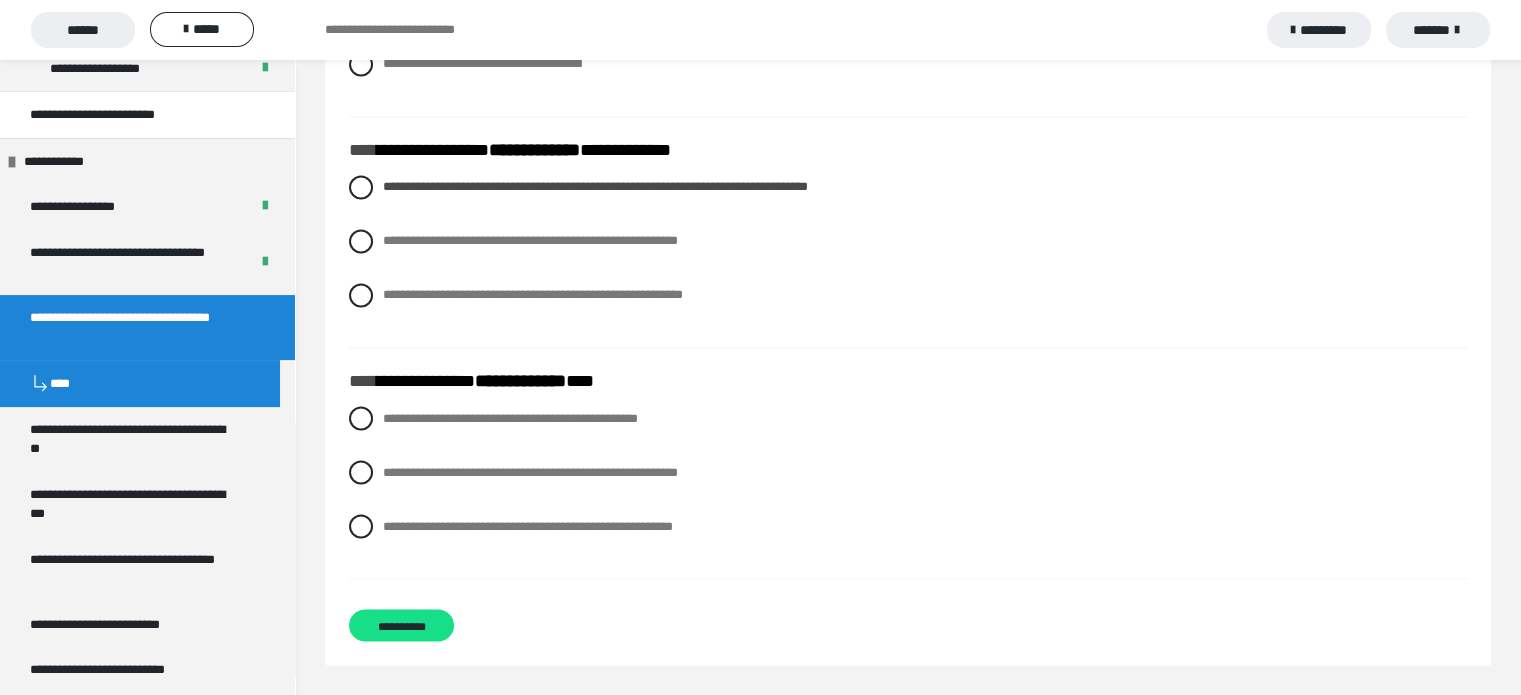 scroll, scrollTop: 3476, scrollLeft: 0, axis: vertical 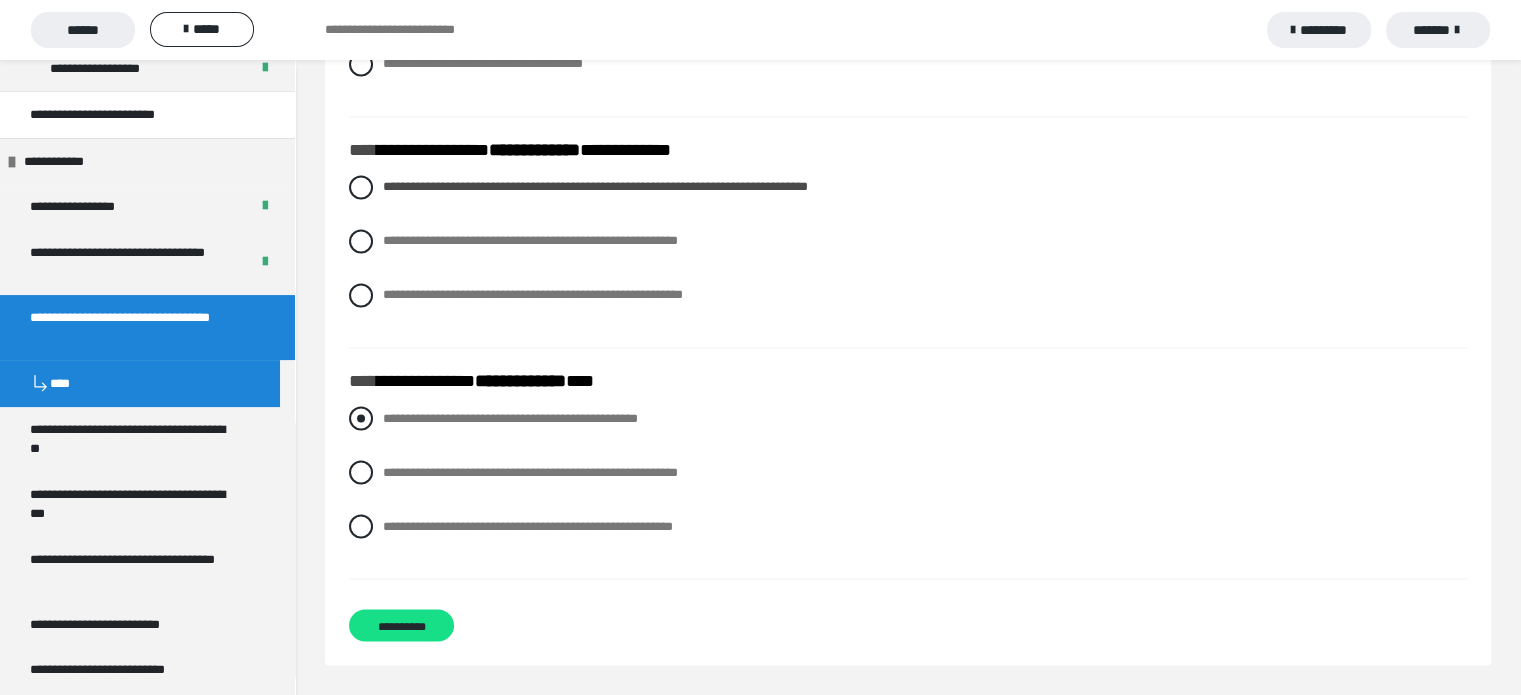 click at bounding box center (361, 418) 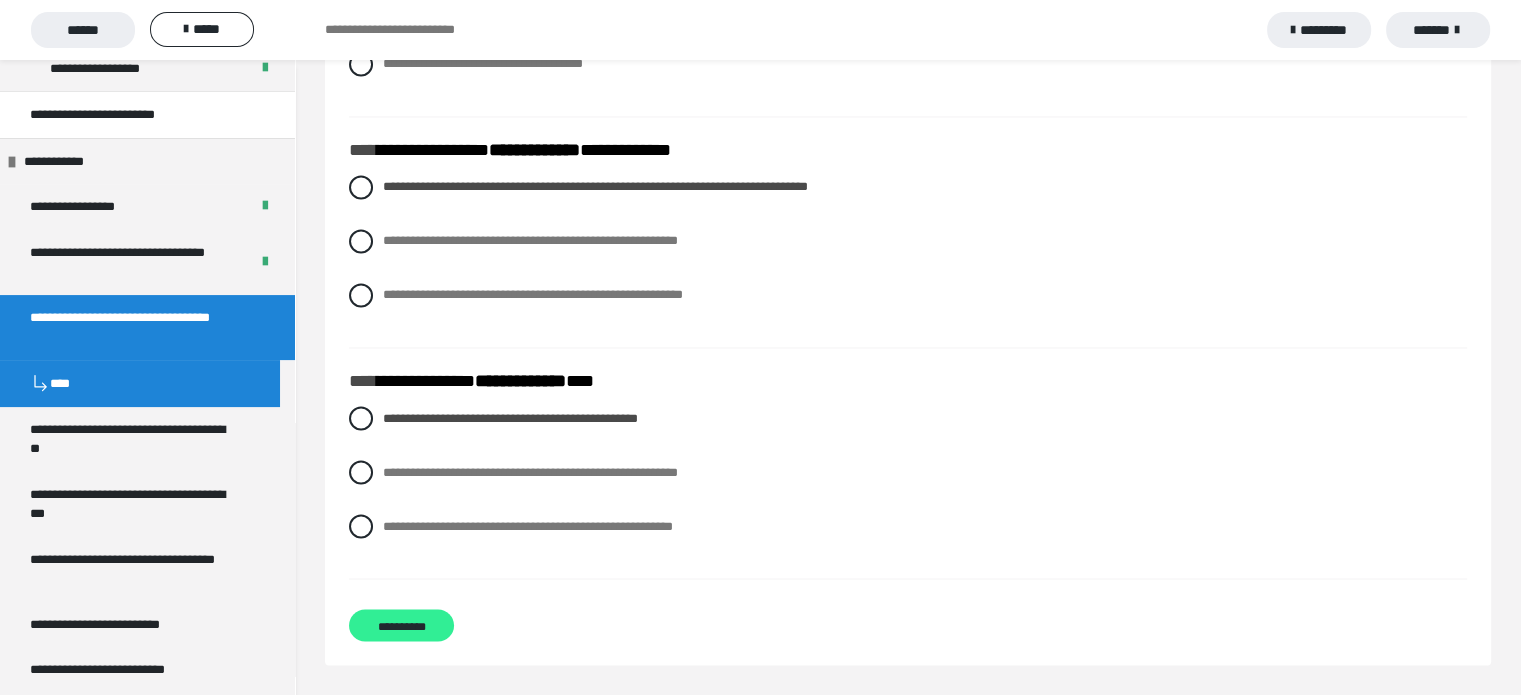 click on "**********" at bounding box center (401, 625) 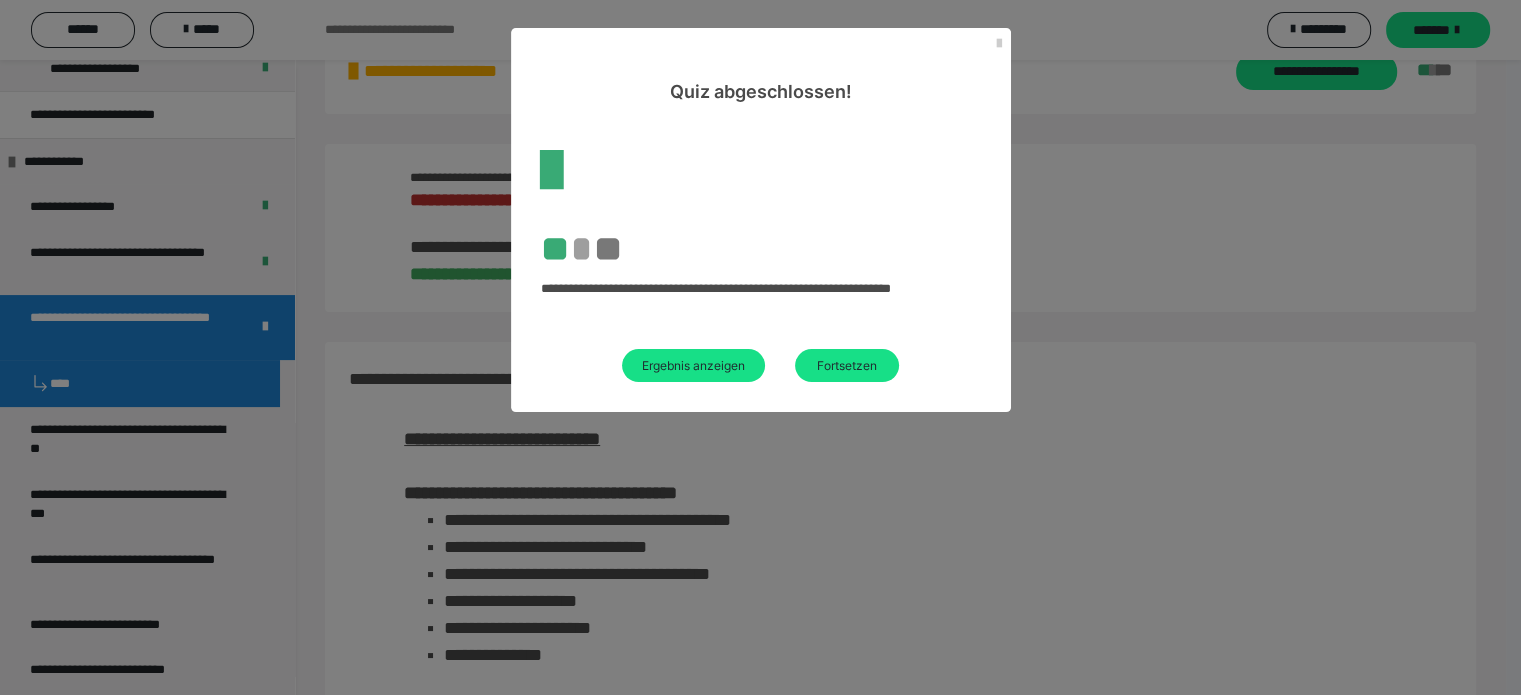 scroll, scrollTop: 823, scrollLeft: 0, axis: vertical 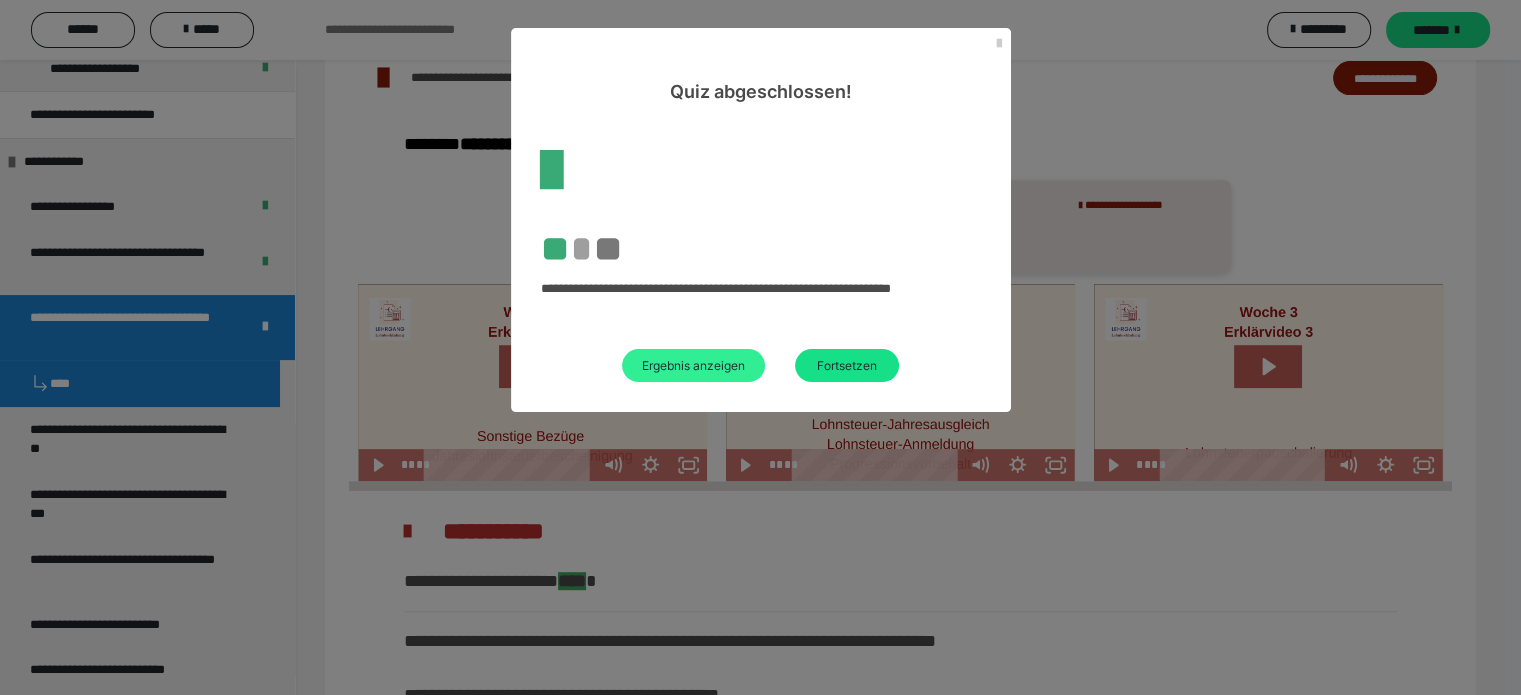 click on "Ergebnis anzeigen" at bounding box center (693, 365) 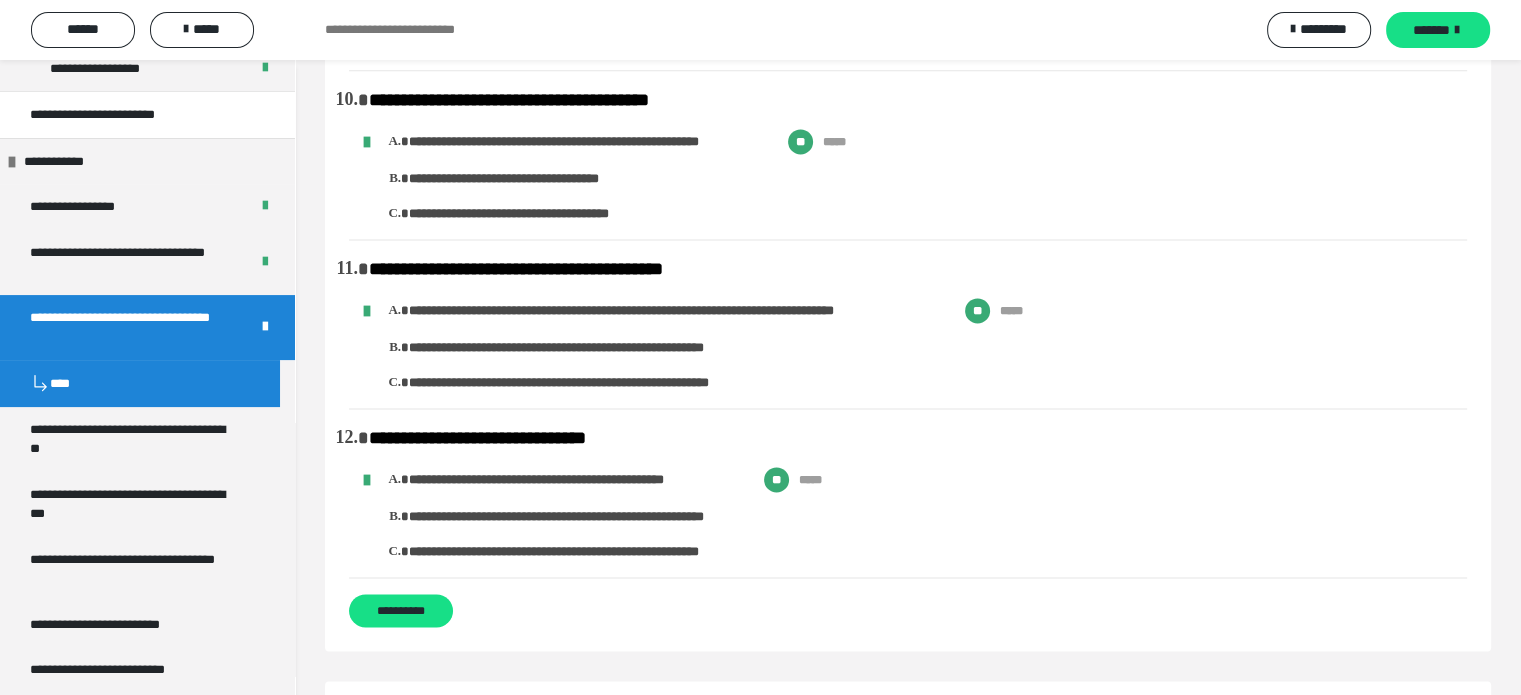 scroll, scrollTop: 2900, scrollLeft: 0, axis: vertical 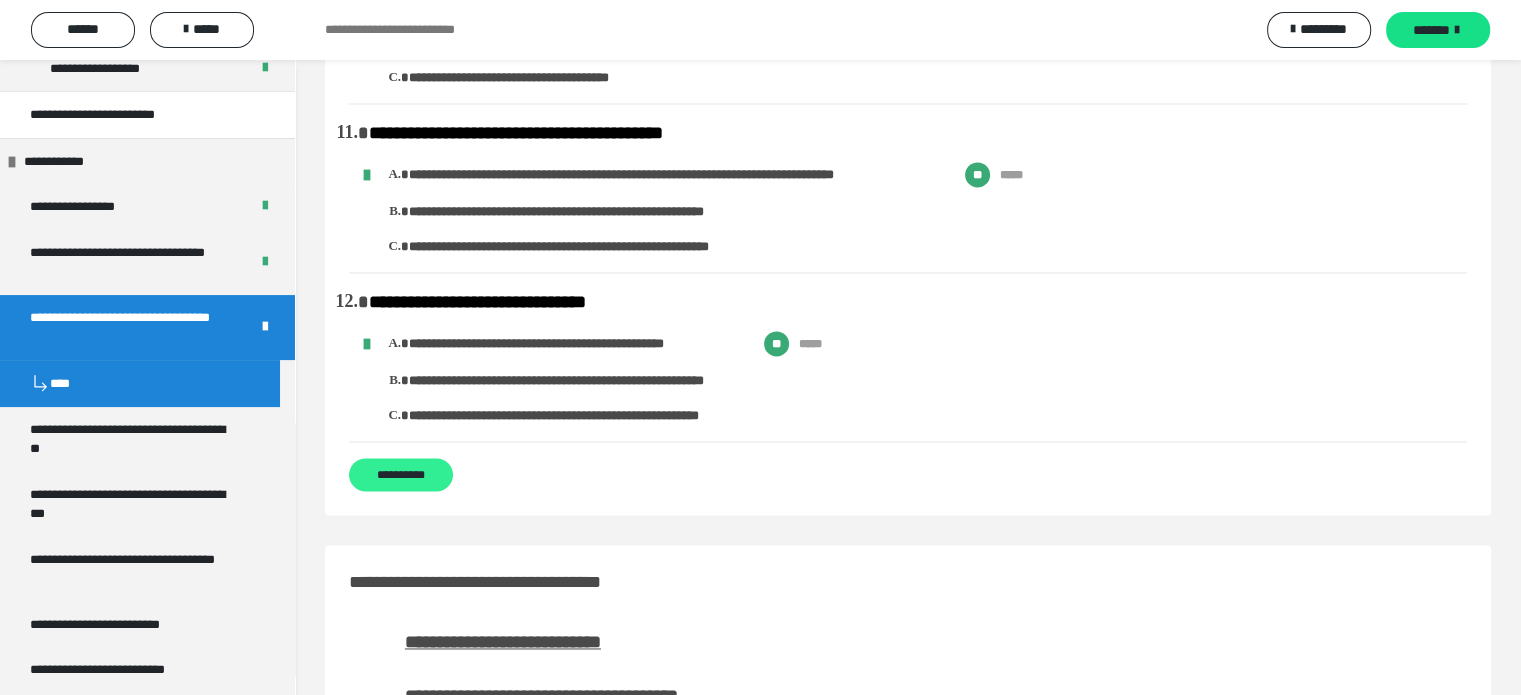 click on "**********" at bounding box center (401, 474) 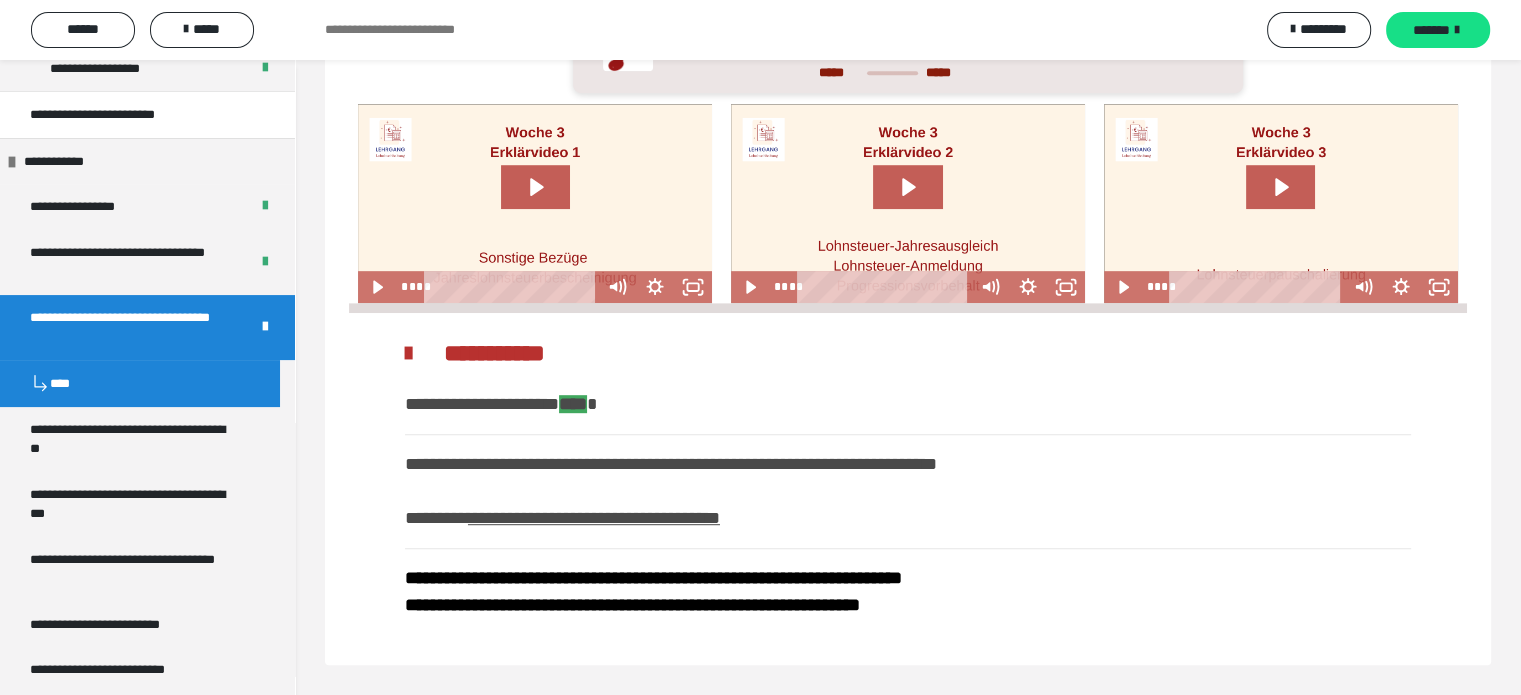 scroll, scrollTop: 0, scrollLeft: 0, axis: both 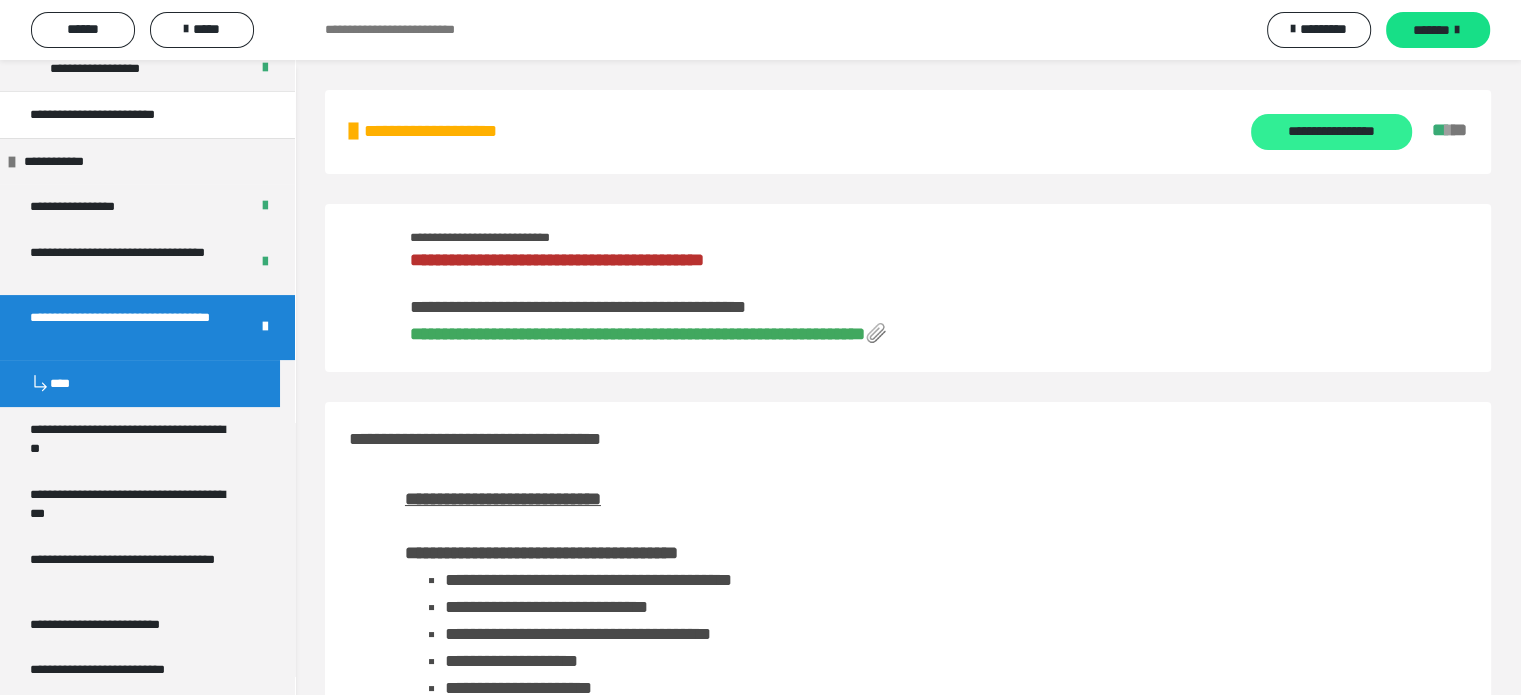 click on "**********" at bounding box center (1331, 132) 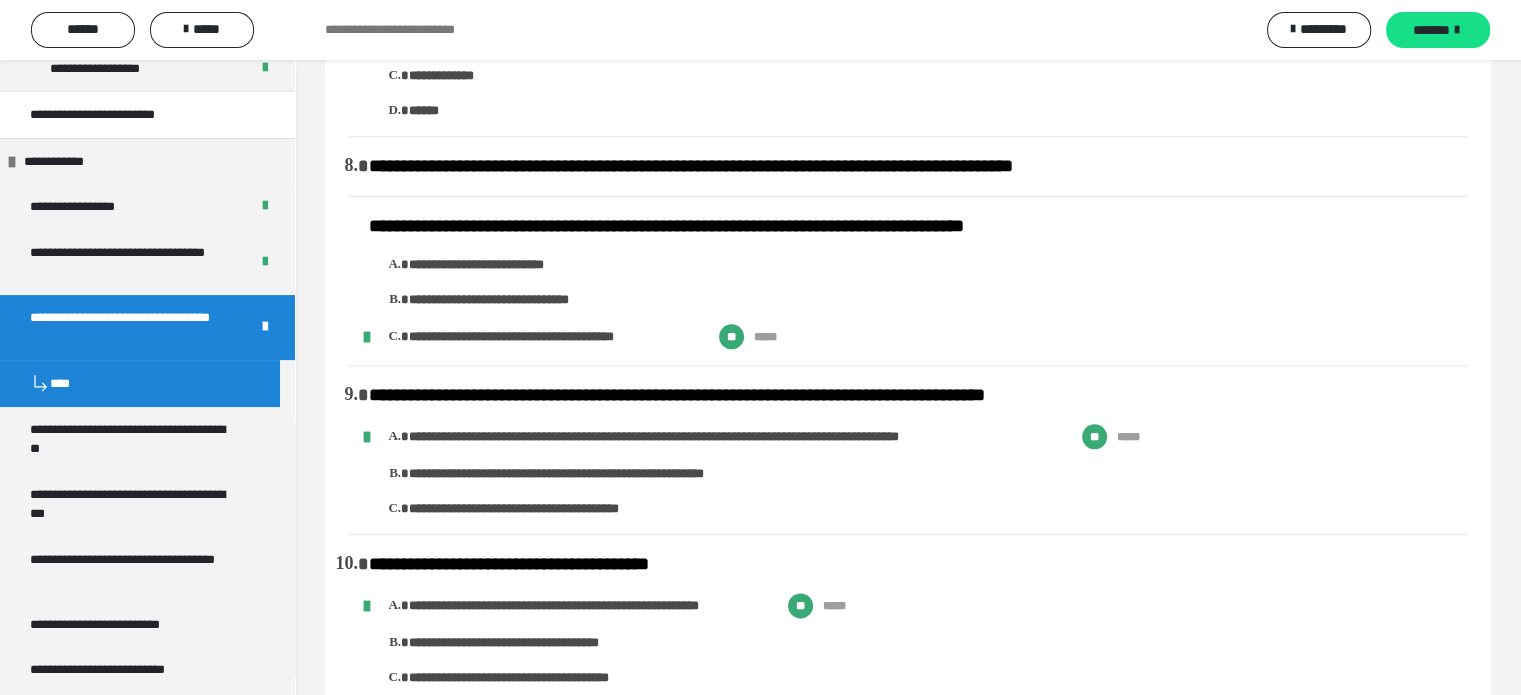scroll, scrollTop: 2900, scrollLeft: 0, axis: vertical 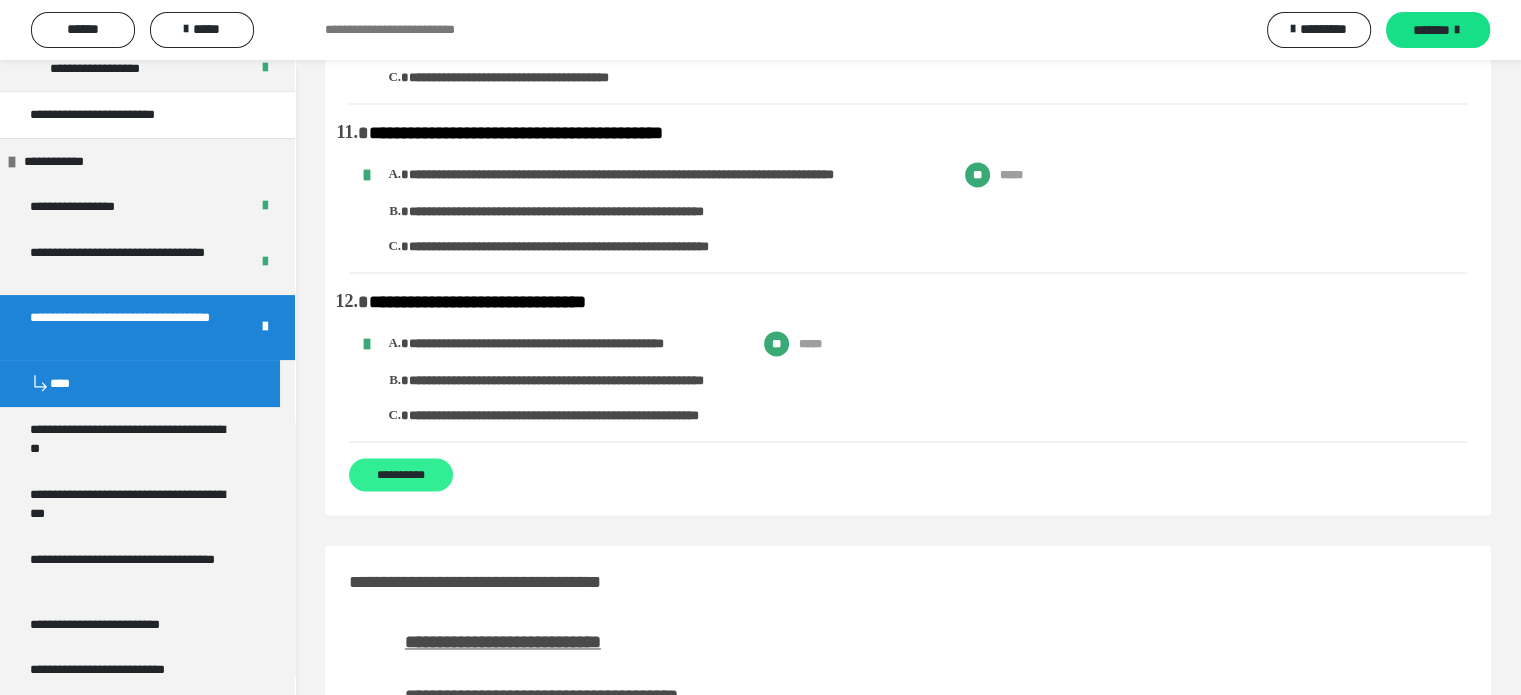 click on "**********" at bounding box center [401, 474] 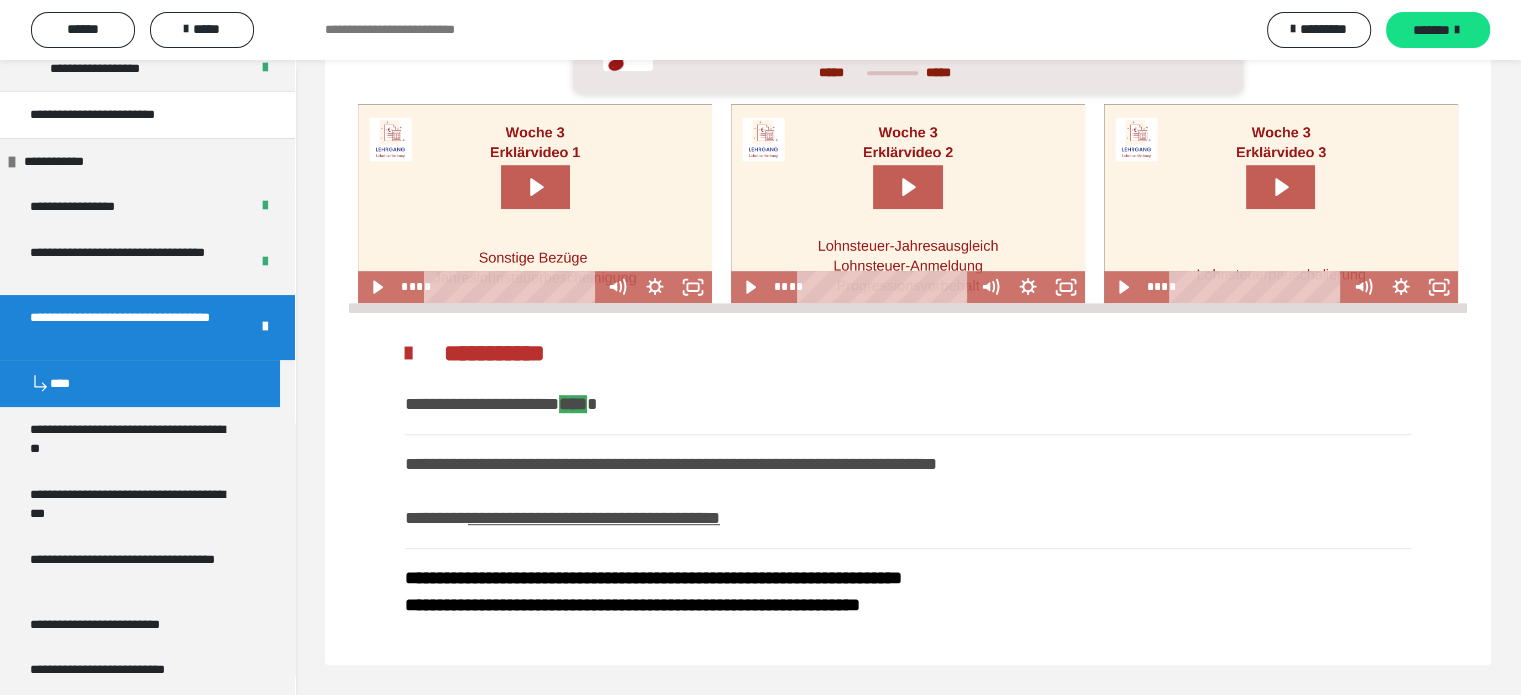scroll, scrollTop: 0, scrollLeft: 0, axis: both 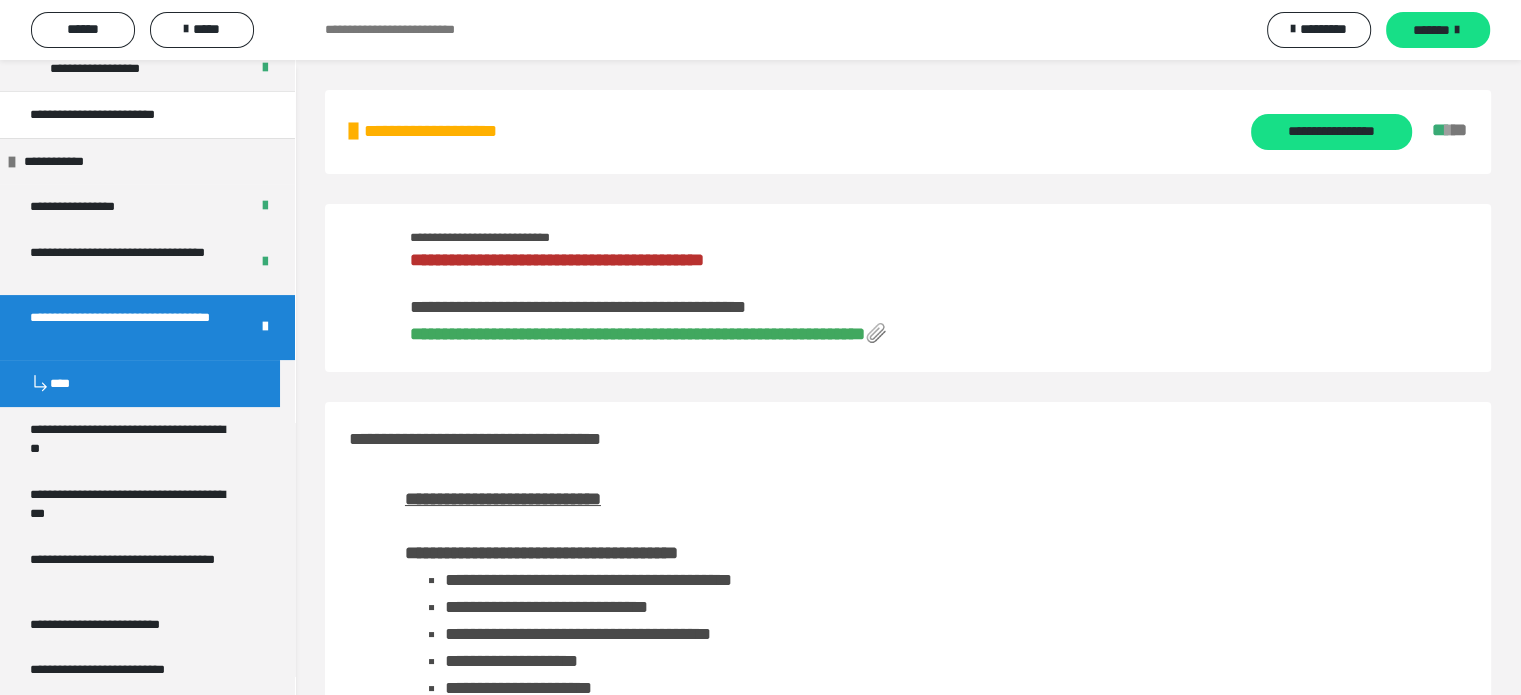 click on "**********" at bounding box center [637, 334] 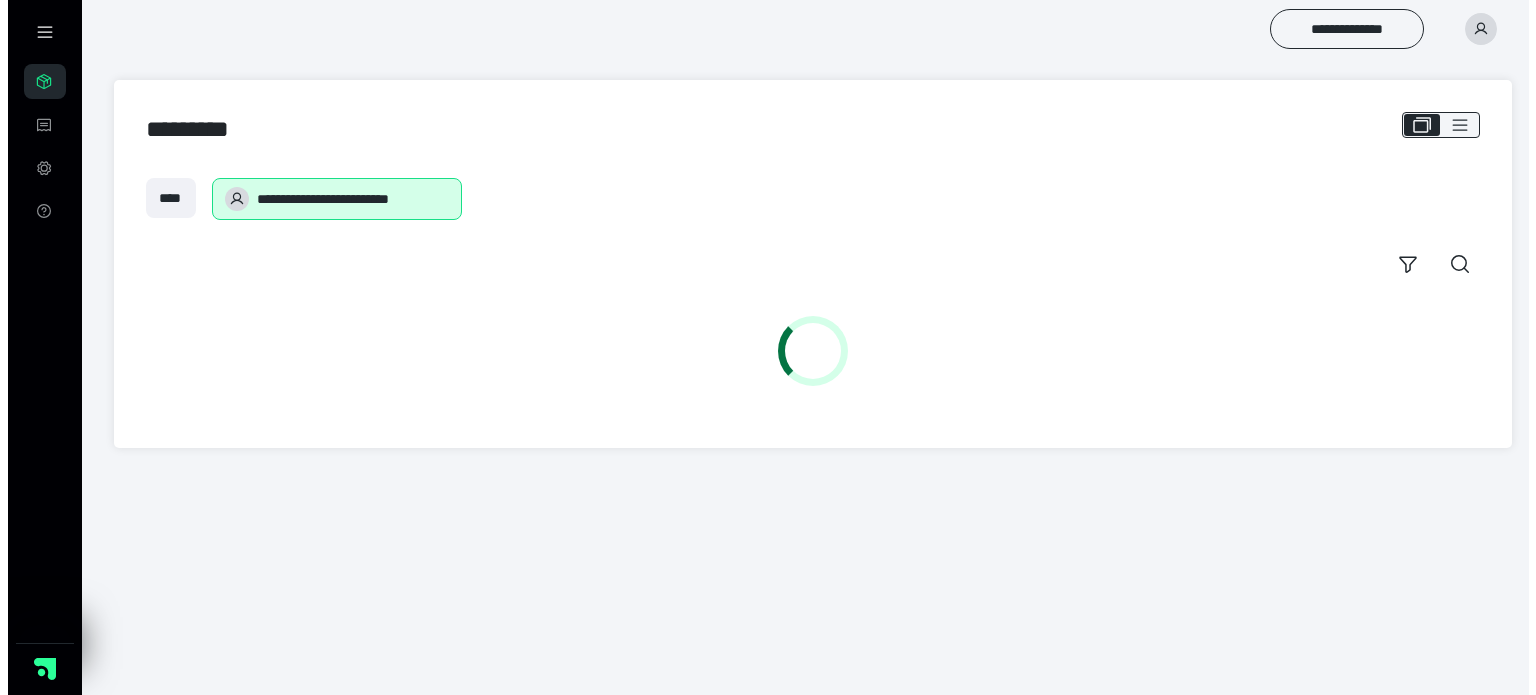 scroll, scrollTop: 0, scrollLeft: 0, axis: both 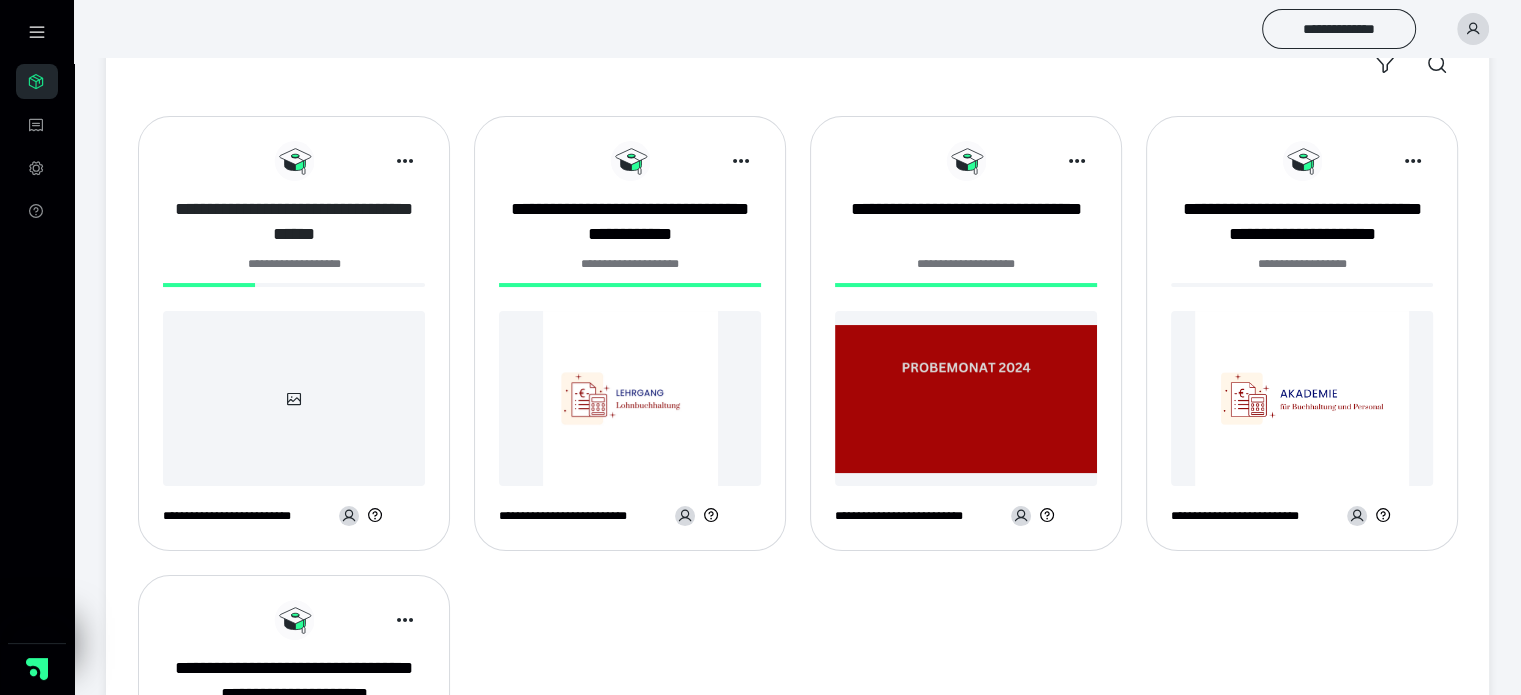 click on "**********" at bounding box center (294, 222) 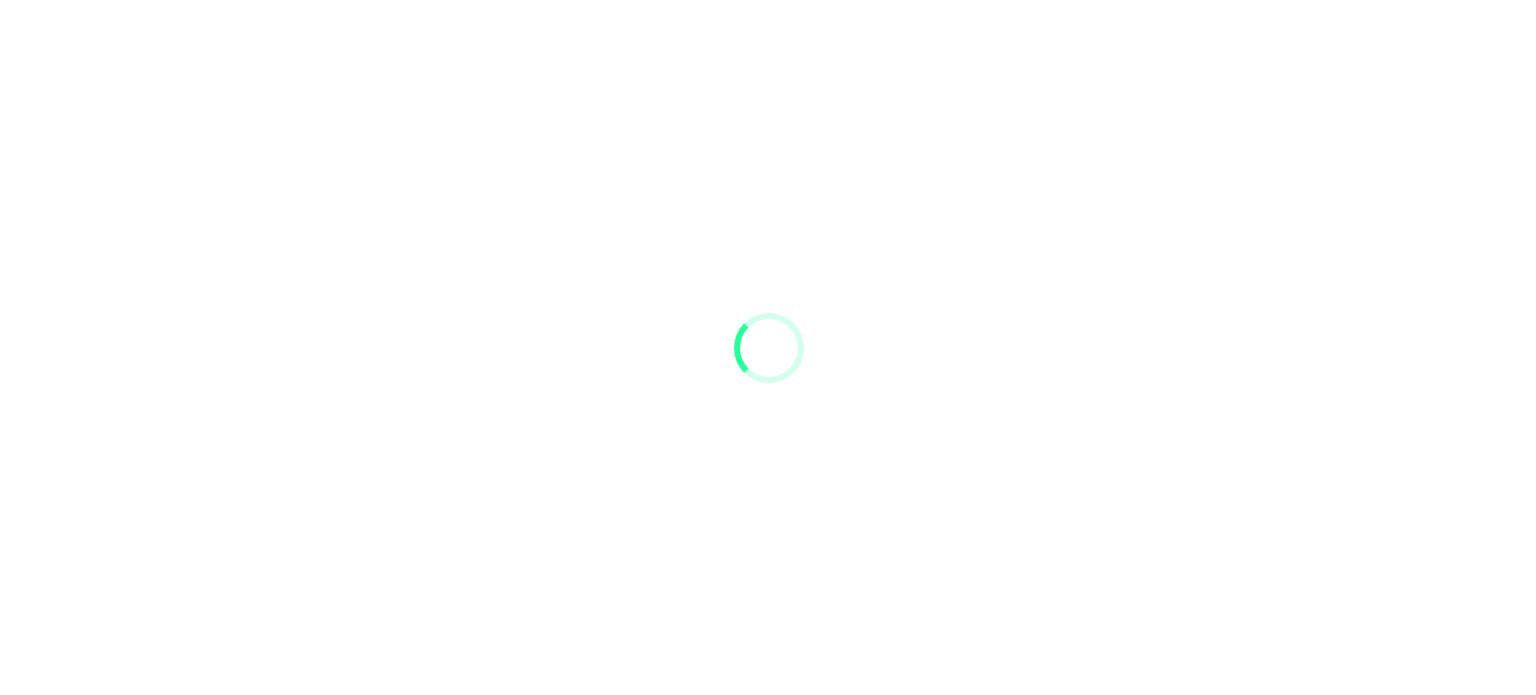 scroll, scrollTop: 0, scrollLeft: 0, axis: both 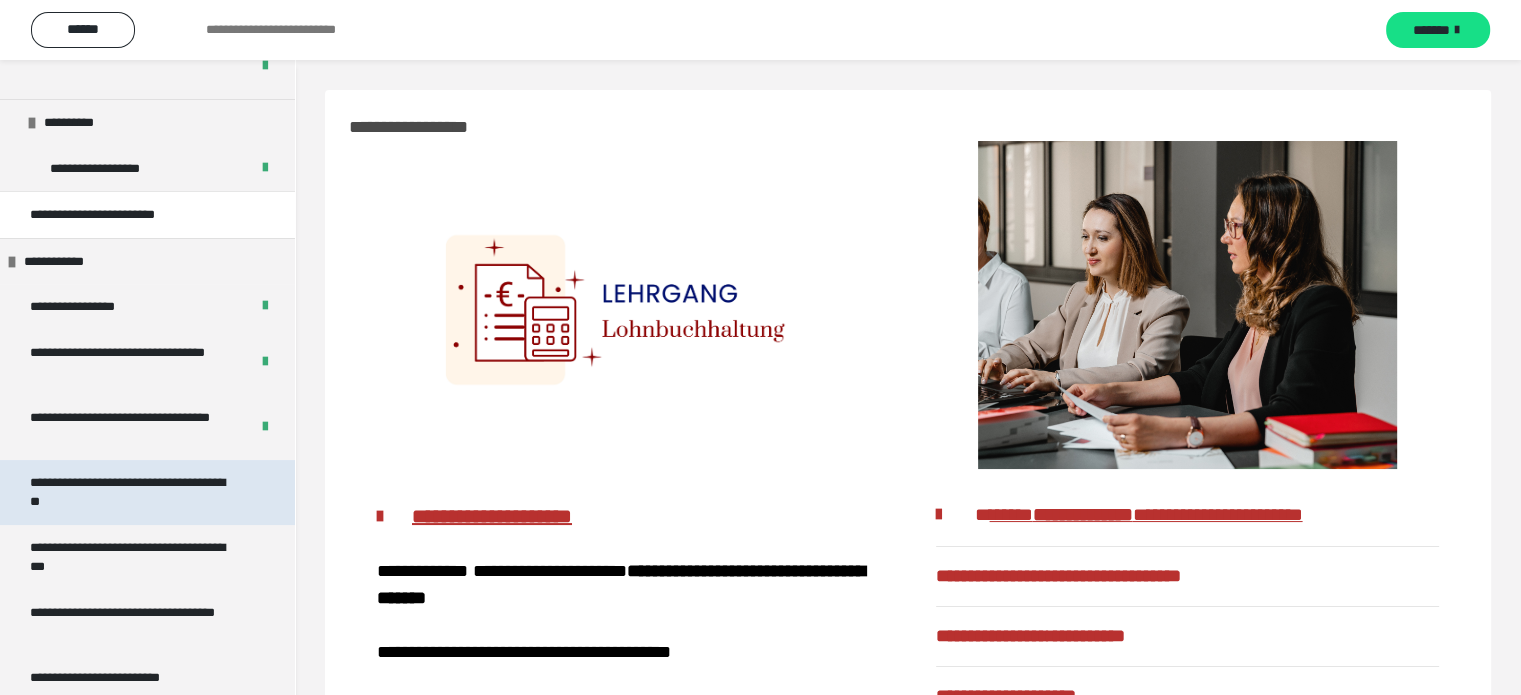 click on "**********" at bounding box center [132, 492] 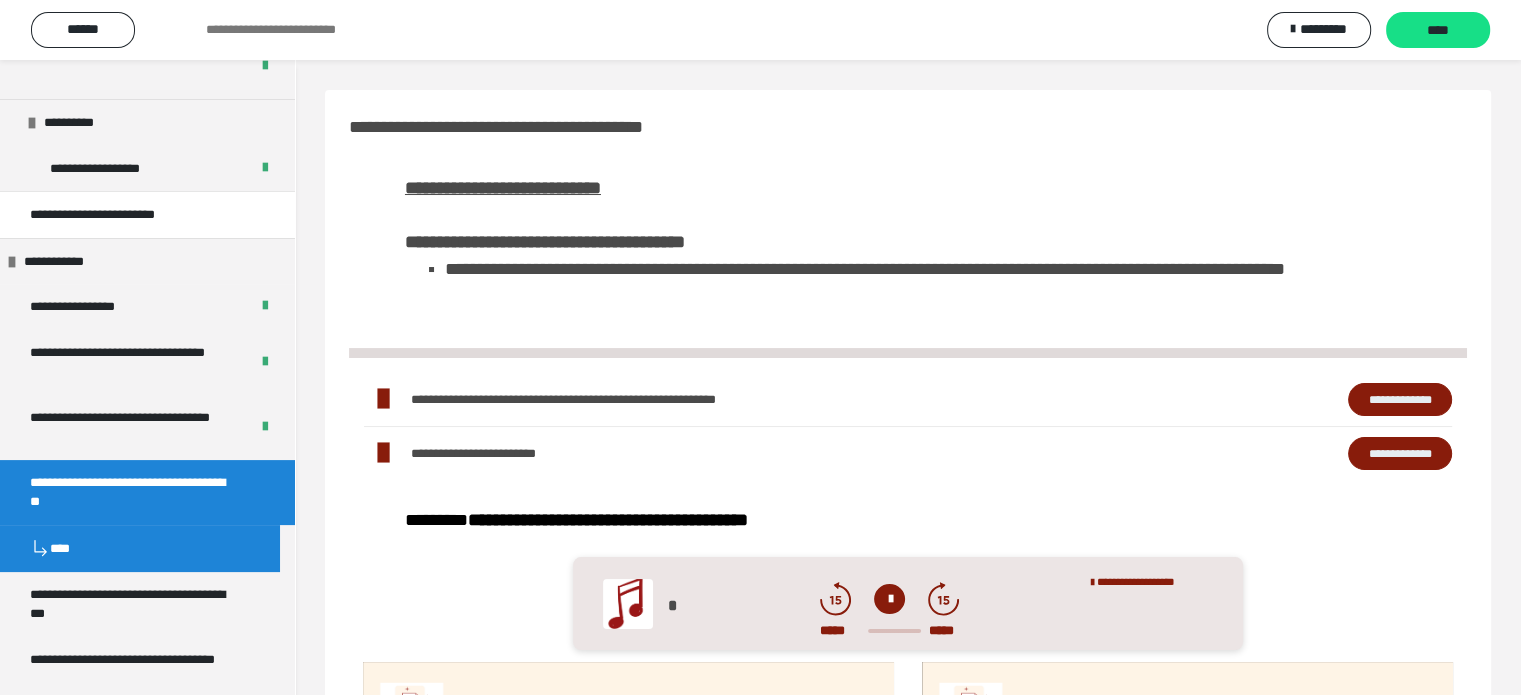 click on "**********" at bounding box center (1400, 400) 